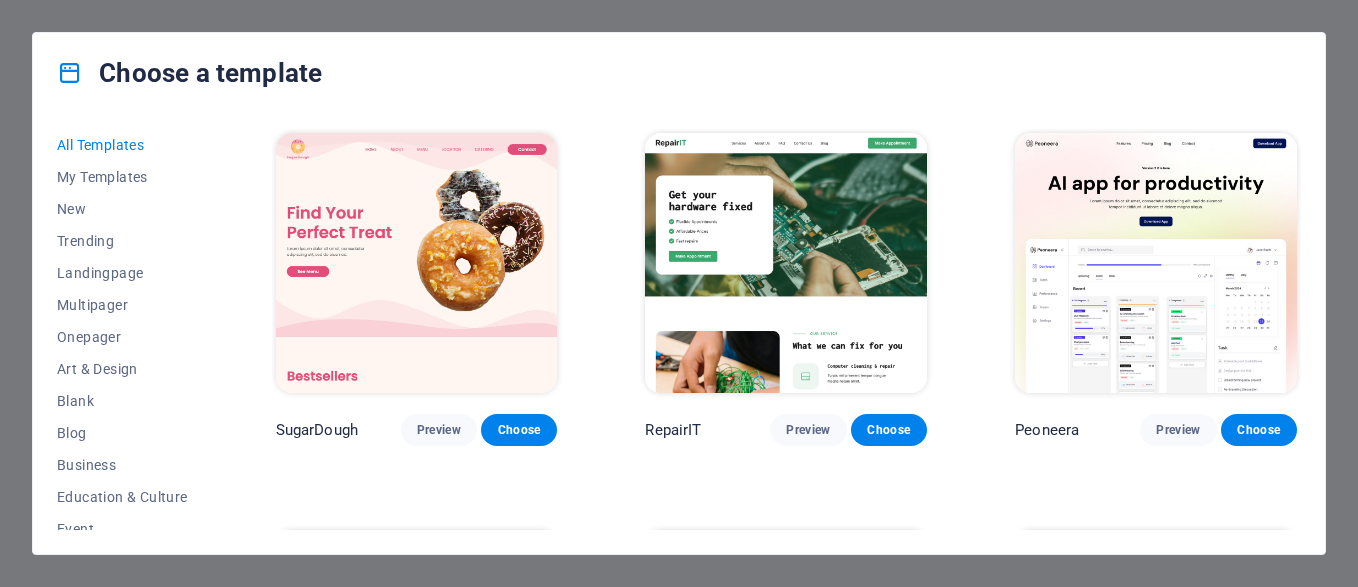scroll, scrollTop: 0, scrollLeft: 0, axis: both 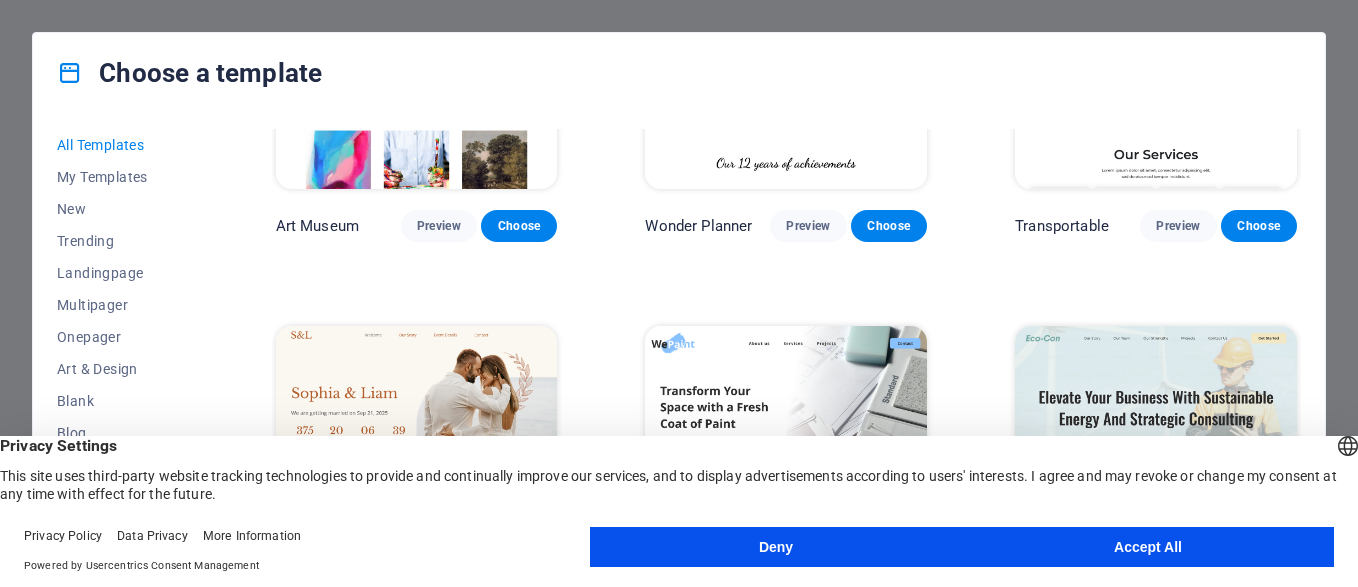 click on "Deny" at bounding box center [776, 547] 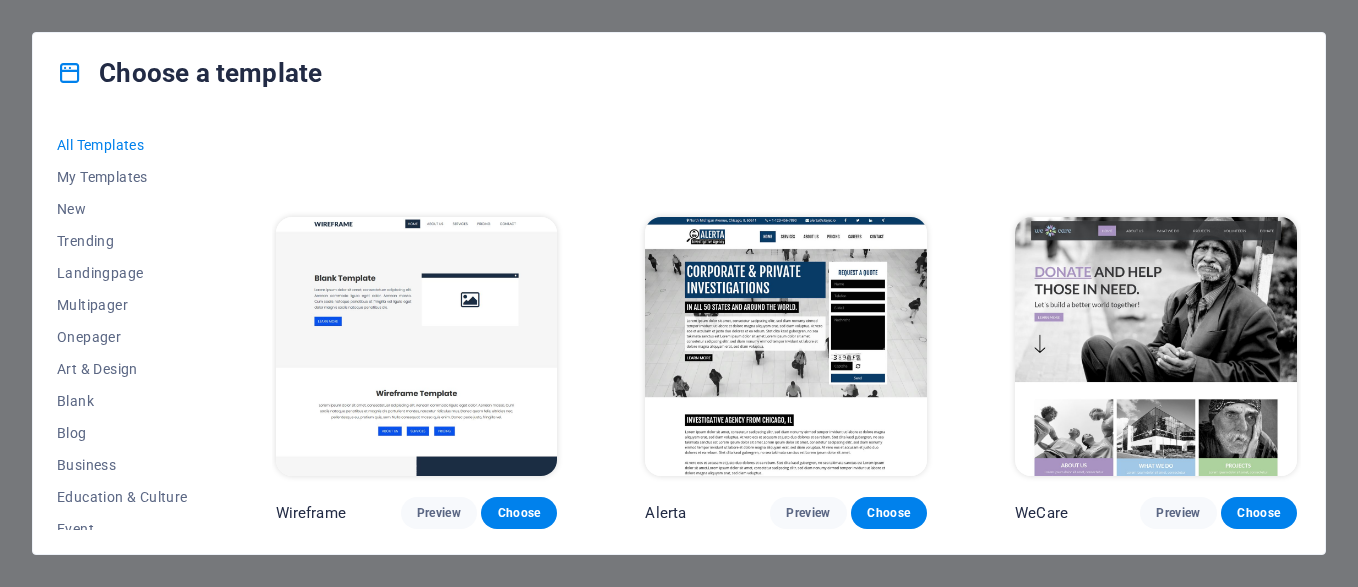 scroll, scrollTop: 9900, scrollLeft: 0, axis: vertical 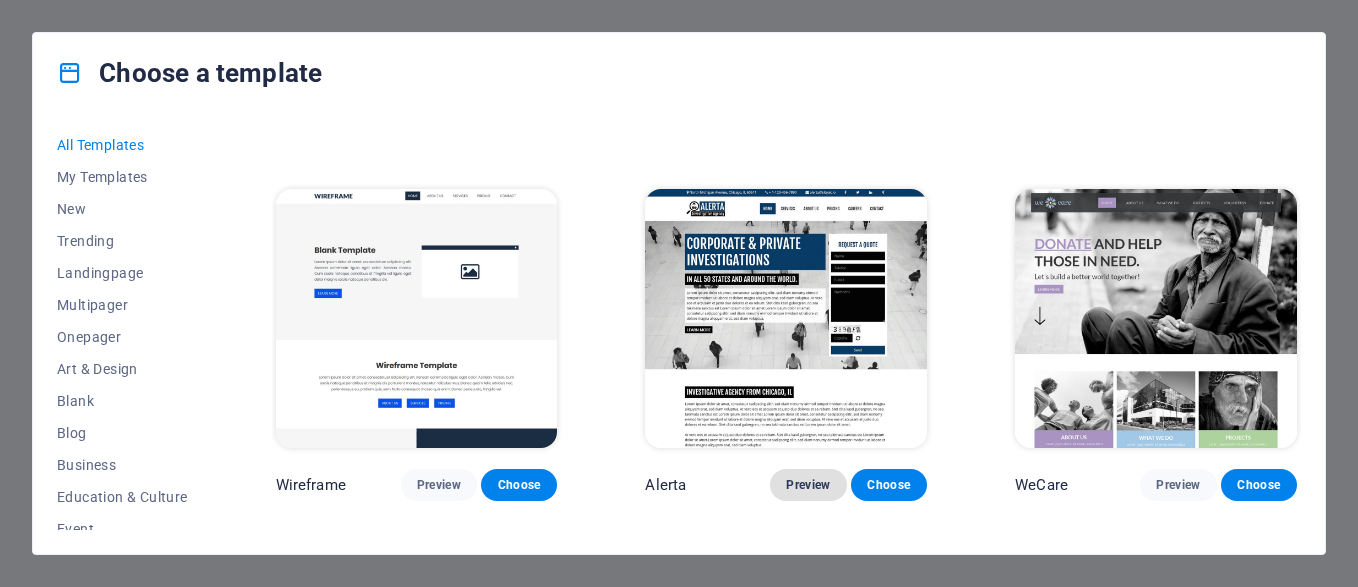 click on "Preview" at bounding box center [808, 485] 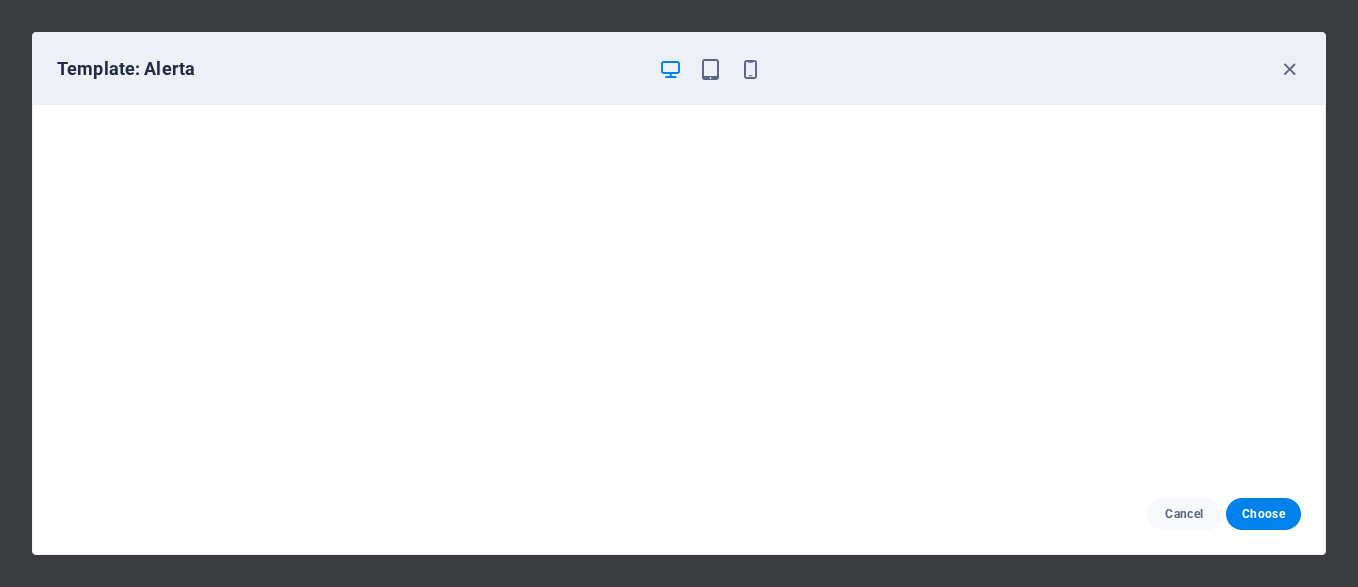 scroll, scrollTop: 5, scrollLeft: 0, axis: vertical 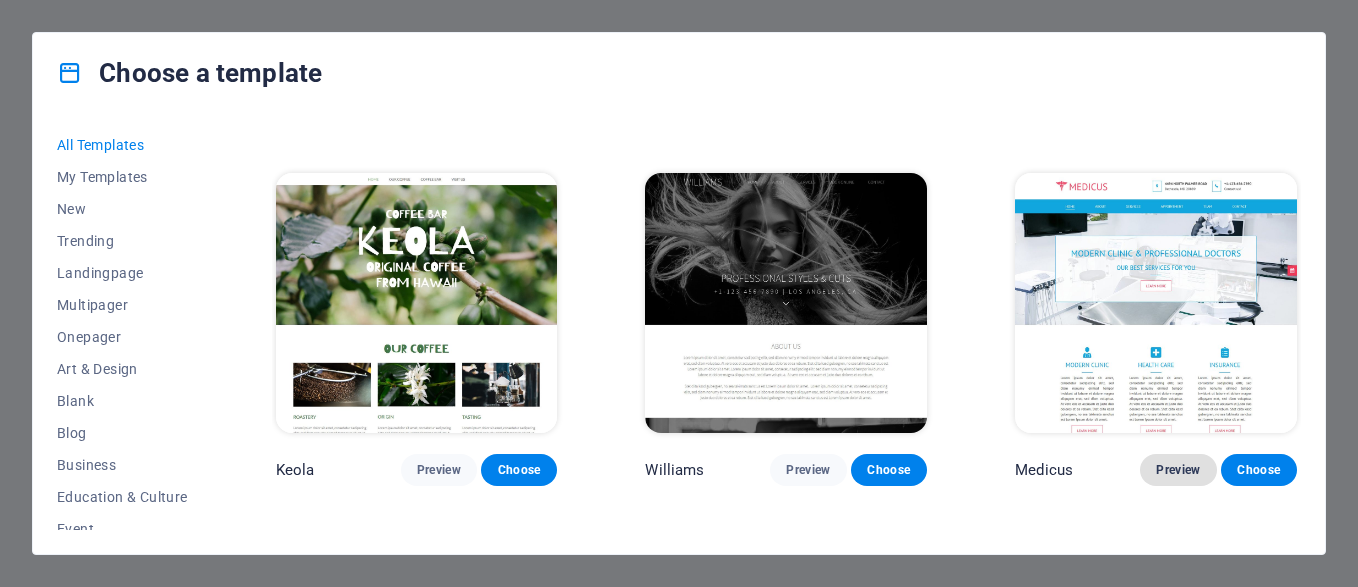 click on "Preview" at bounding box center [1178, 470] 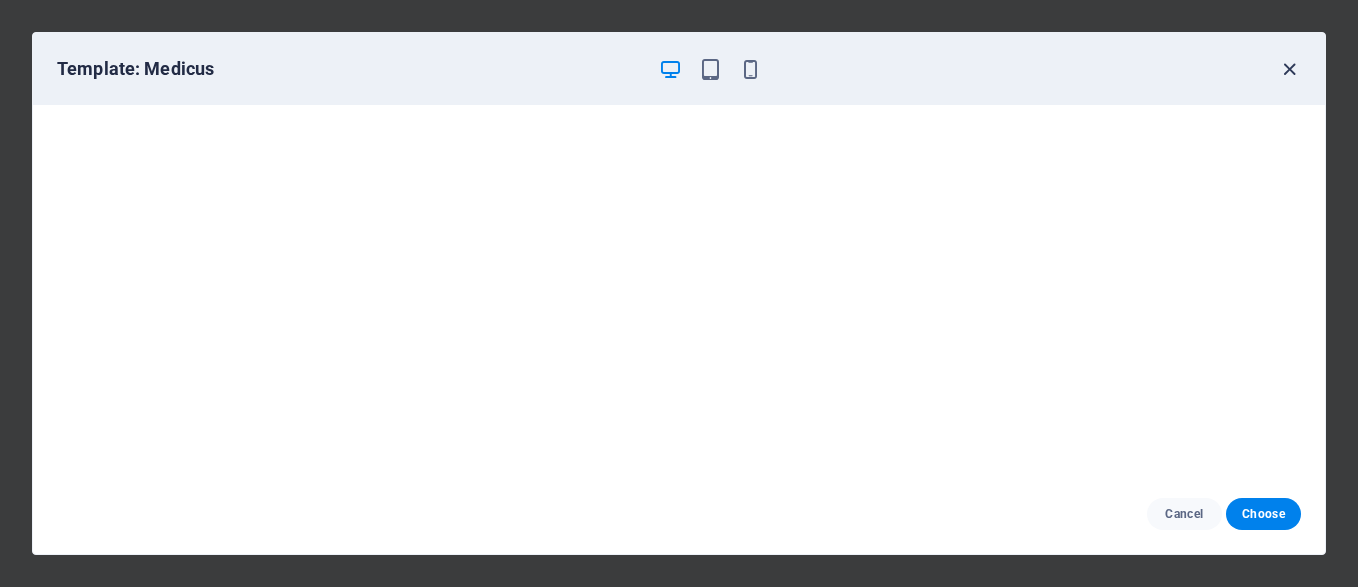 click at bounding box center (1289, 69) 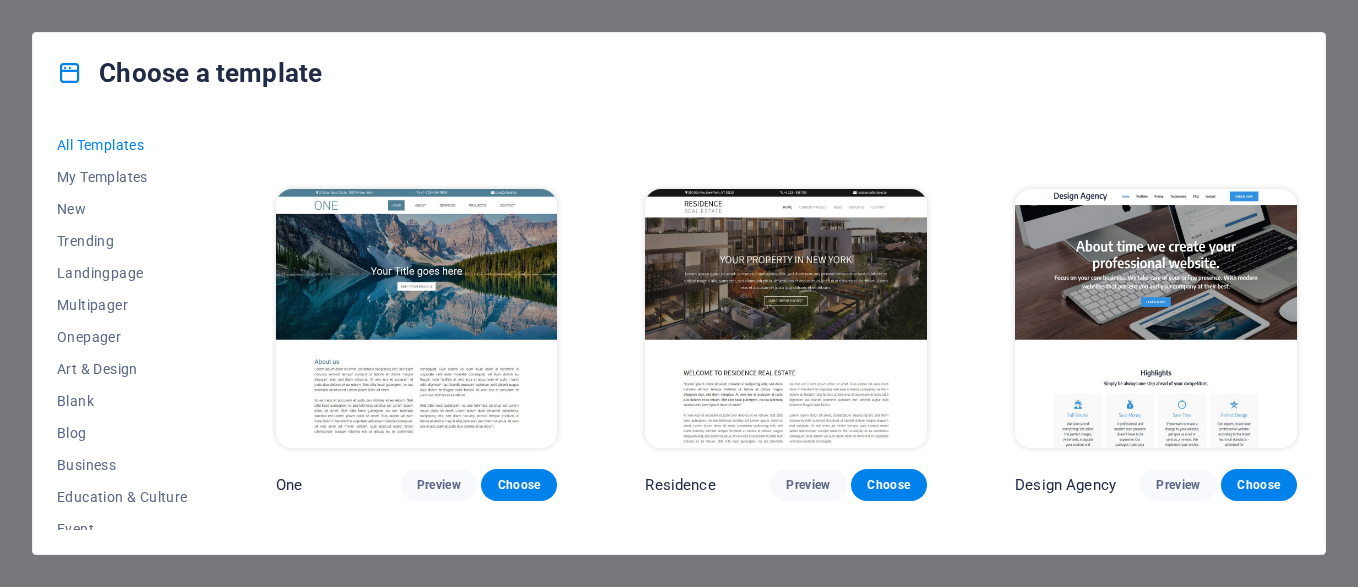 scroll, scrollTop: 16258, scrollLeft: 0, axis: vertical 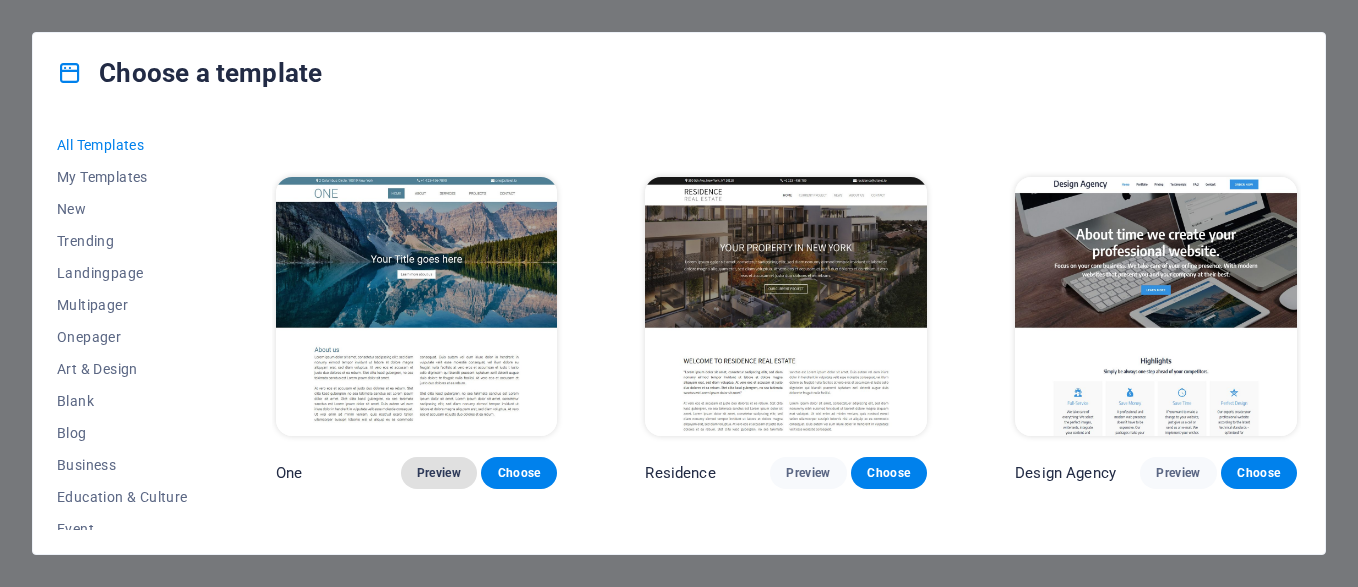 click on "Preview" at bounding box center [439, 473] 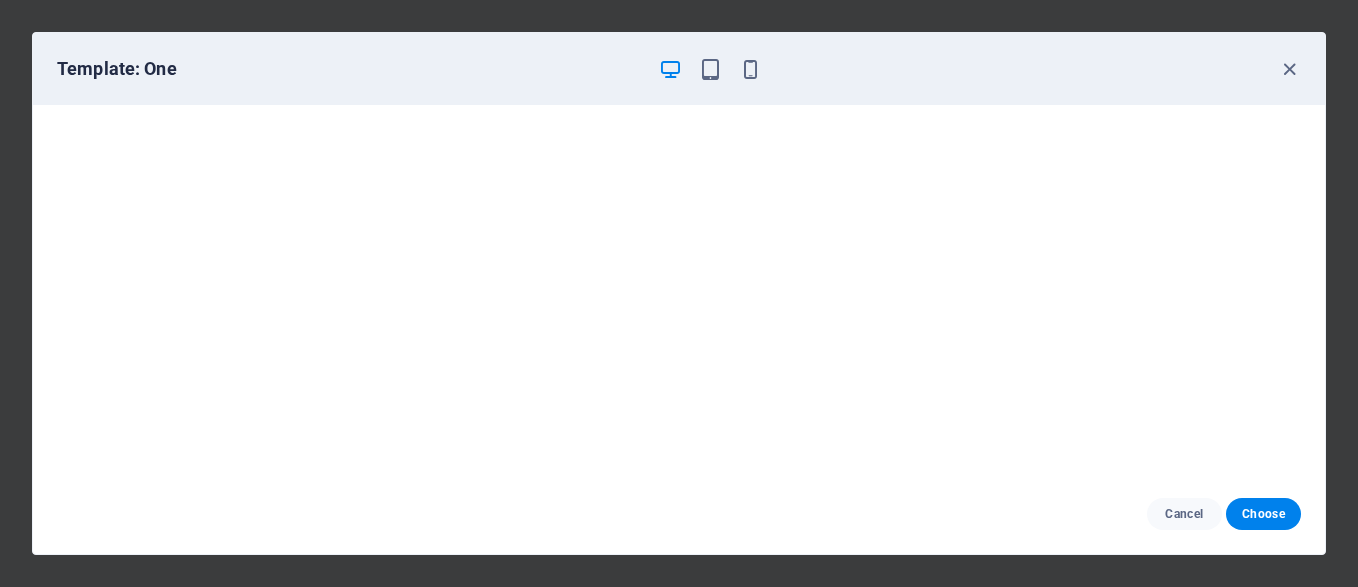 scroll, scrollTop: 0, scrollLeft: 0, axis: both 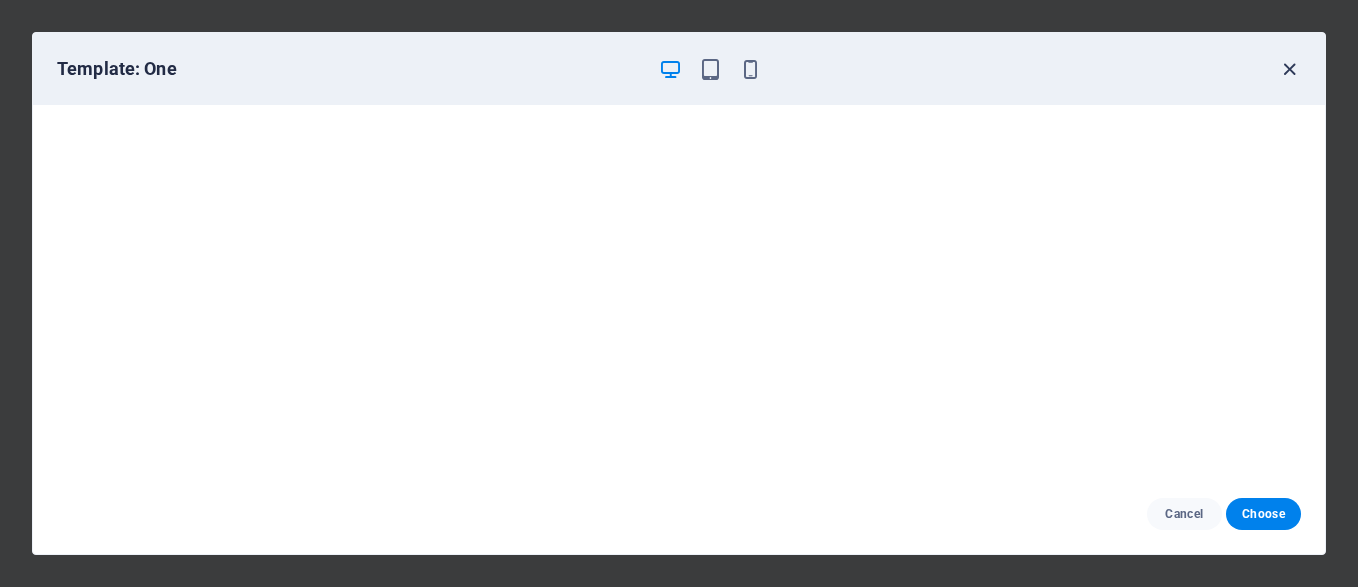 click at bounding box center [1289, 69] 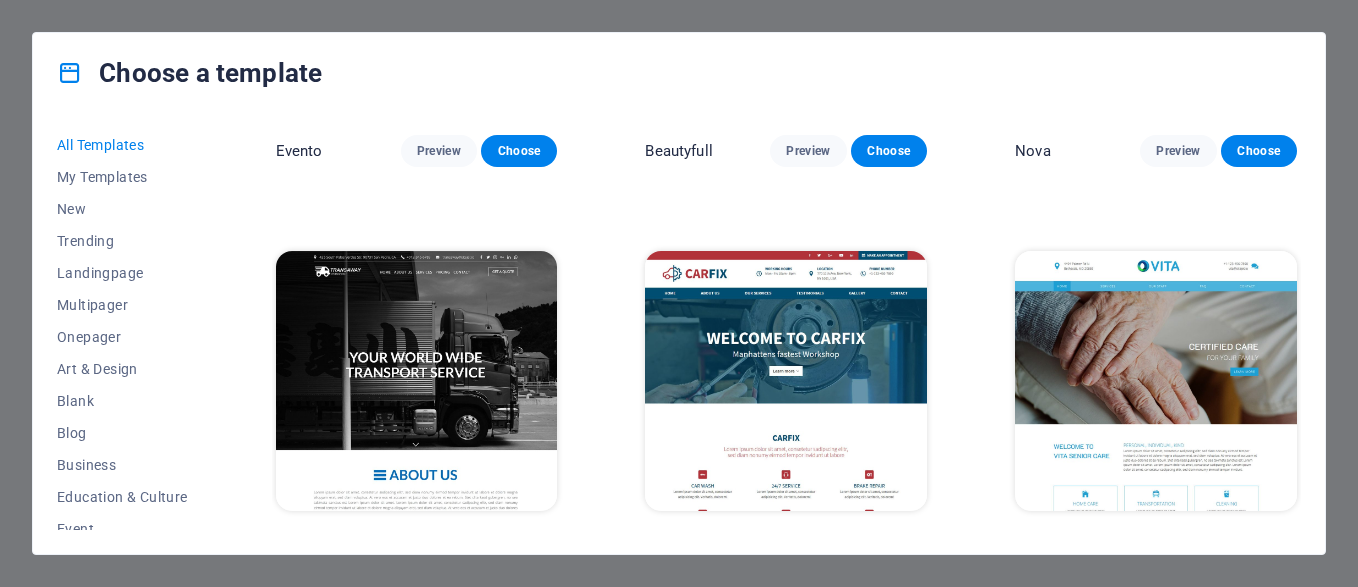 scroll, scrollTop: 15358, scrollLeft: 0, axis: vertical 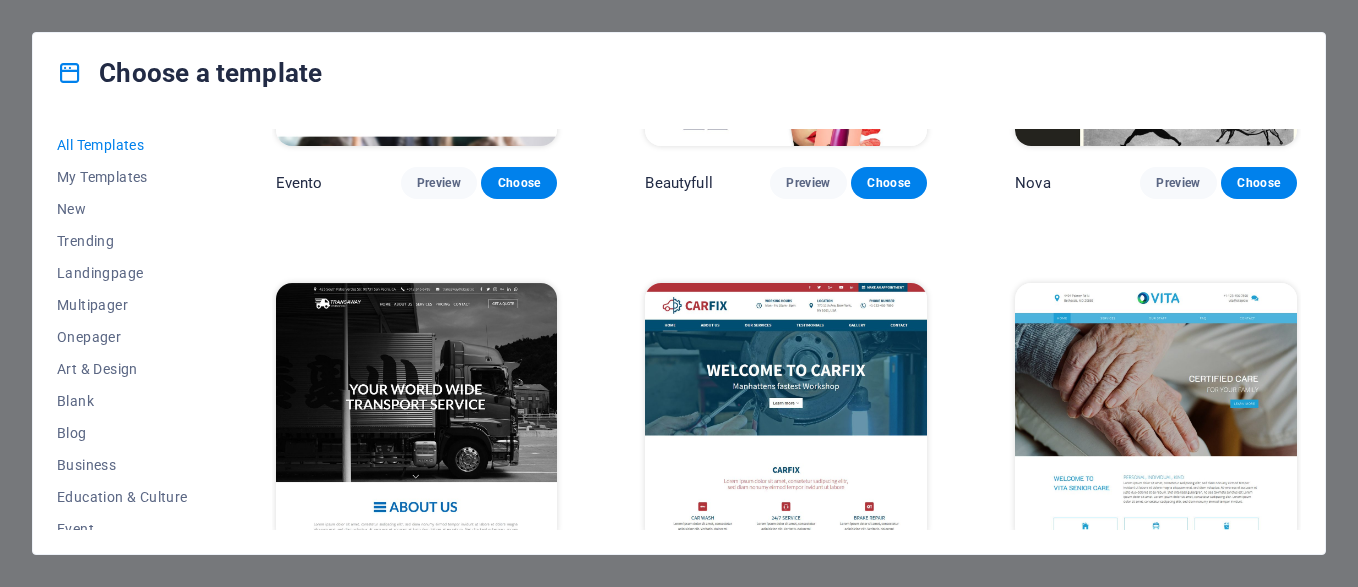 click on "Preview" at bounding box center (808, 580) 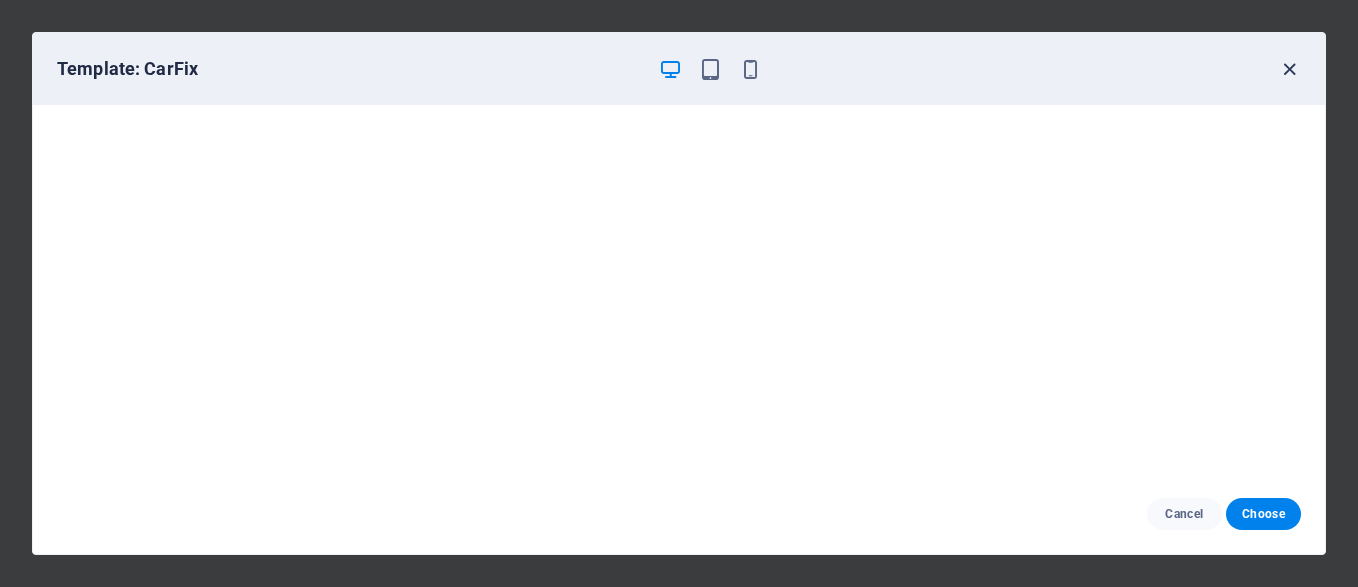 click at bounding box center (1289, 69) 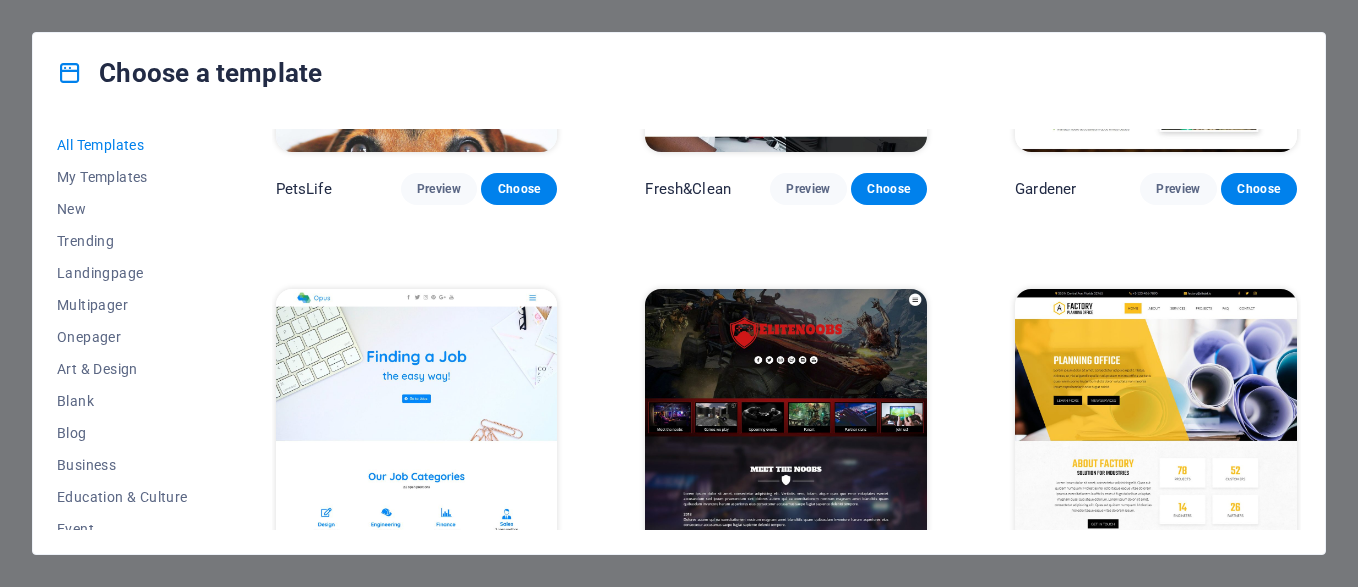 scroll, scrollTop: 13758, scrollLeft: 0, axis: vertical 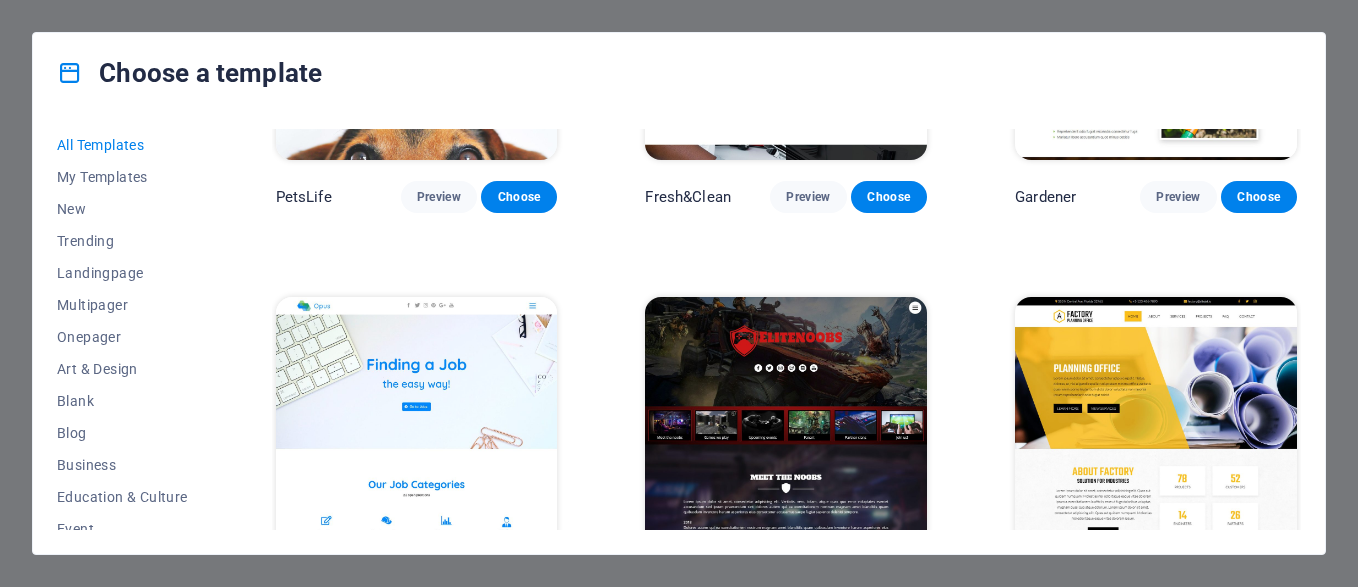 click on "Preview" at bounding box center (439, 594) 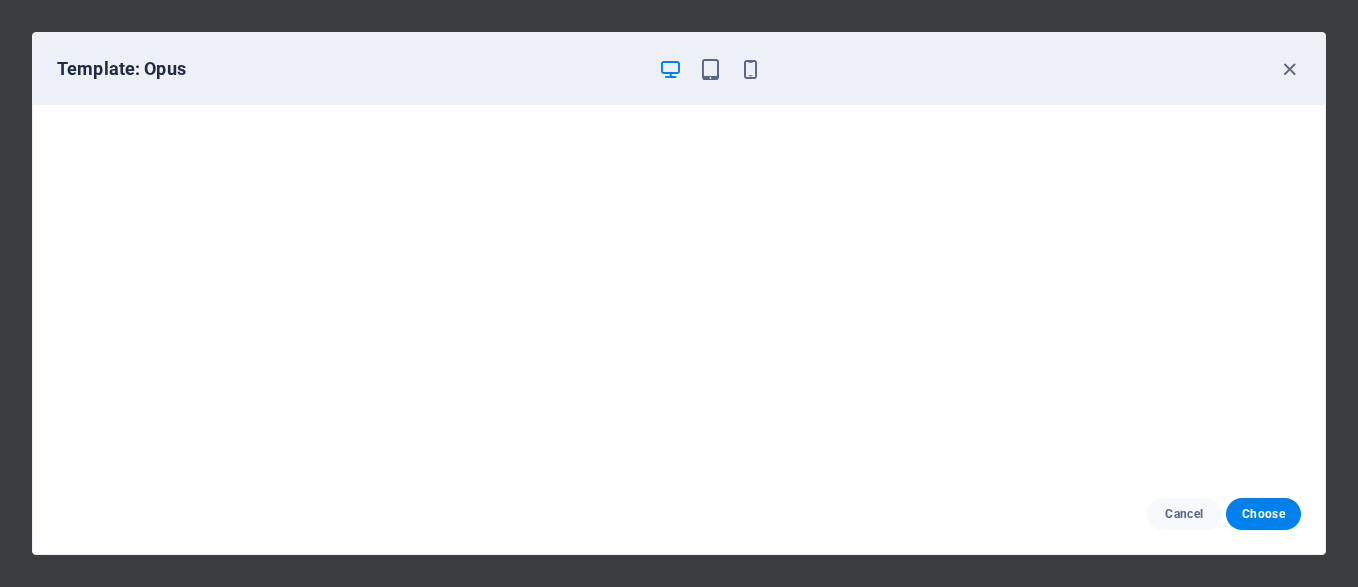 scroll, scrollTop: 0, scrollLeft: 0, axis: both 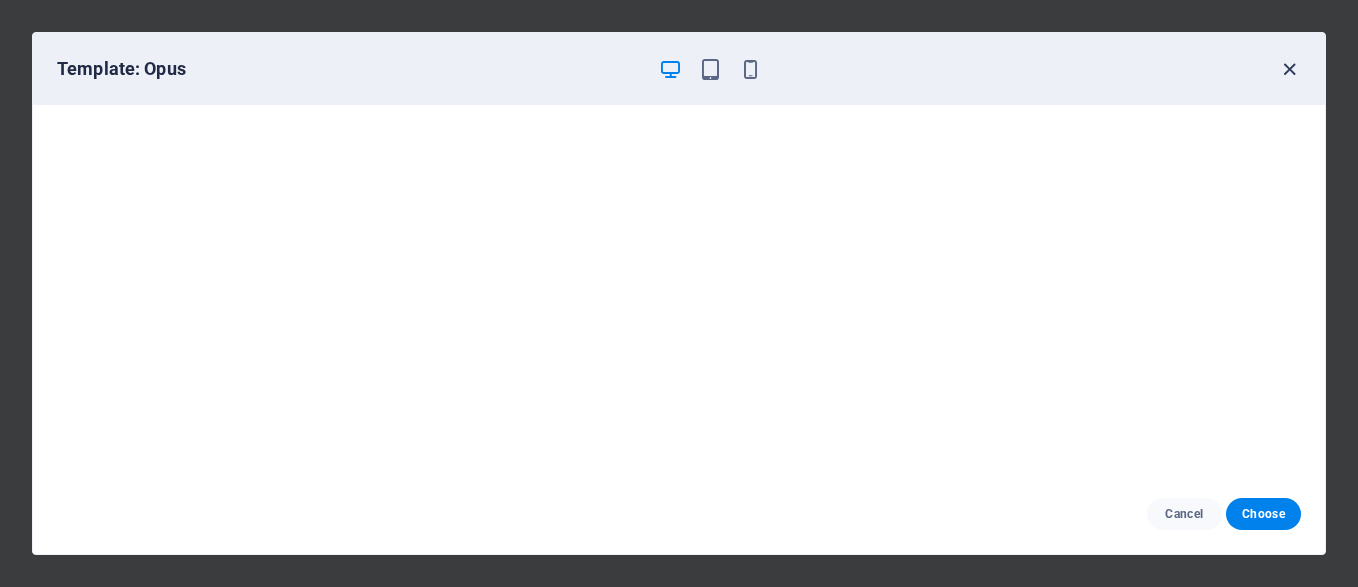 click at bounding box center [1289, 69] 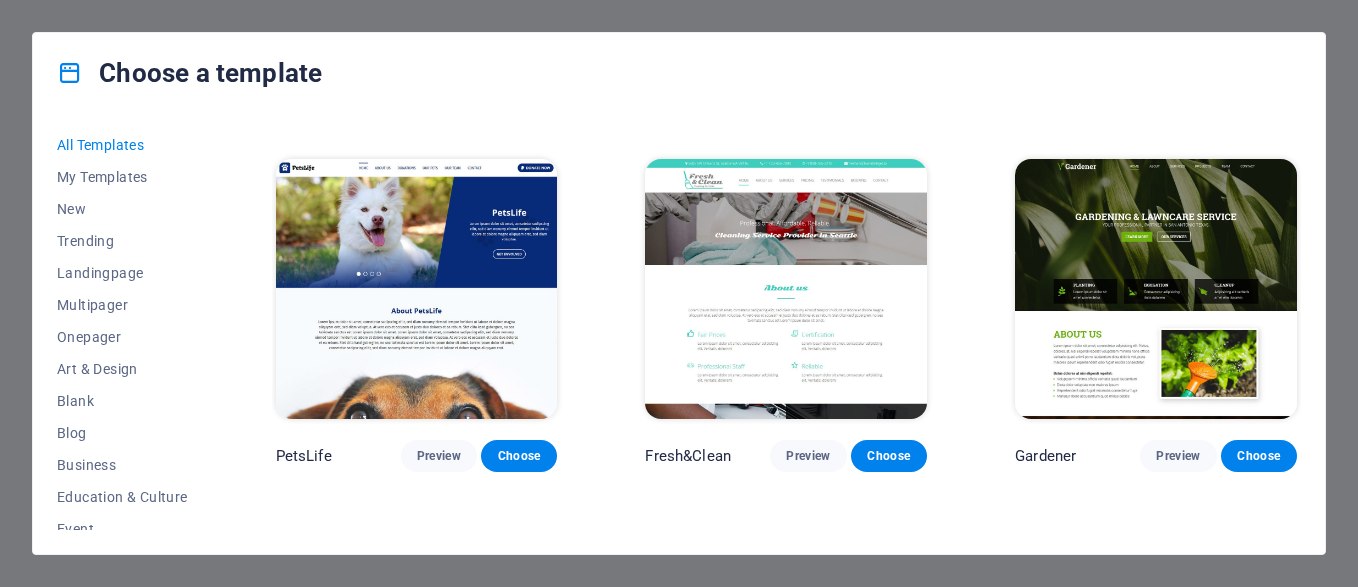 scroll, scrollTop: 13465, scrollLeft: 0, axis: vertical 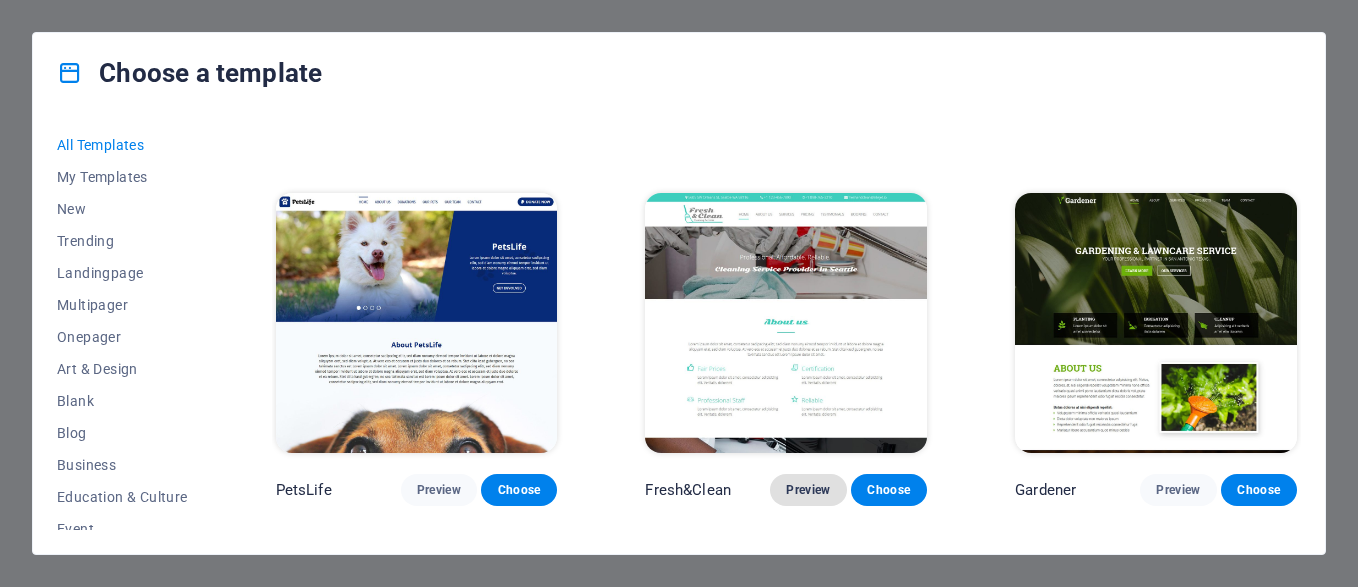 click on "Preview" at bounding box center (808, 490) 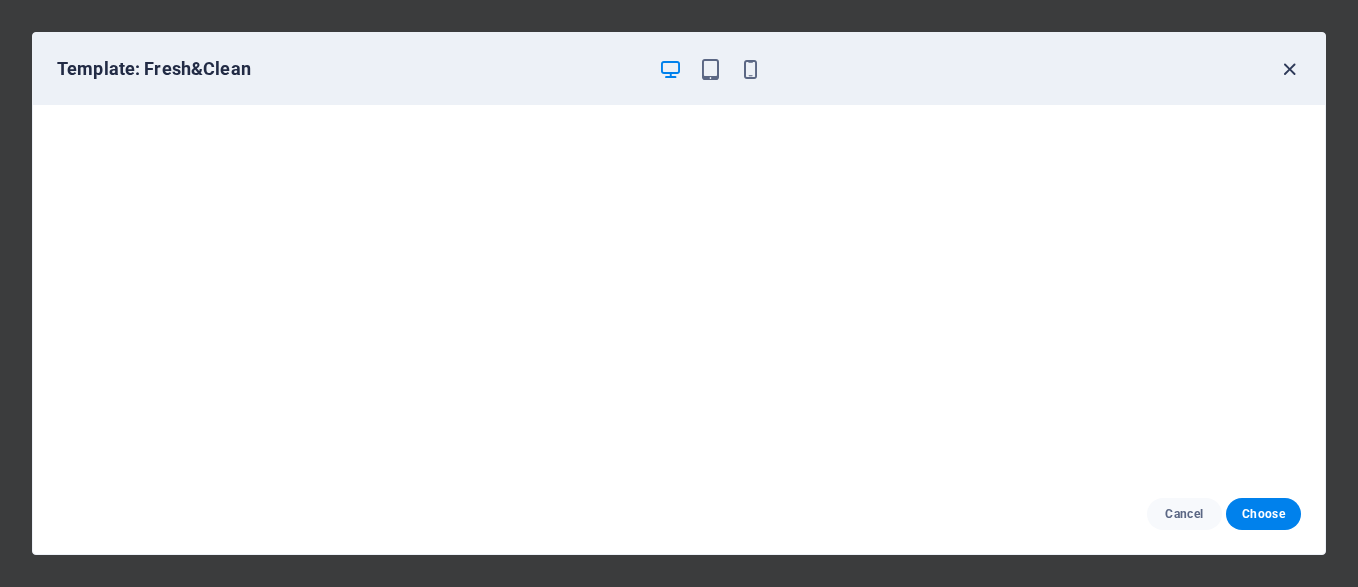 click at bounding box center [1289, 69] 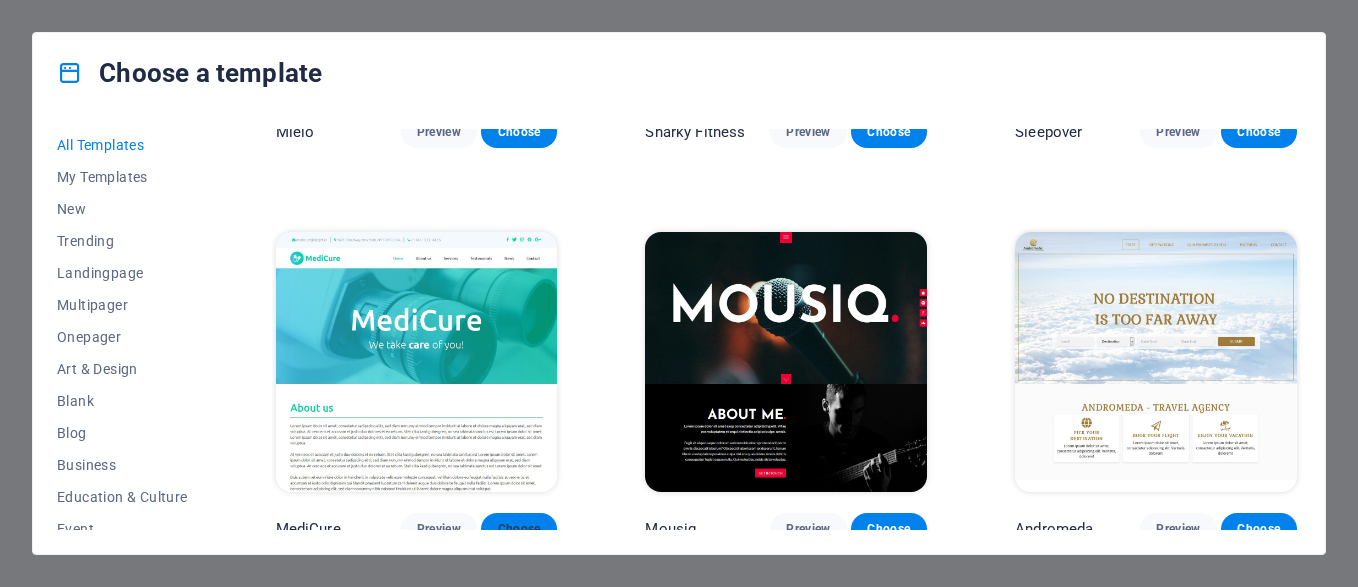 scroll, scrollTop: 12665, scrollLeft: 0, axis: vertical 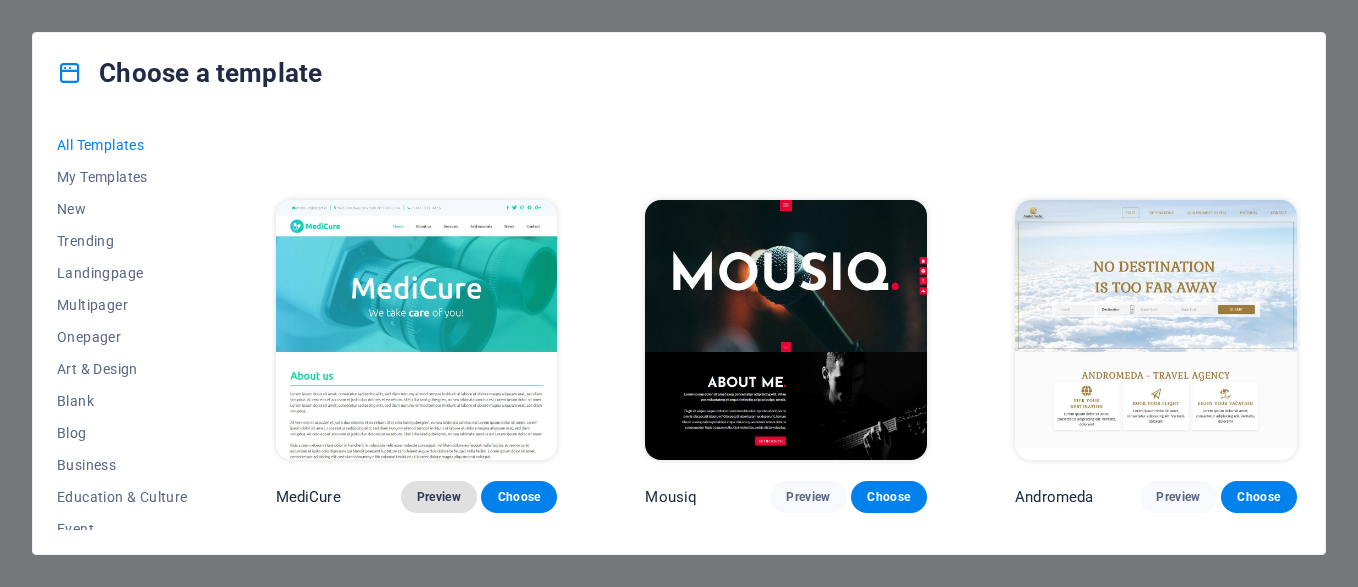 click on "Preview" at bounding box center [439, 497] 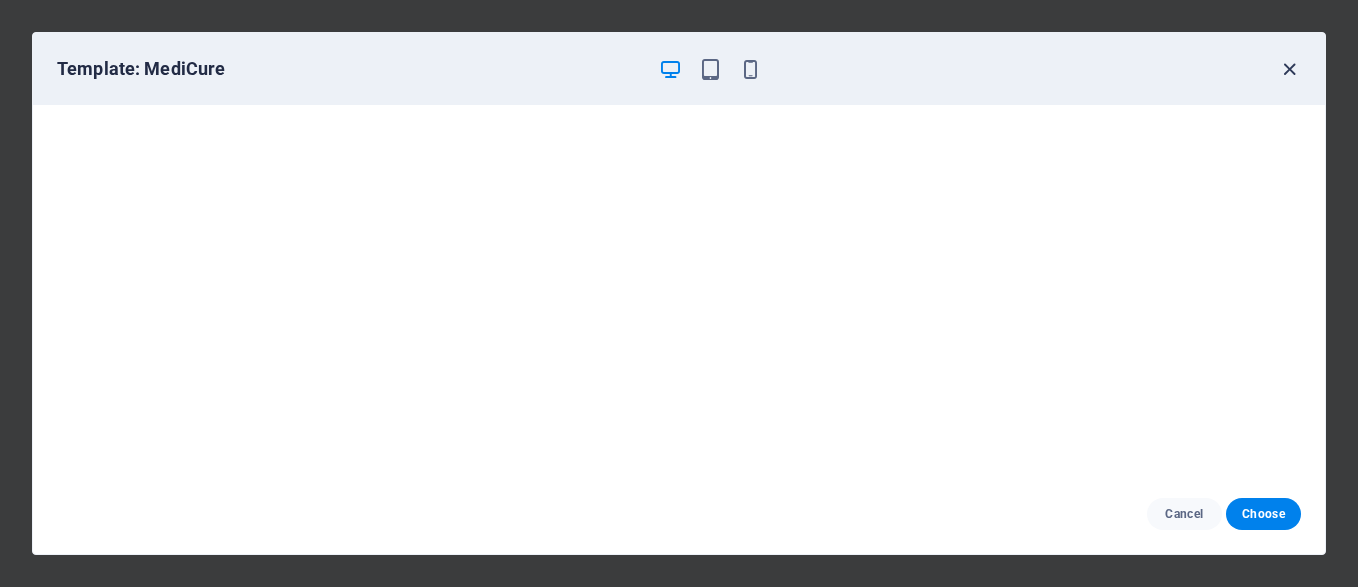 click at bounding box center [1289, 69] 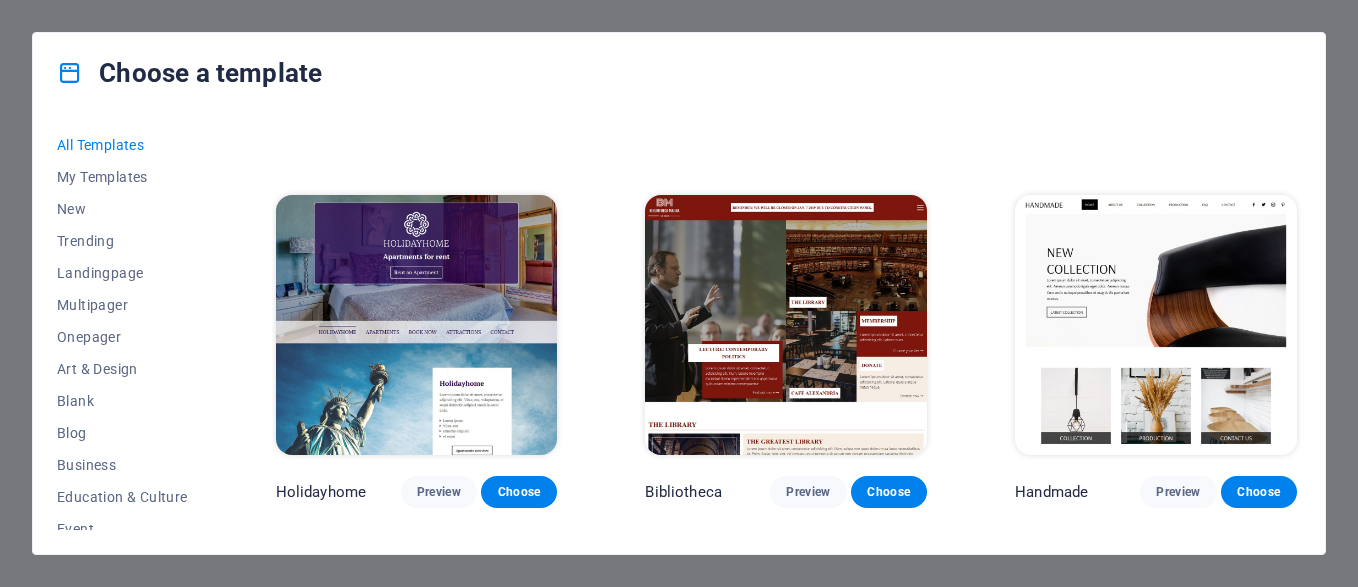 scroll, scrollTop: 10265, scrollLeft: 0, axis: vertical 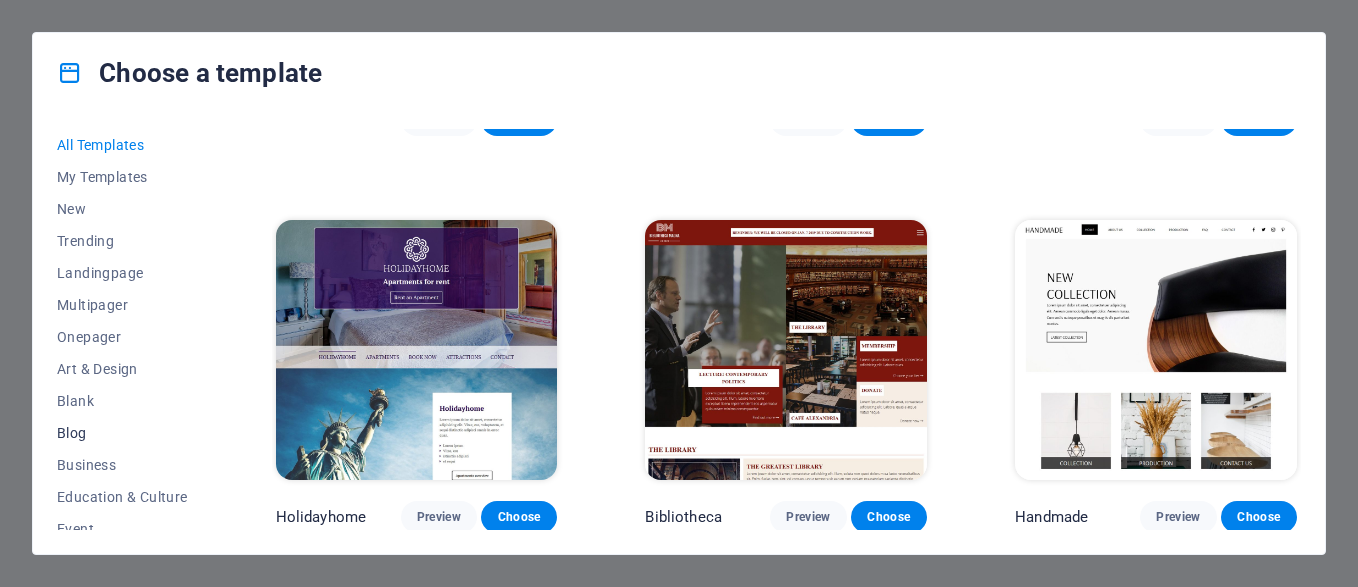 click on "Blog" at bounding box center (122, 433) 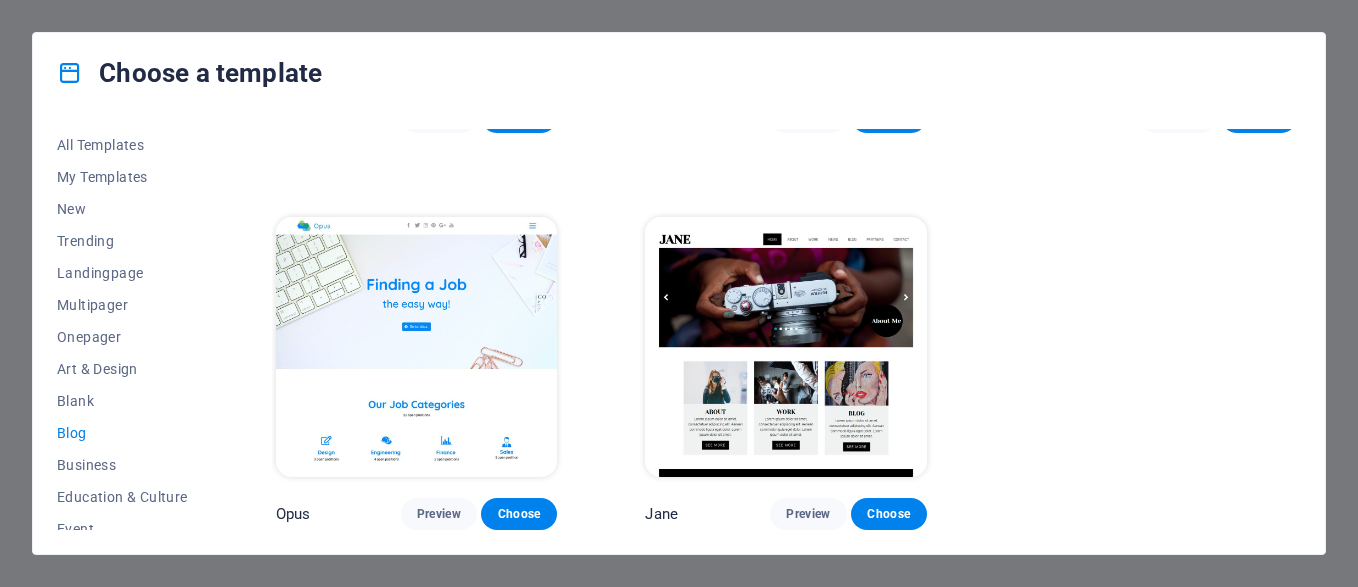 scroll, scrollTop: 2682, scrollLeft: 0, axis: vertical 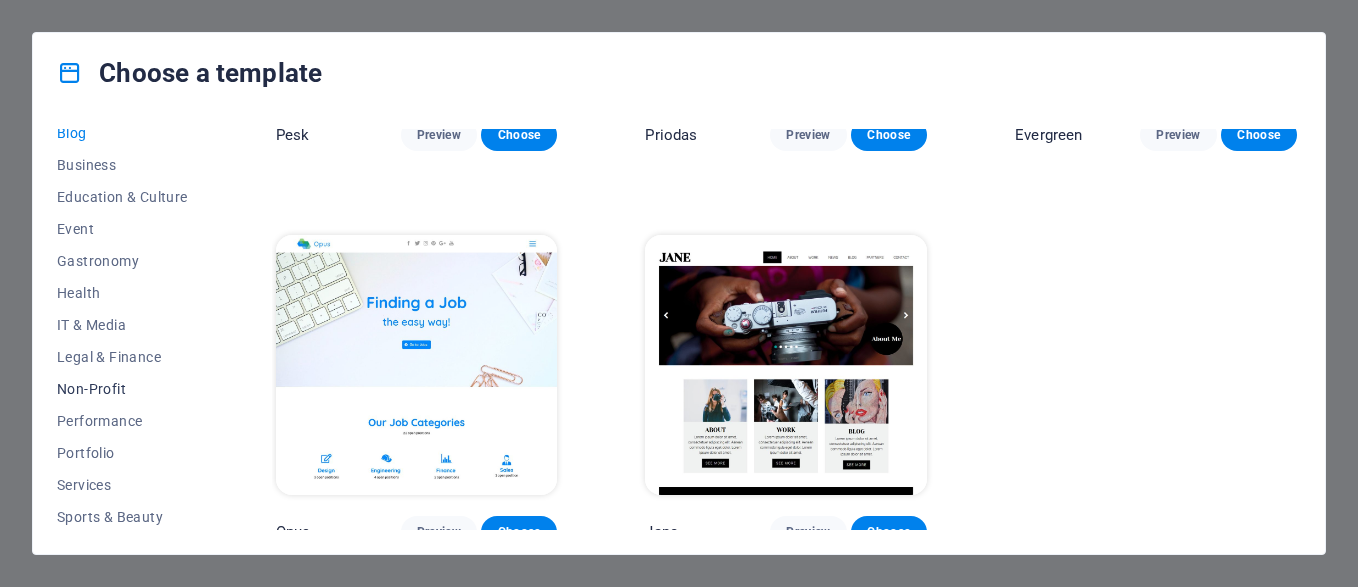 click on "Non-Profit" at bounding box center (122, 389) 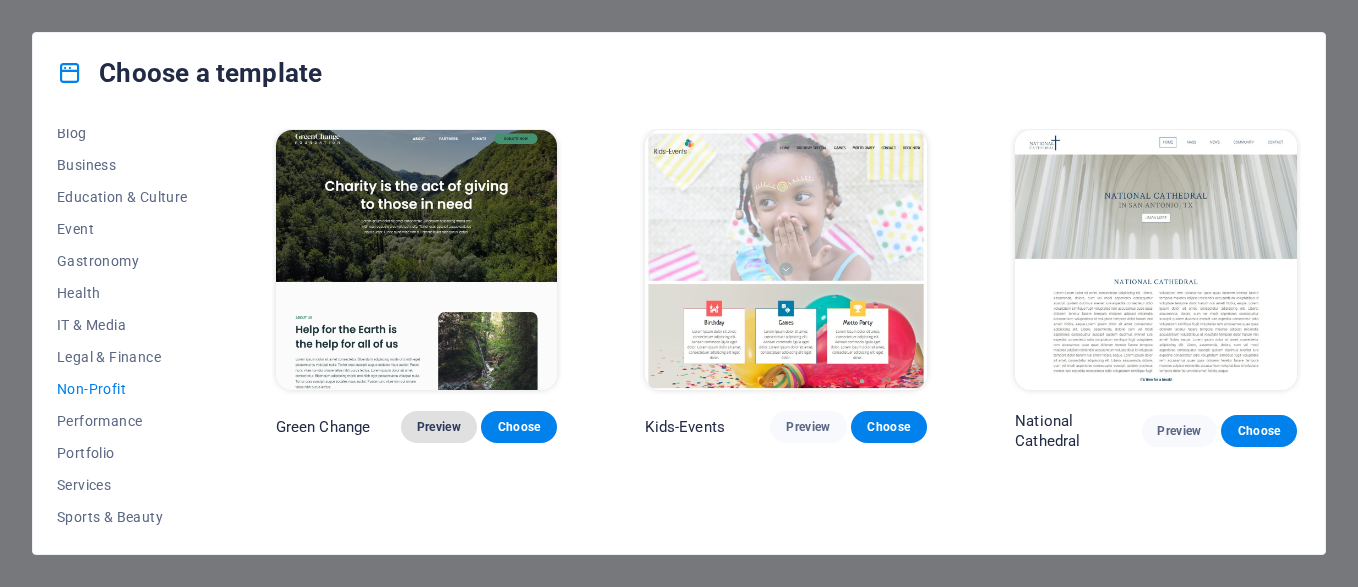 scroll, scrollTop: 0, scrollLeft: 0, axis: both 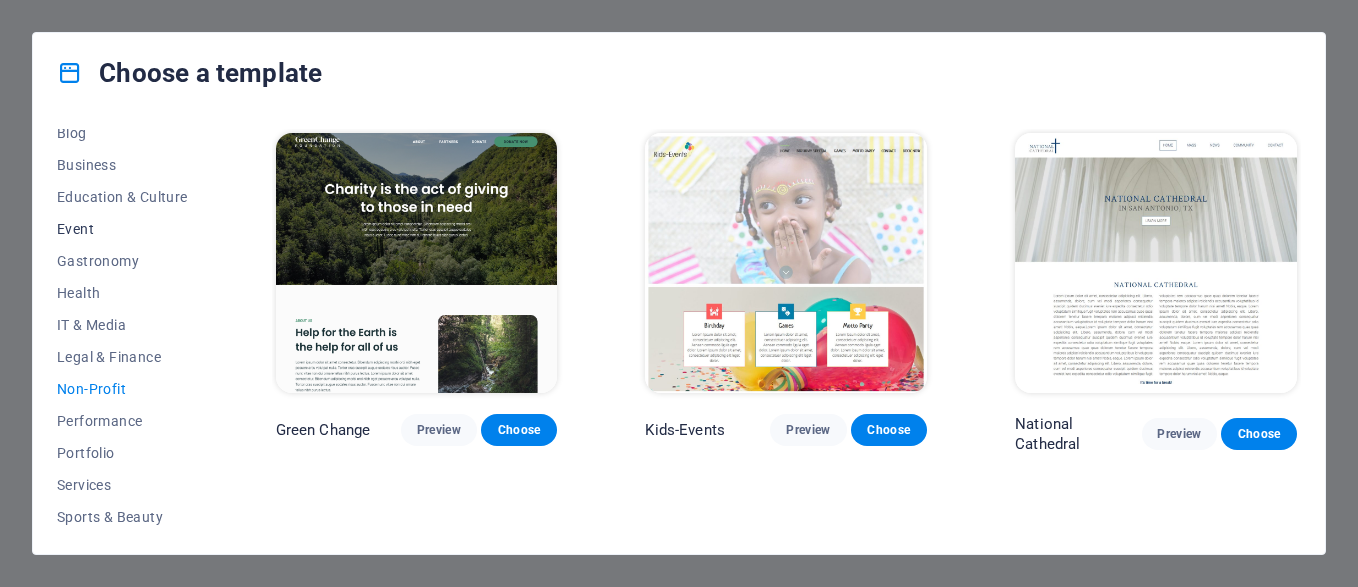 click on "Event" at bounding box center (122, 229) 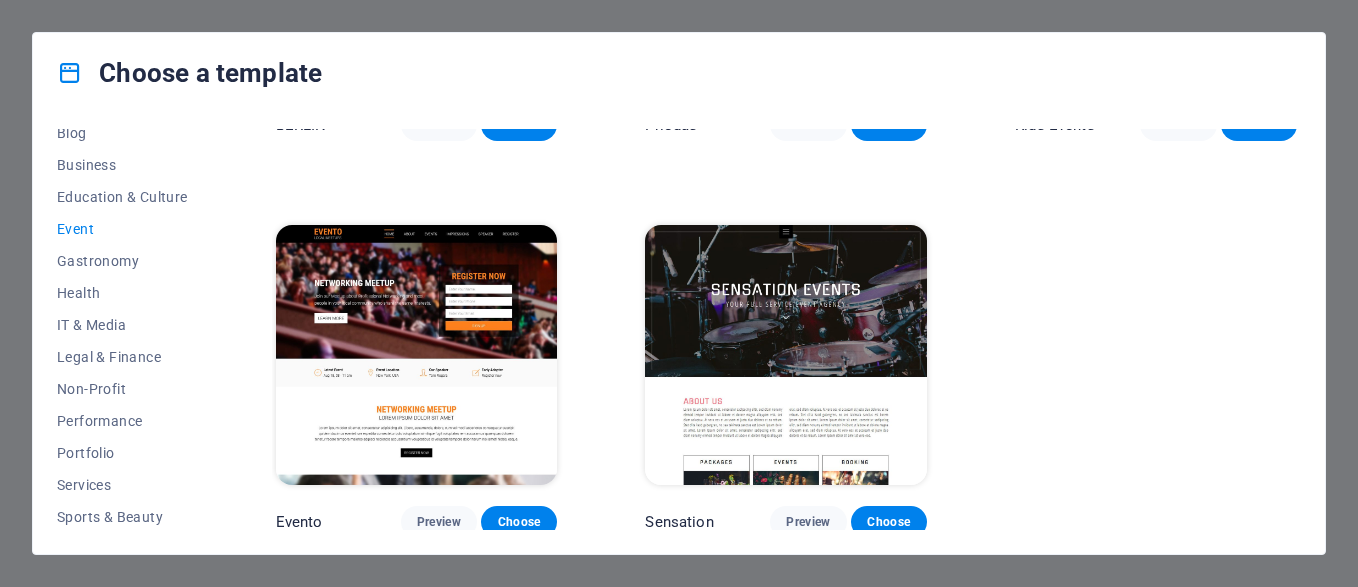 scroll, scrollTop: 702, scrollLeft: 0, axis: vertical 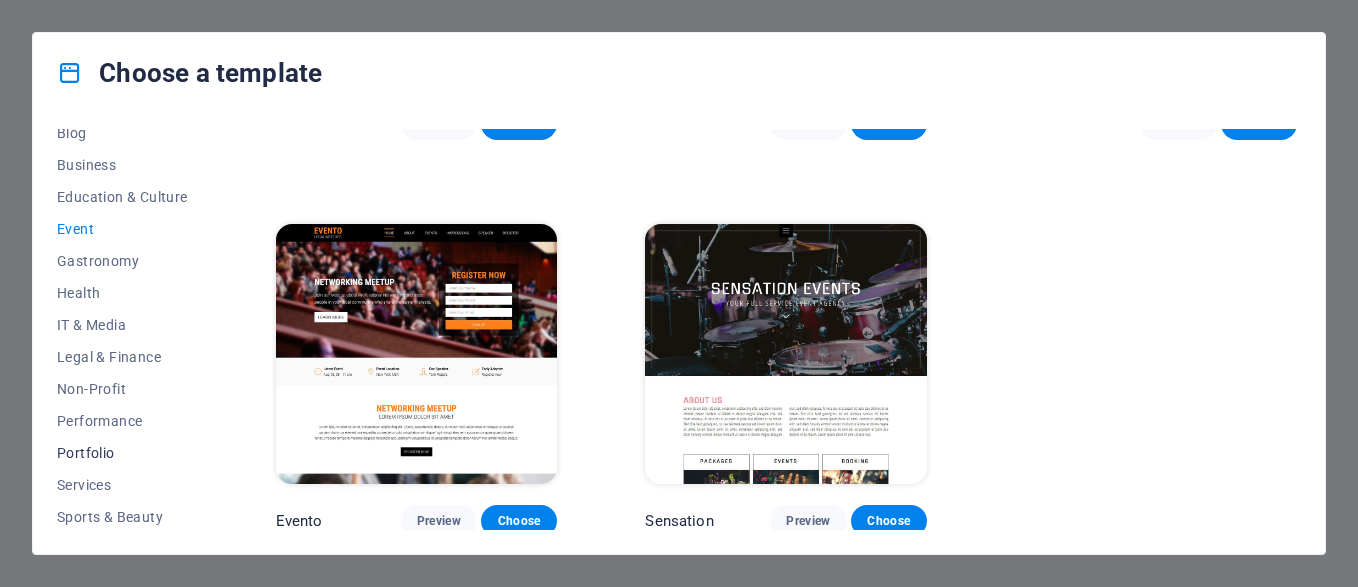 click on "Portfolio" at bounding box center [122, 453] 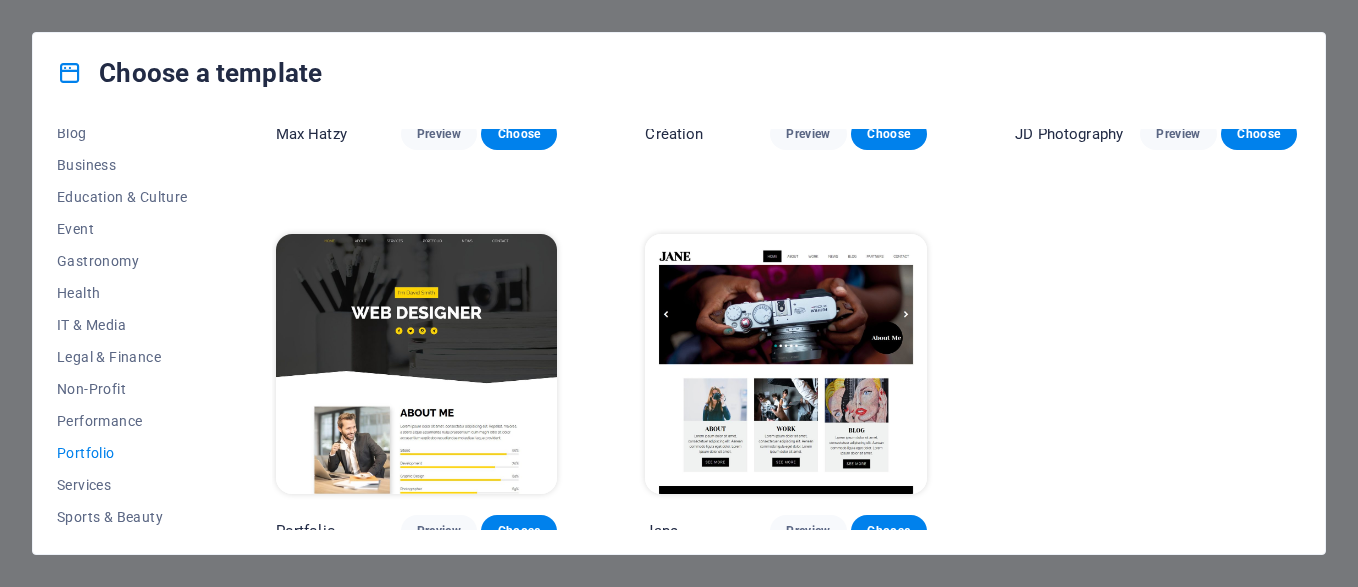 scroll, scrollTop: 710, scrollLeft: 0, axis: vertical 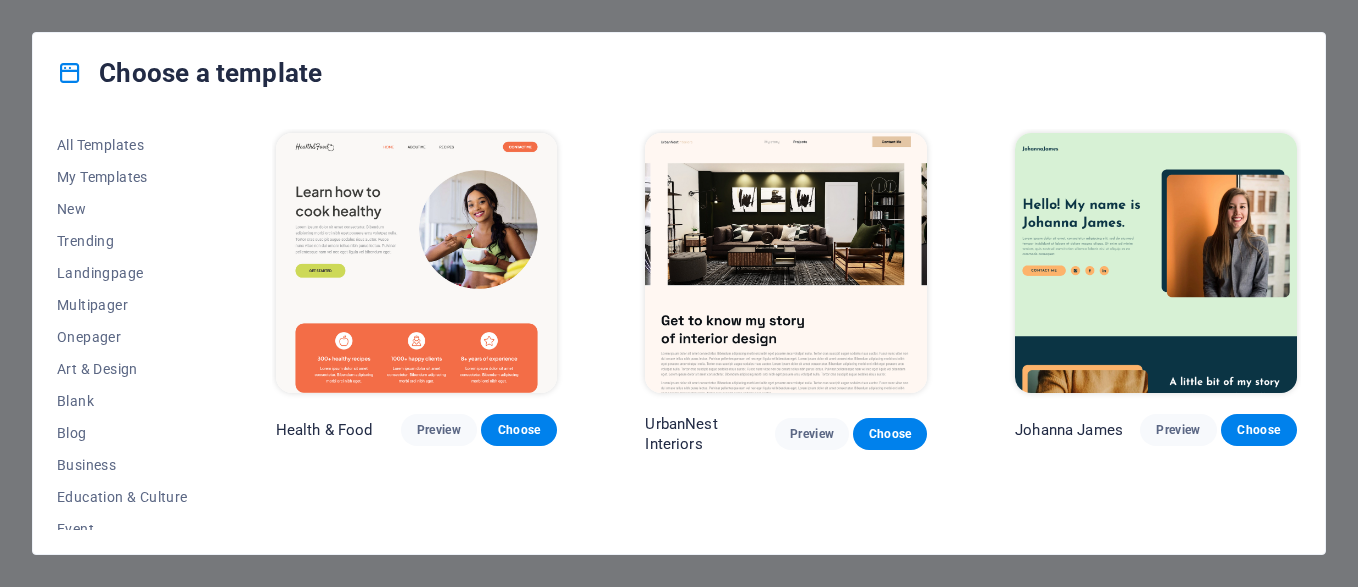 click on "Choose a template All Templates My Templates New Trending Landingpage Multipager Onepager Art & Design Blank Blog Business Education & Culture Event Gastronomy Health IT & Media Legal & Finance Non-Profit Performance Portfolio Services Sports & Beauty Trades Travel Wireframe Health & Food Preview Choose UrbanNest Interiors Preview Choose Johanna James Preview Choose Max Hatzy Preview Choose Création Preview Choose JD Photography Preview Choose Portfolio Preview Choose Jane Preview Choose" at bounding box center [679, 293] 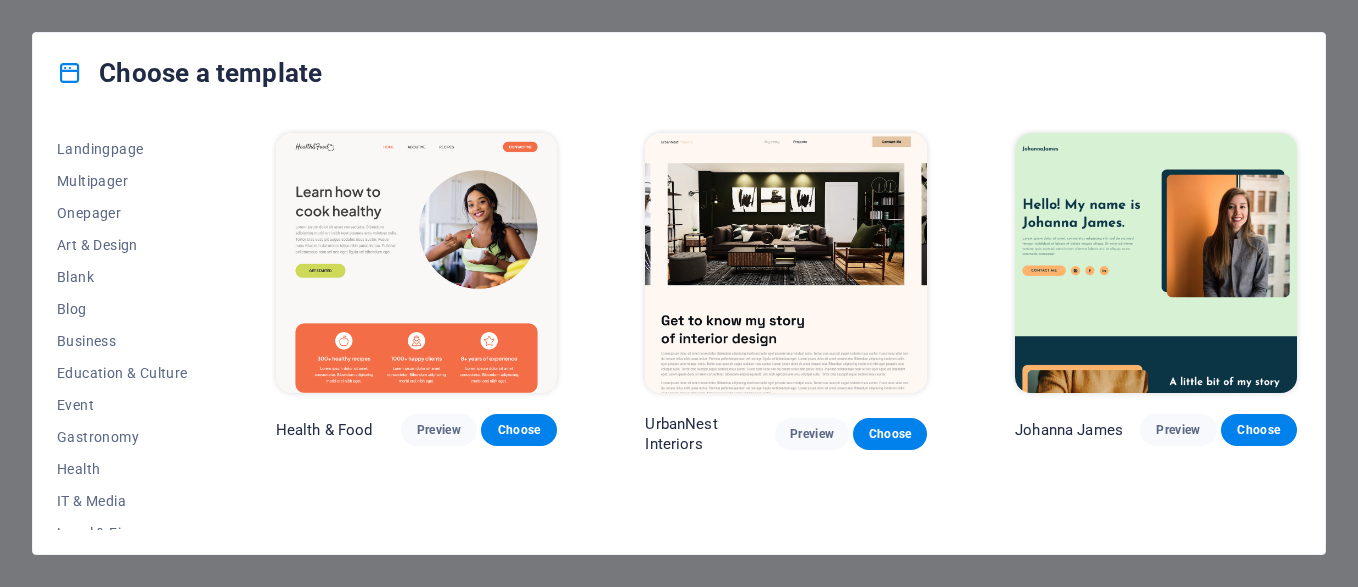 scroll, scrollTop: 300, scrollLeft: 0, axis: vertical 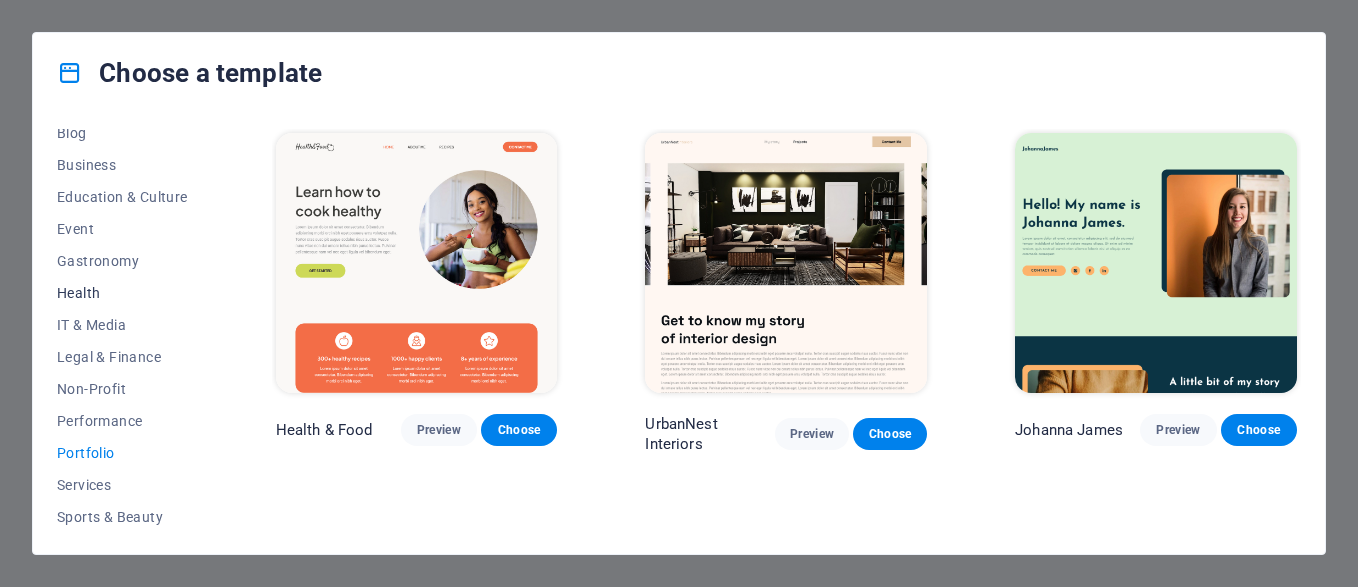 click on "Health" at bounding box center (122, 293) 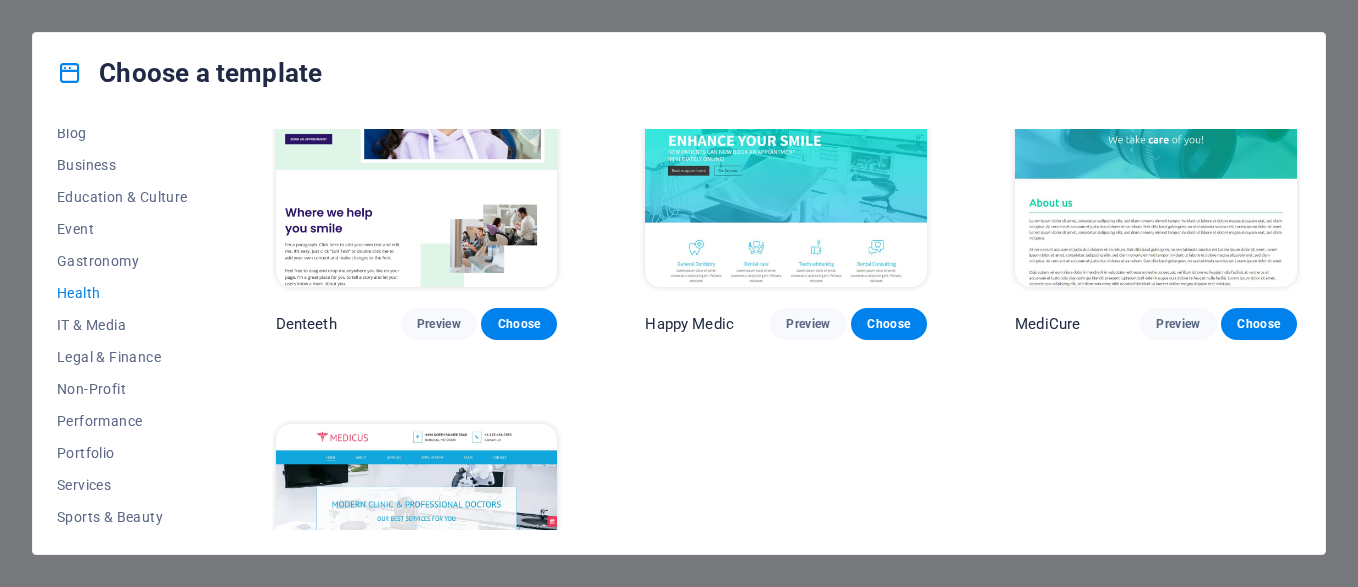 scroll, scrollTop: 402, scrollLeft: 0, axis: vertical 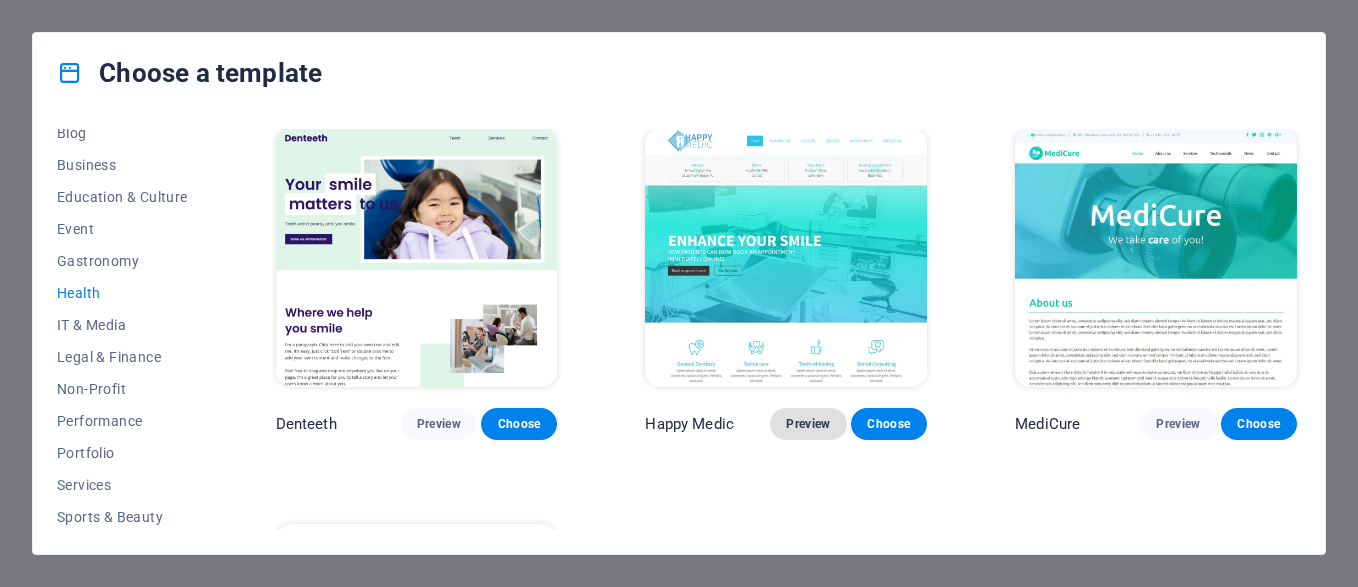 click on "Preview" at bounding box center [808, 424] 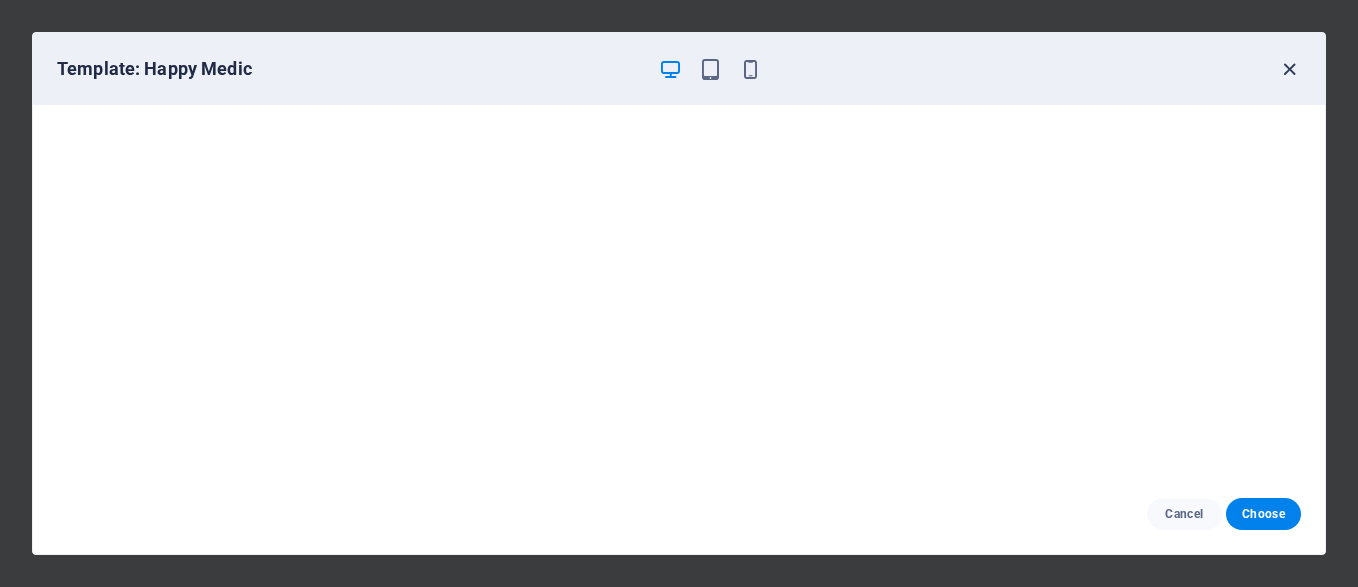 click at bounding box center [1289, 69] 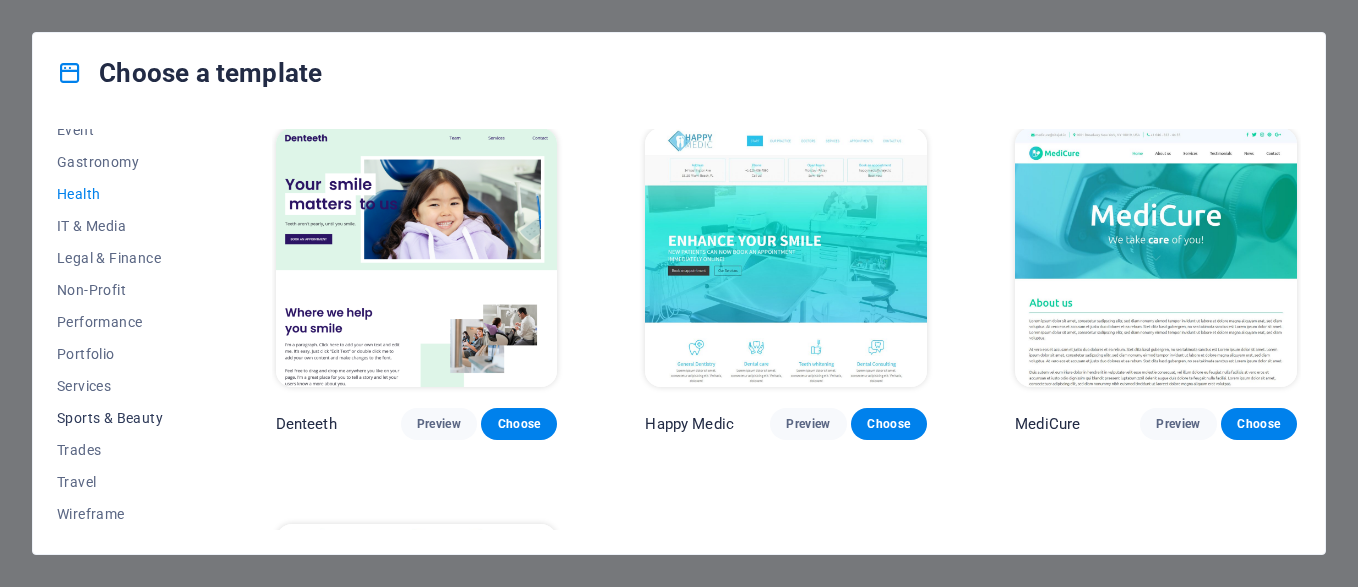 scroll, scrollTop: 299, scrollLeft: 0, axis: vertical 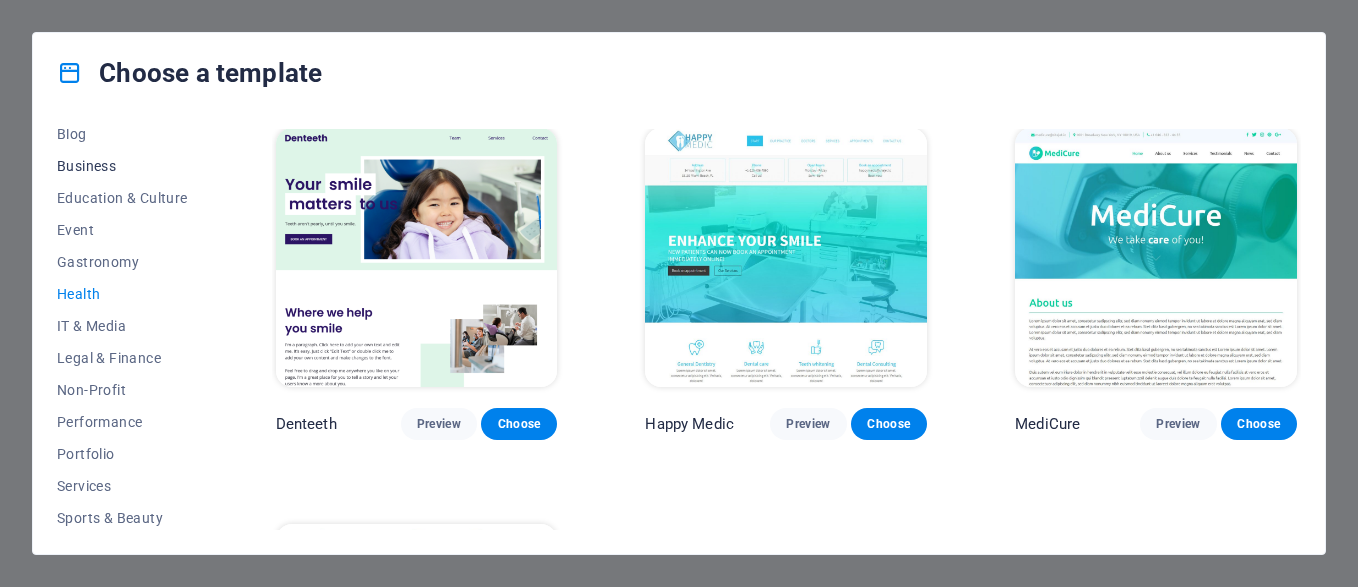 click on "Business" at bounding box center [122, 166] 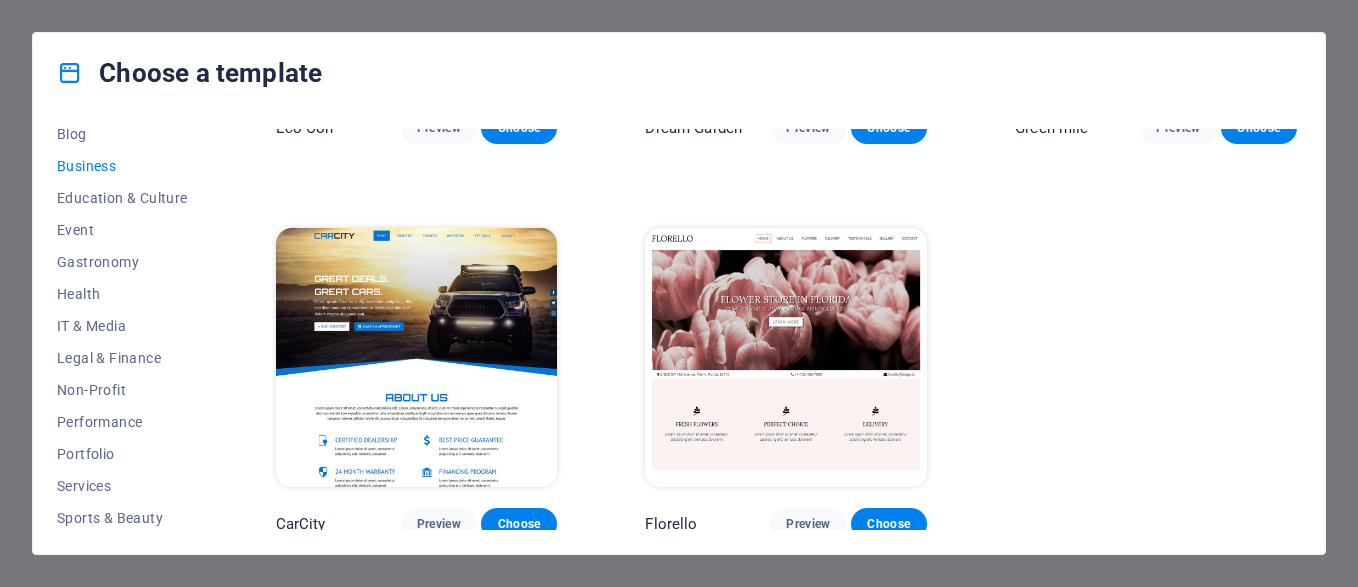 scroll, scrollTop: 308, scrollLeft: 0, axis: vertical 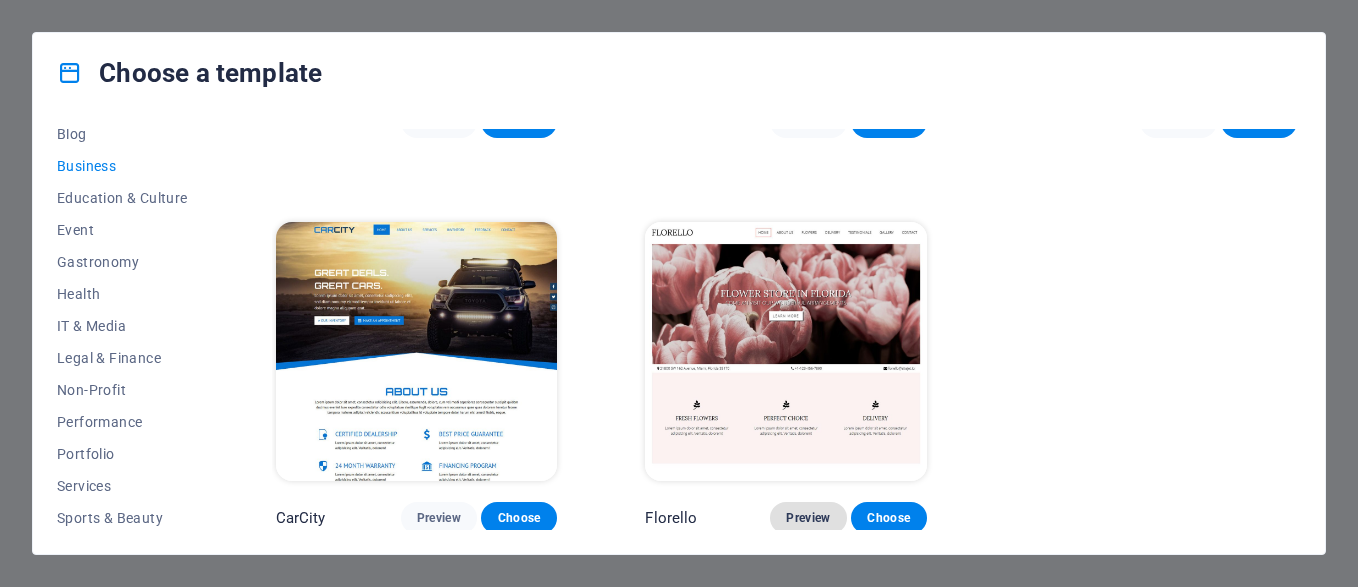 click on "Preview" at bounding box center (808, 518) 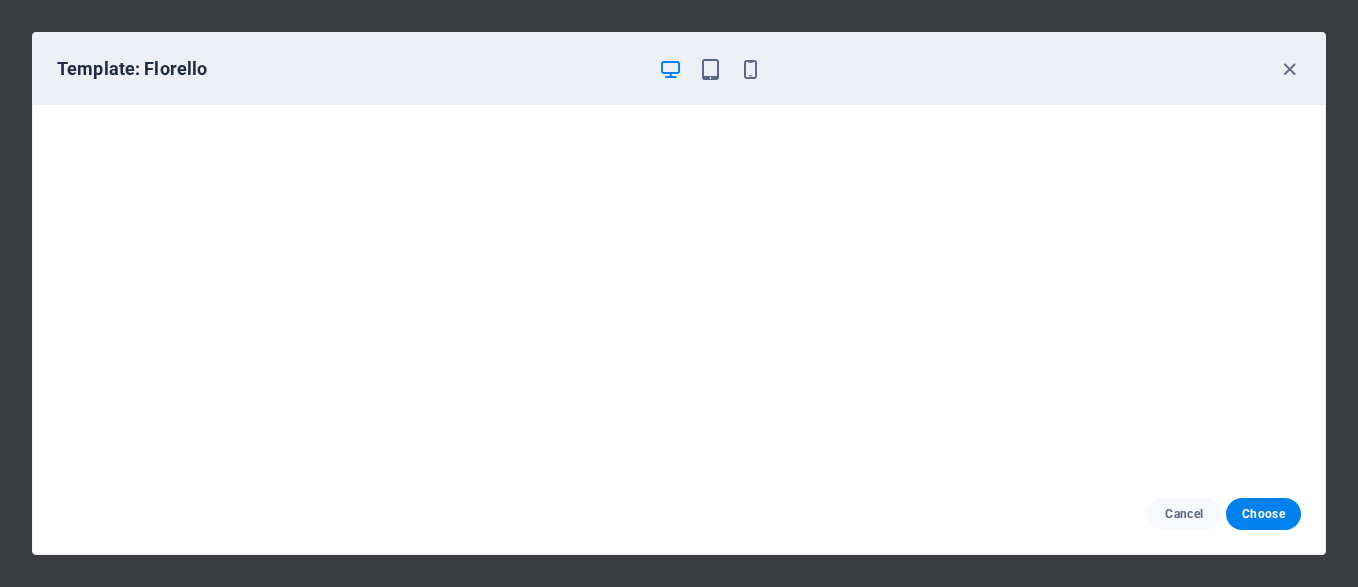 scroll, scrollTop: 0, scrollLeft: 0, axis: both 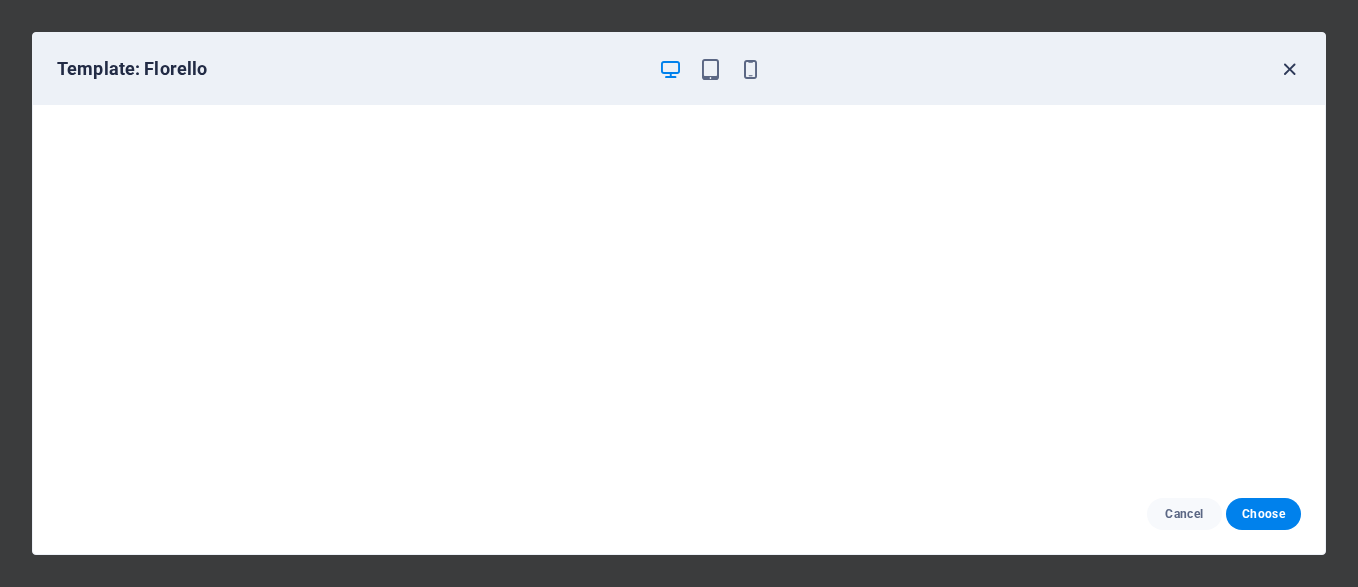 click at bounding box center (1289, 69) 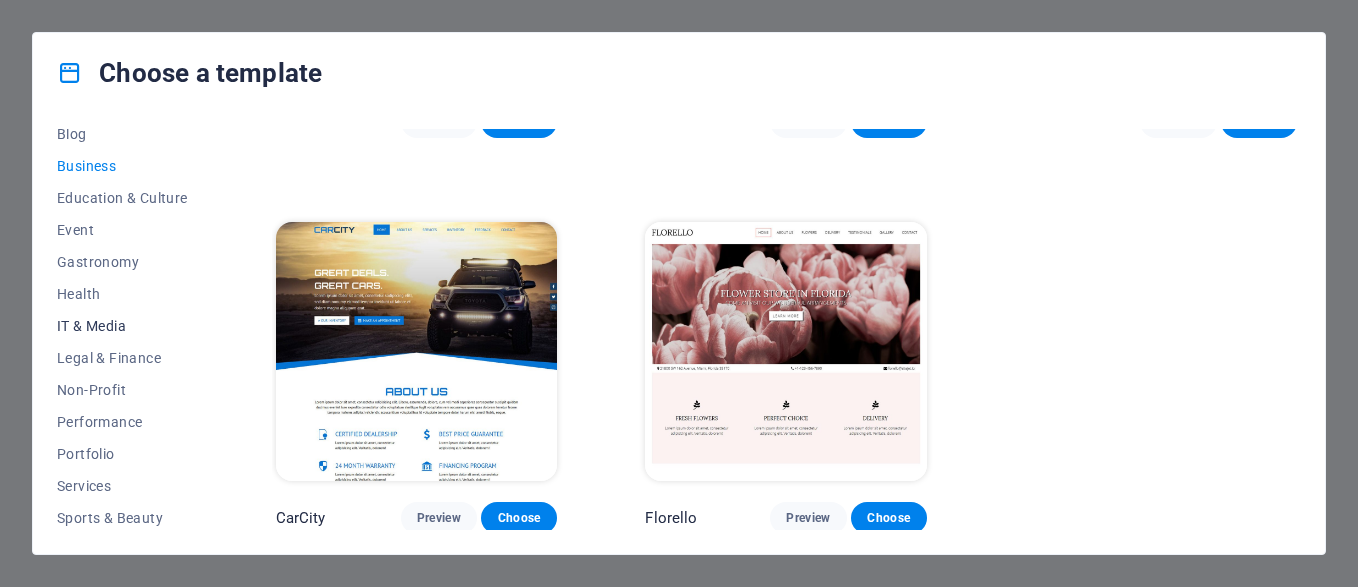 click on "IT & Media" at bounding box center (122, 326) 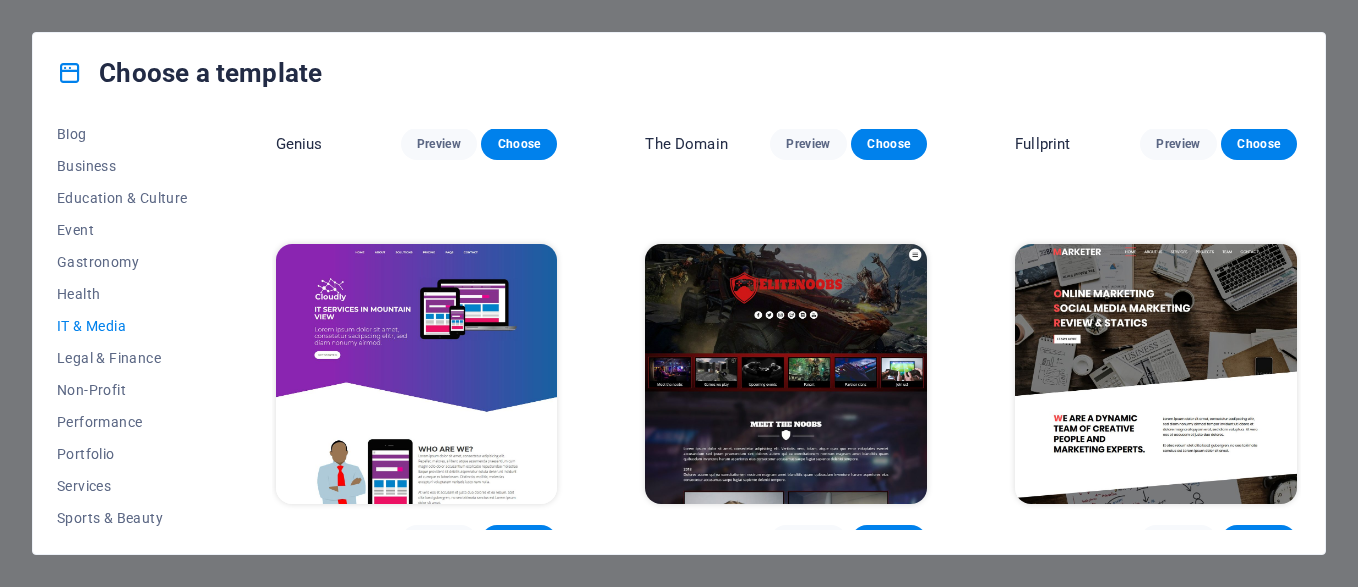 scroll, scrollTop: 1097, scrollLeft: 0, axis: vertical 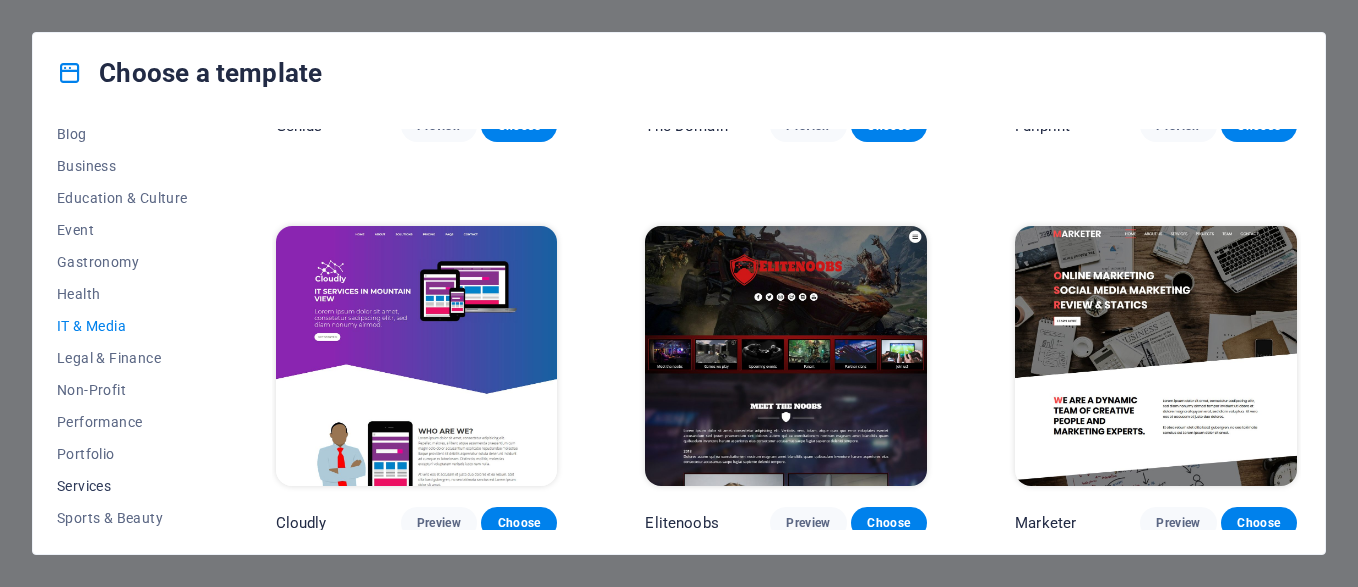 click on "Services" at bounding box center [122, 486] 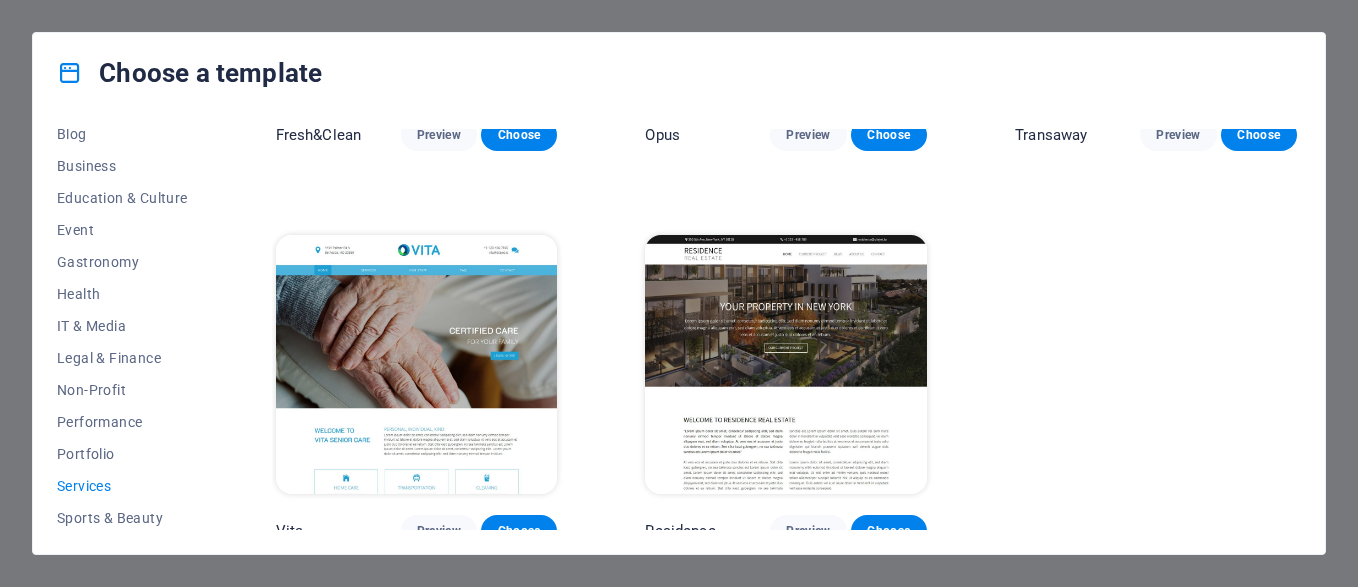 scroll, scrollTop: 2296, scrollLeft: 0, axis: vertical 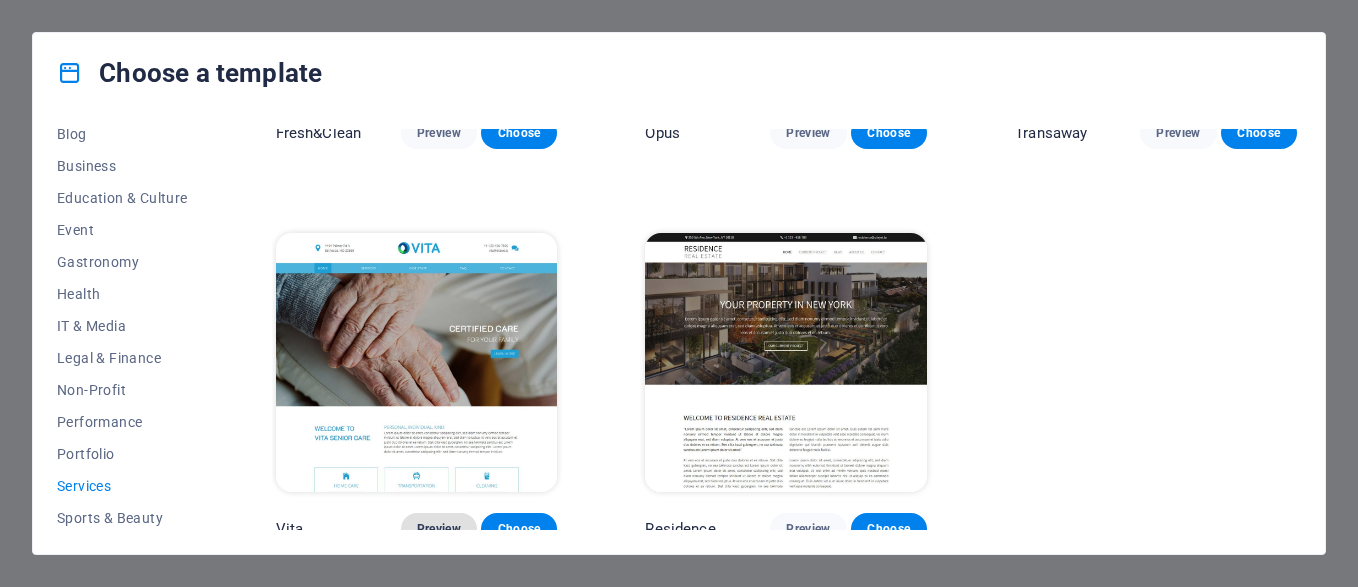 click on "Preview" at bounding box center (439, 529) 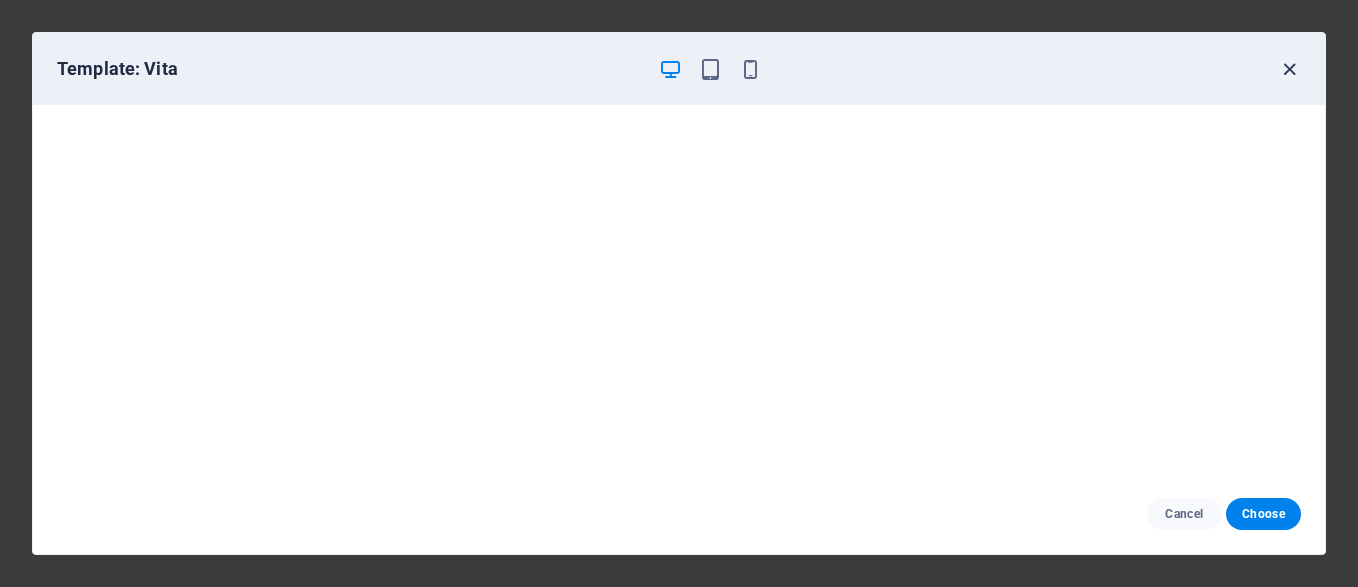 click at bounding box center [1289, 69] 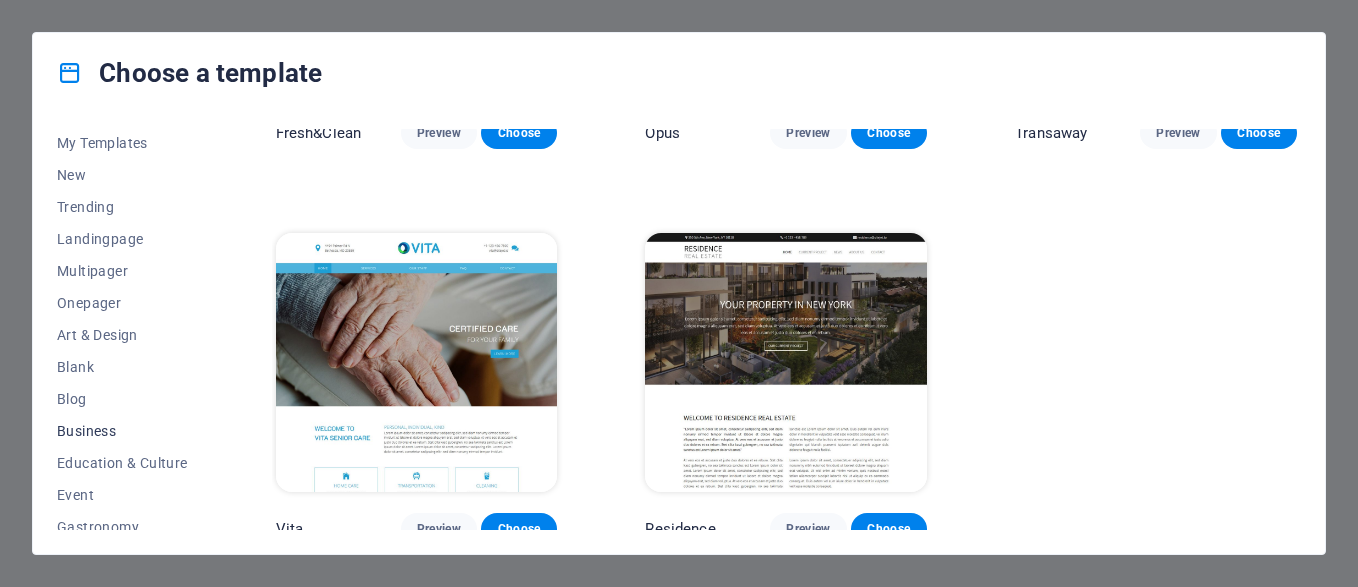 scroll, scrollTop: 0, scrollLeft: 0, axis: both 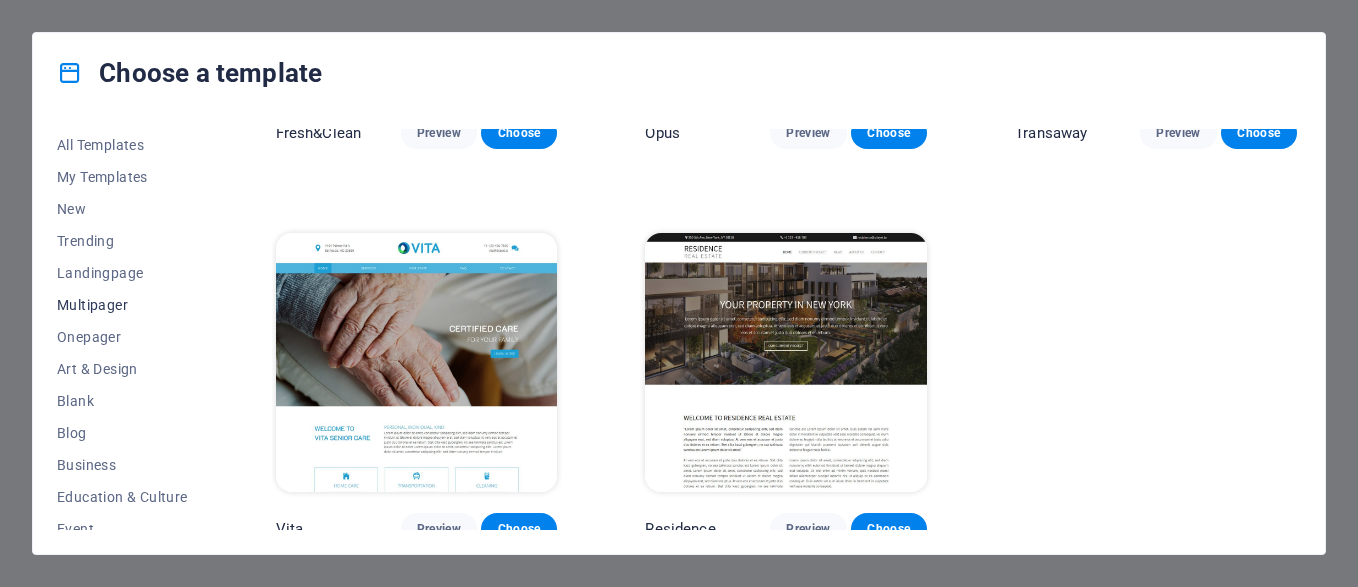 click on "Multipager" at bounding box center (122, 305) 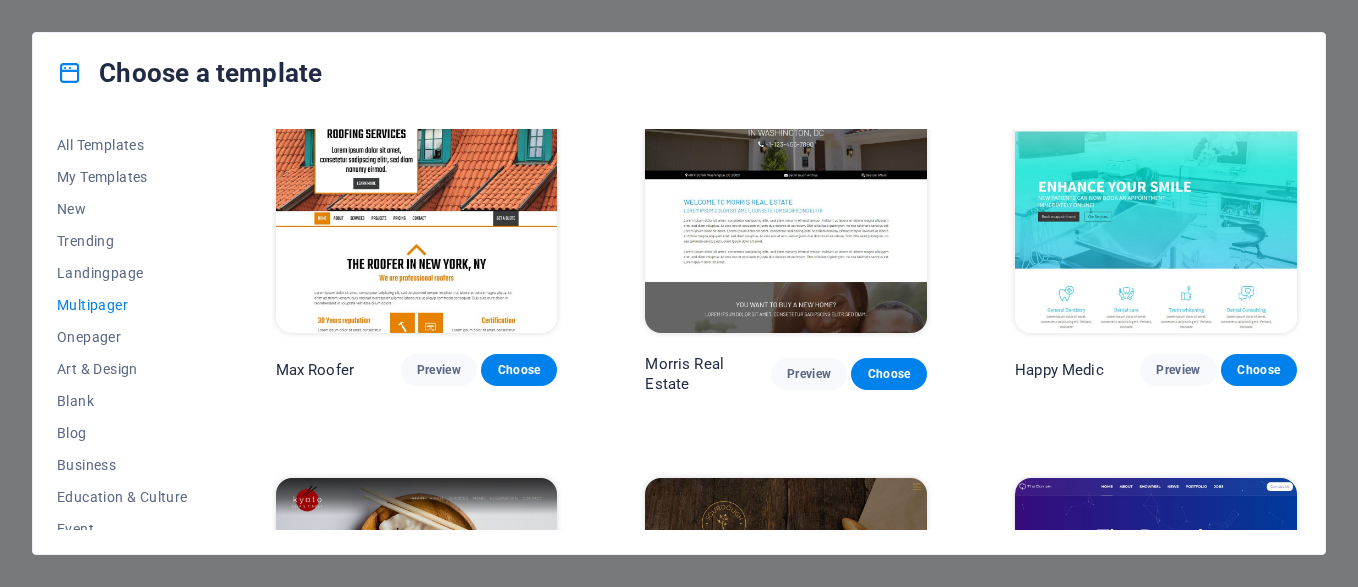 scroll, scrollTop: 4743, scrollLeft: 0, axis: vertical 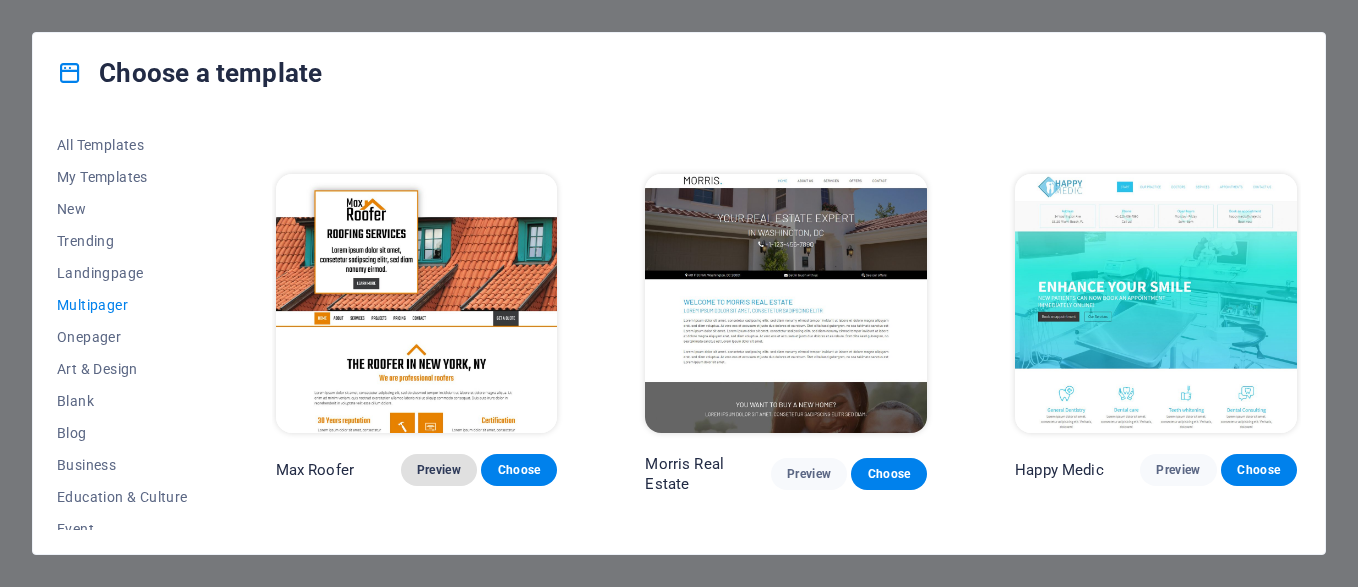 click on "Preview" at bounding box center [439, 470] 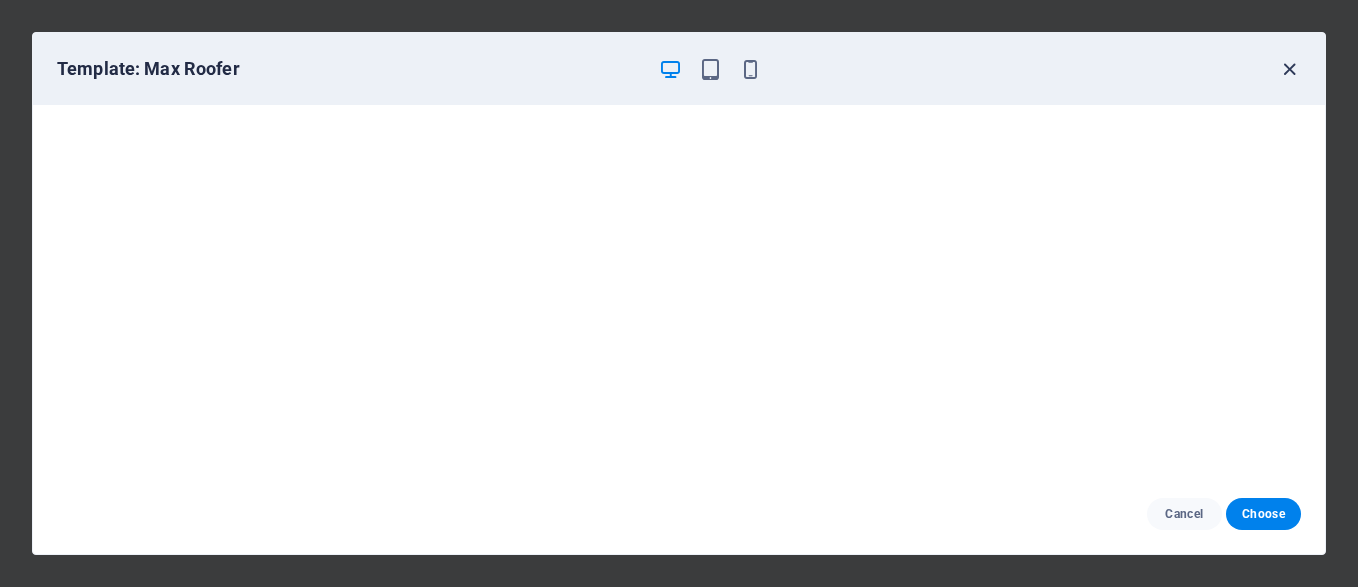 click at bounding box center [1289, 69] 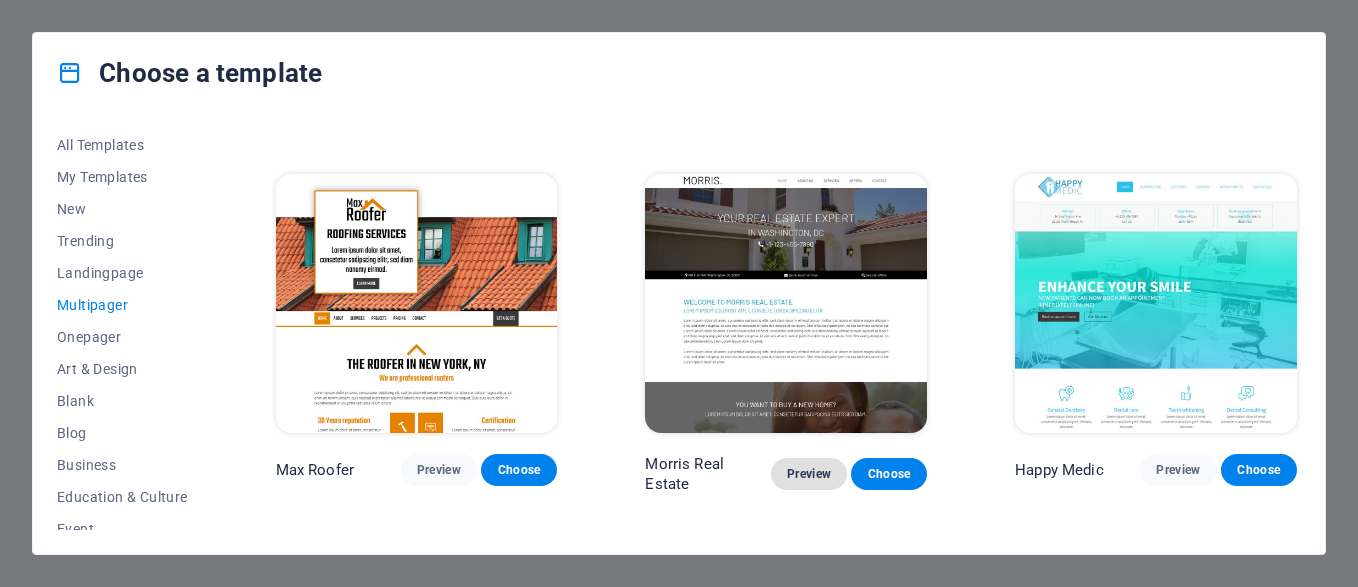 click on "Preview" at bounding box center [809, 474] 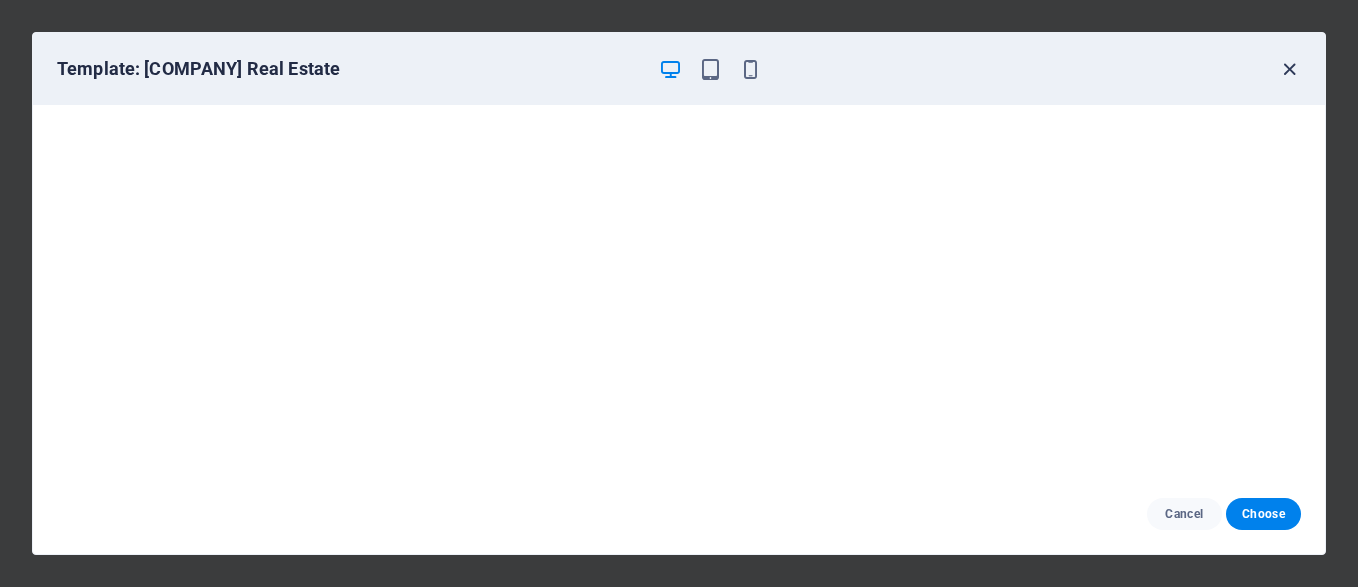 click at bounding box center [1289, 69] 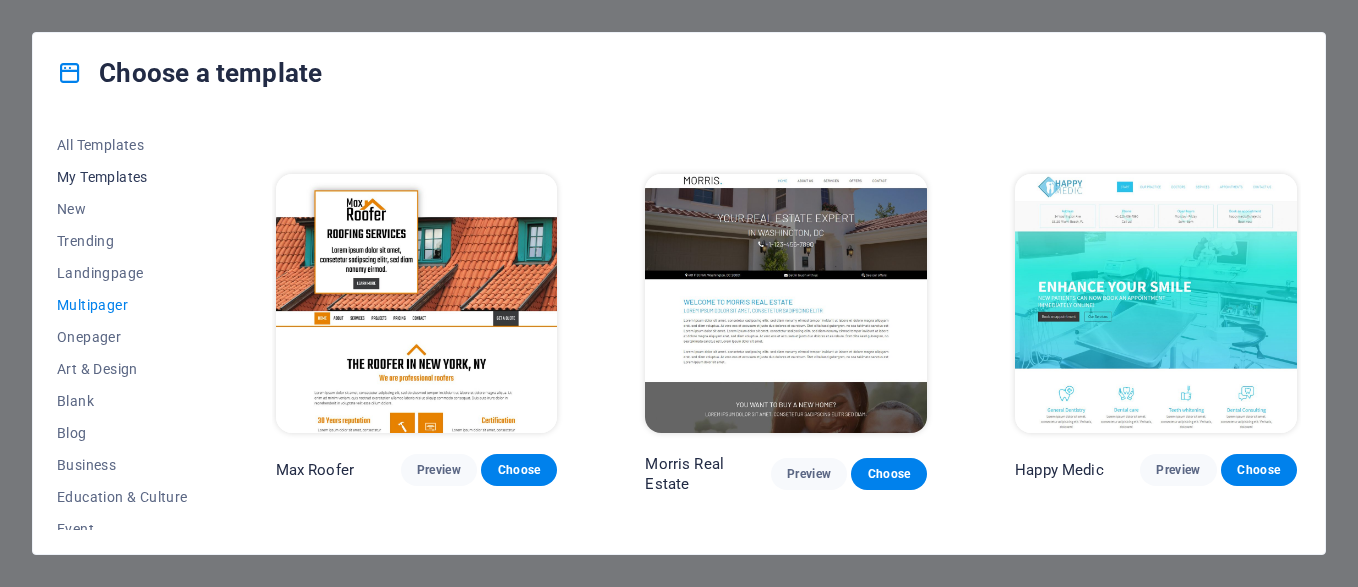 click on "My Templates" at bounding box center (122, 177) 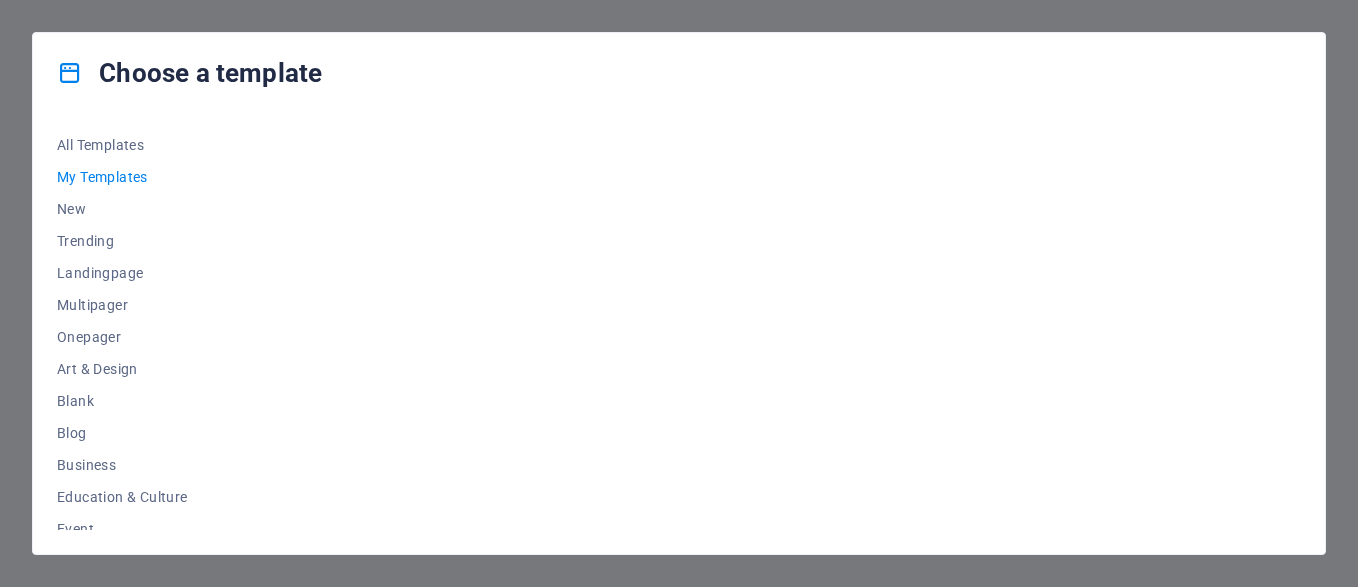 scroll, scrollTop: 0, scrollLeft: 0, axis: both 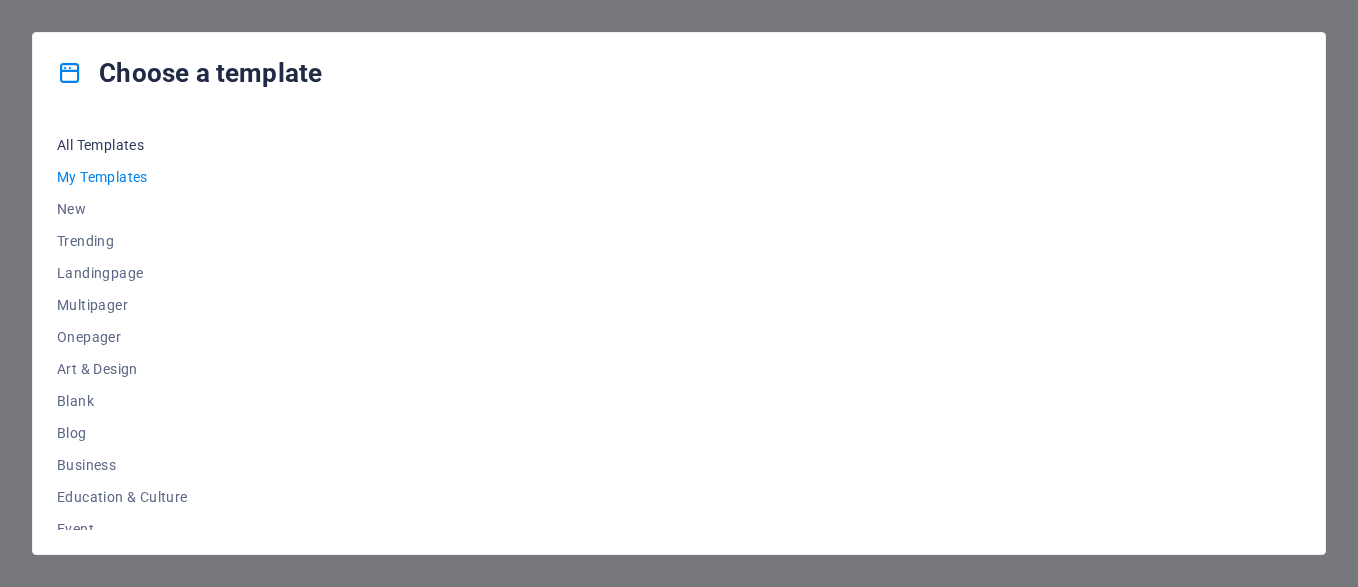 click on "All Templates" at bounding box center [122, 145] 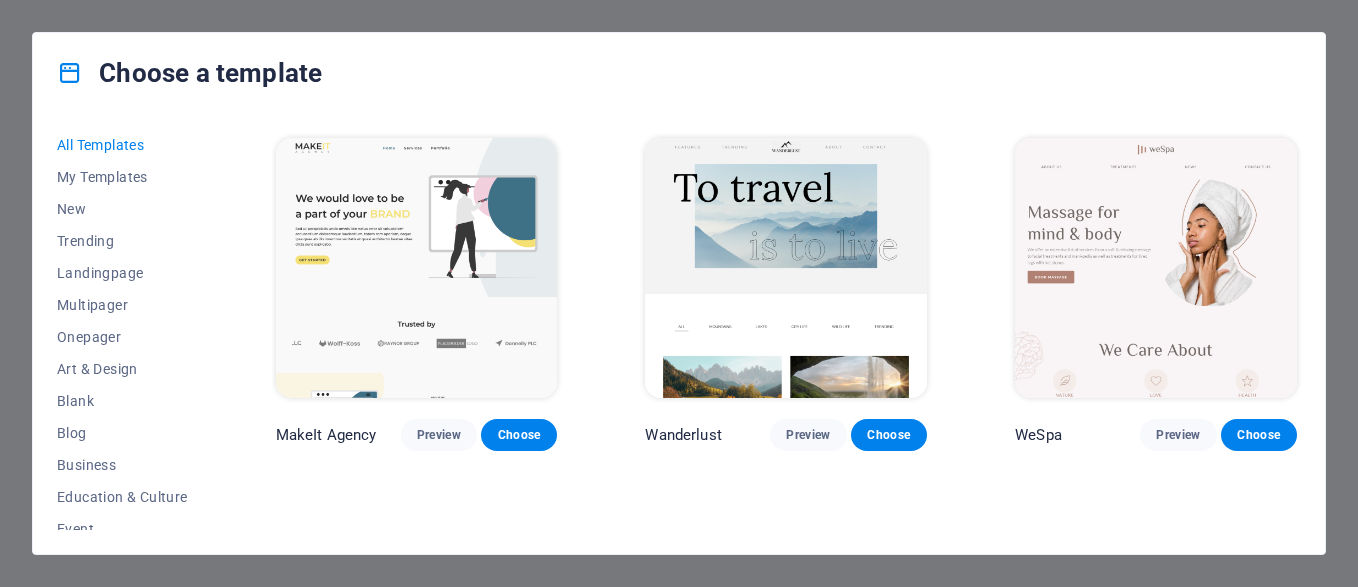 scroll, scrollTop: 4000, scrollLeft: 0, axis: vertical 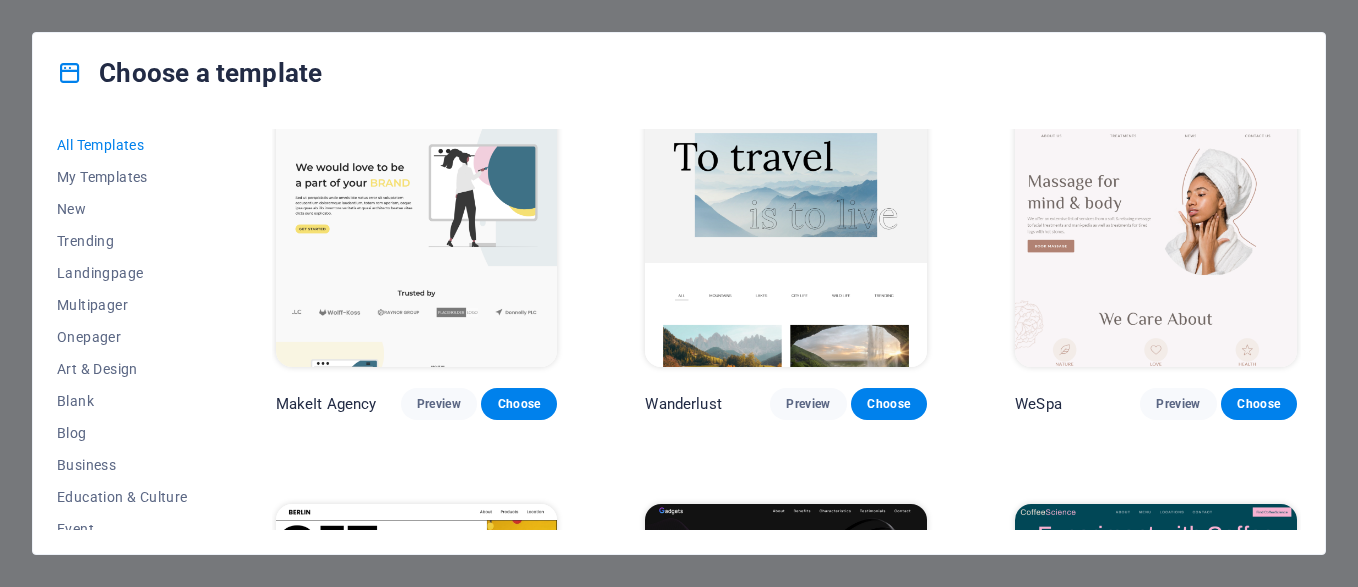 drag, startPoint x: 217, startPoint y: 260, endPoint x: 192, endPoint y: 423, distance: 164.90604 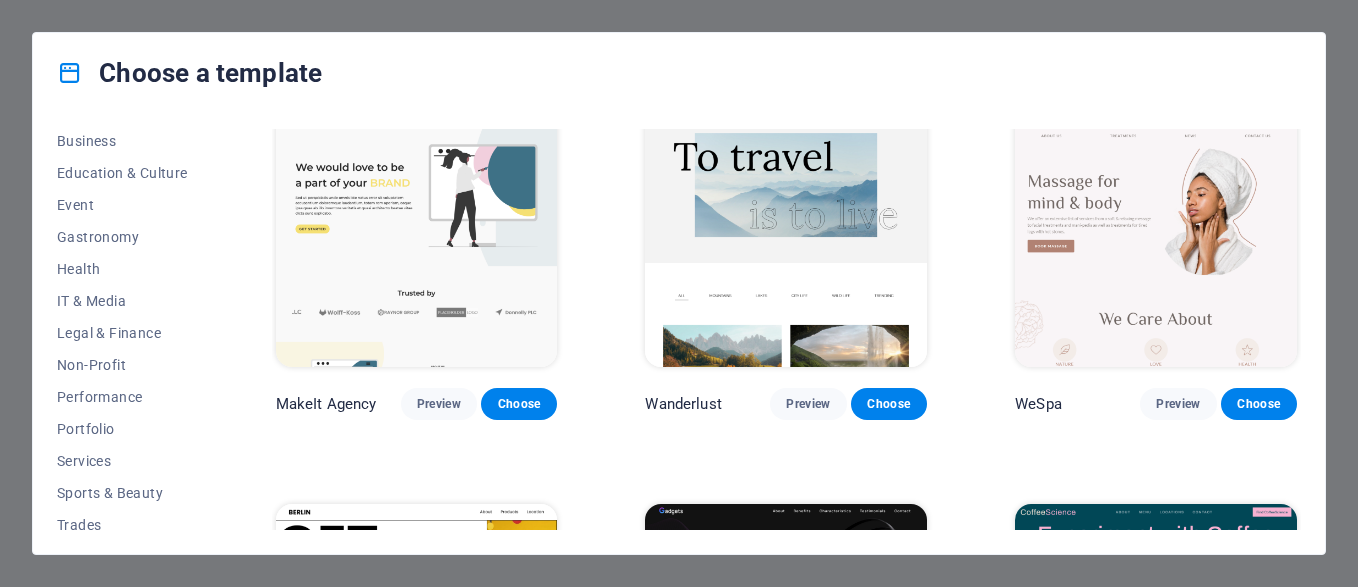 scroll, scrollTop: 399, scrollLeft: 0, axis: vertical 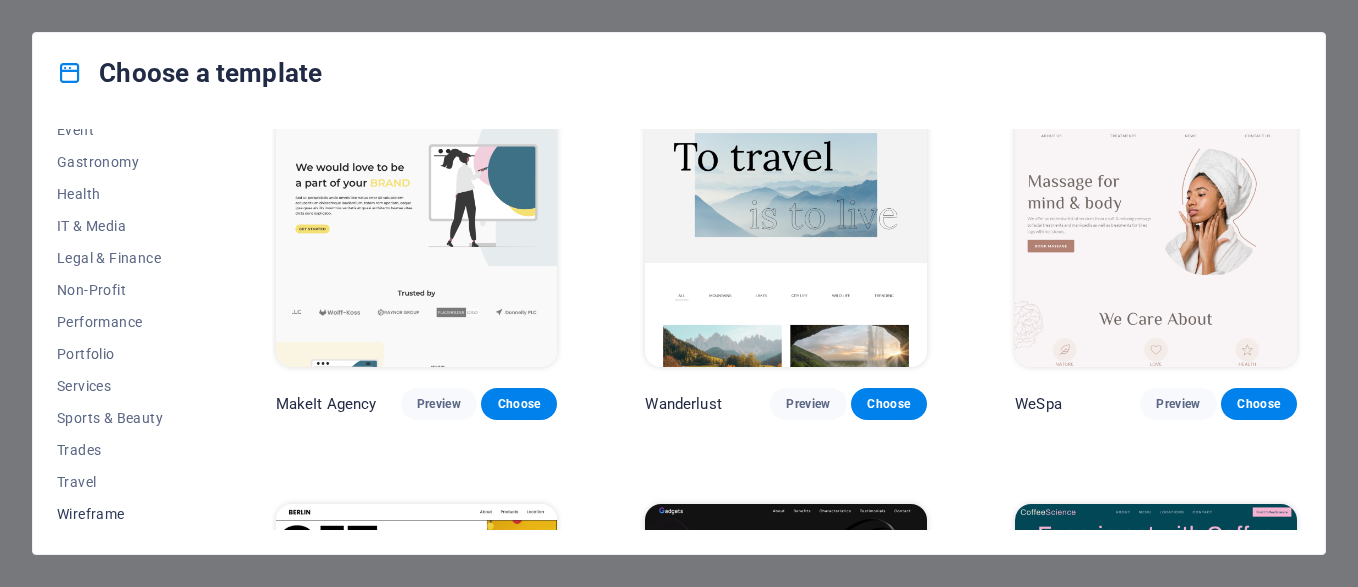 click on "Wireframe" at bounding box center (122, 514) 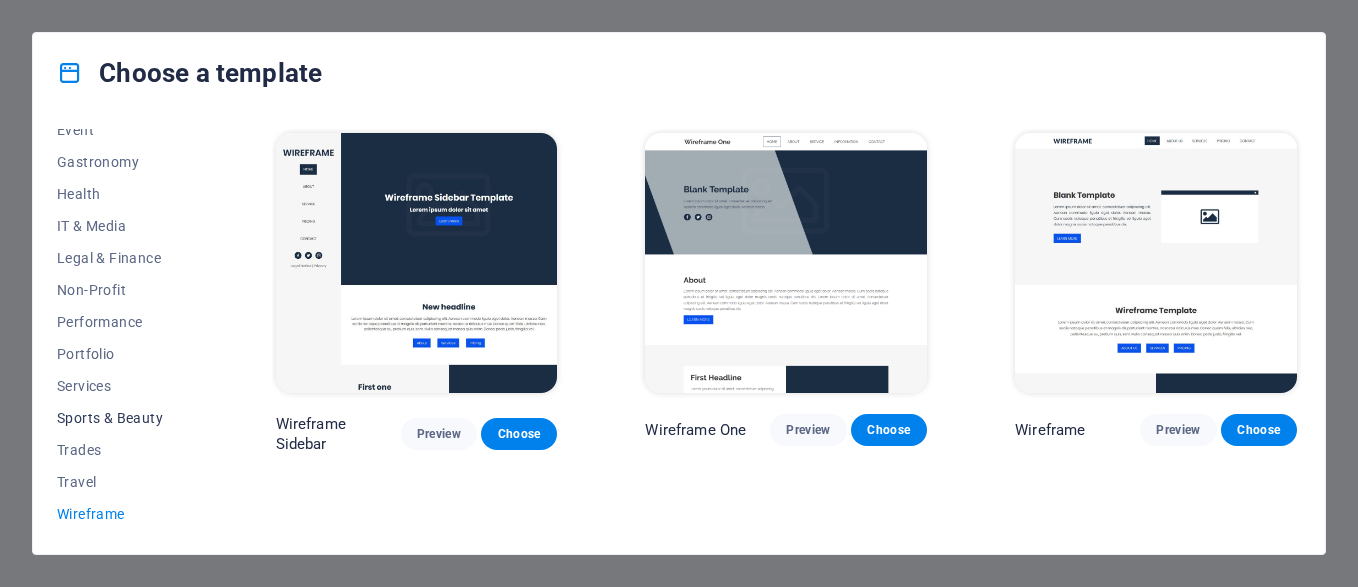 click on "Sports & Beauty" at bounding box center [122, 418] 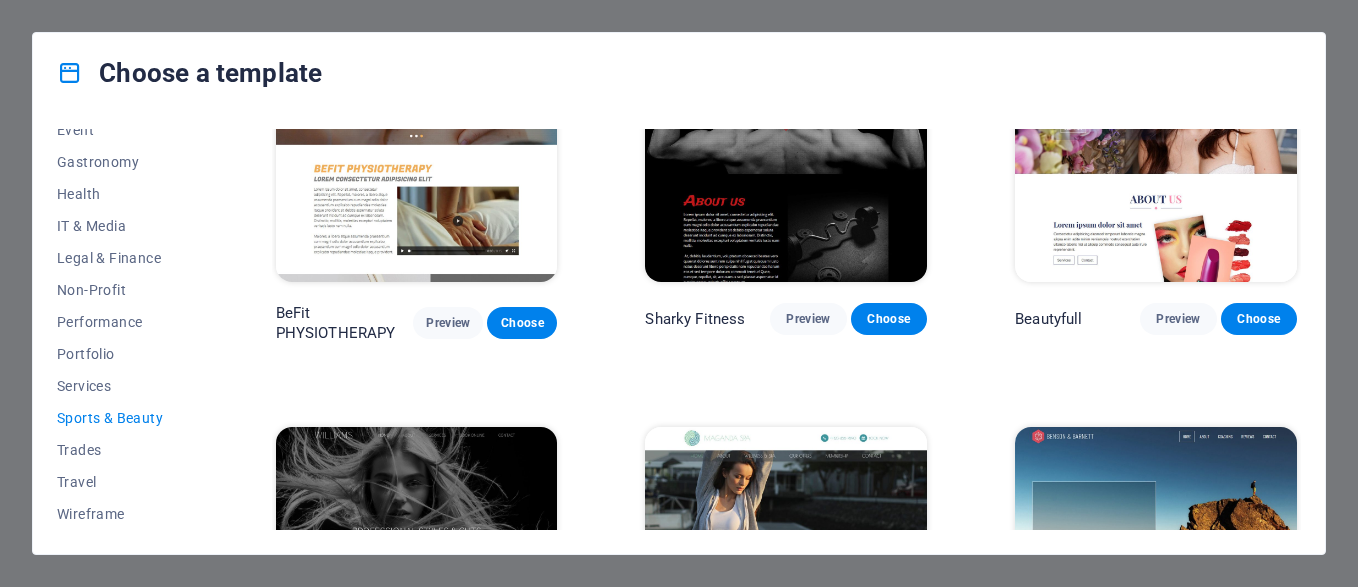 scroll, scrollTop: 1307, scrollLeft: 0, axis: vertical 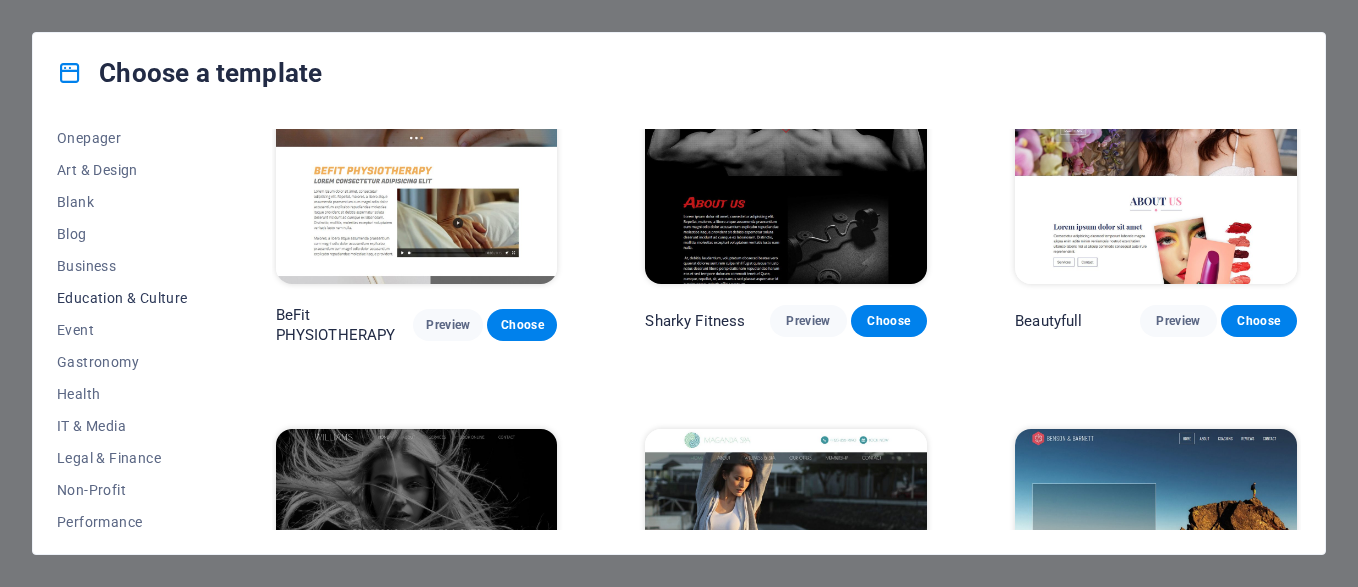 click on "Education & Culture" at bounding box center (122, 298) 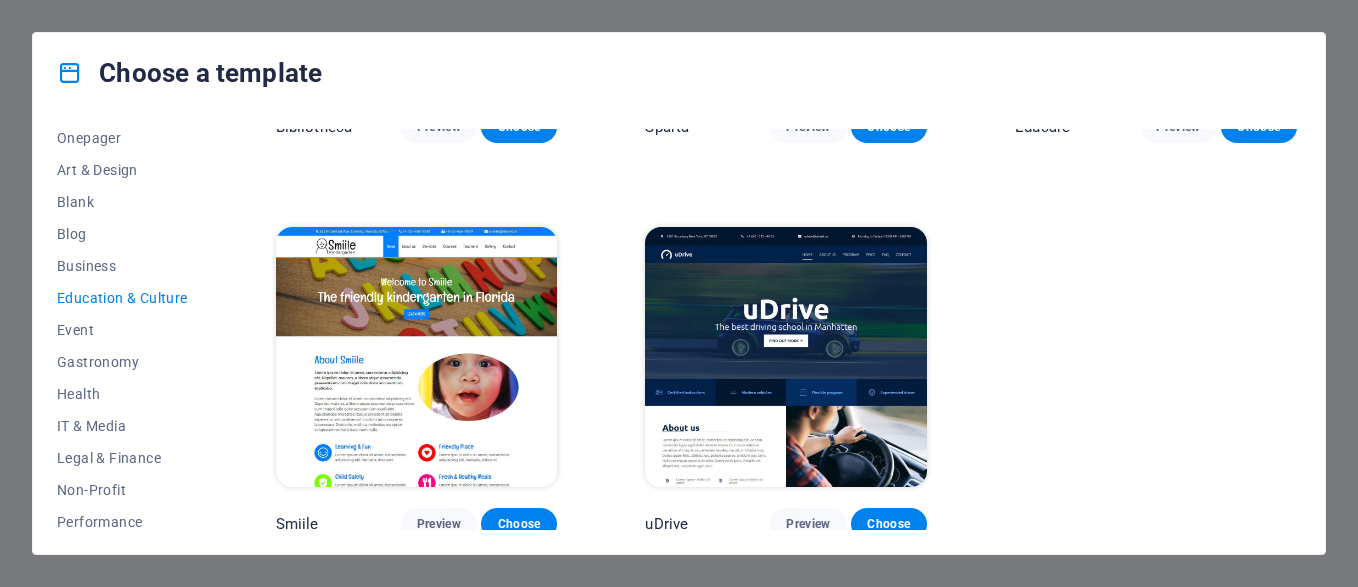 scroll, scrollTop: 702, scrollLeft: 0, axis: vertical 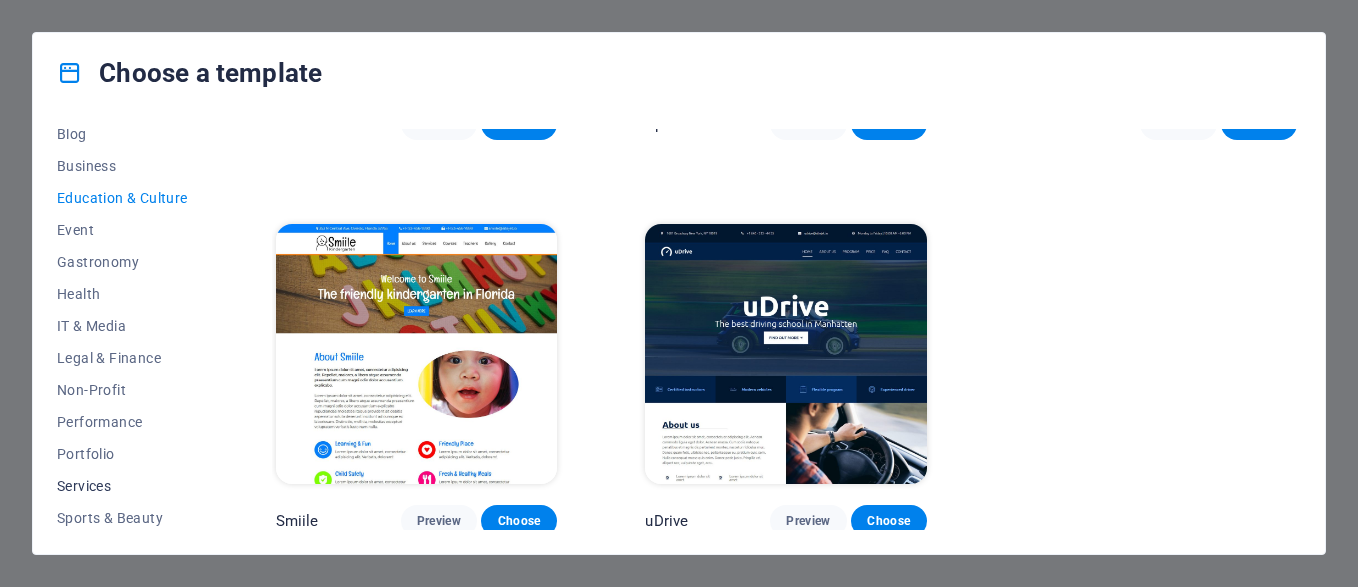 click on "Services" at bounding box center (122, 486) 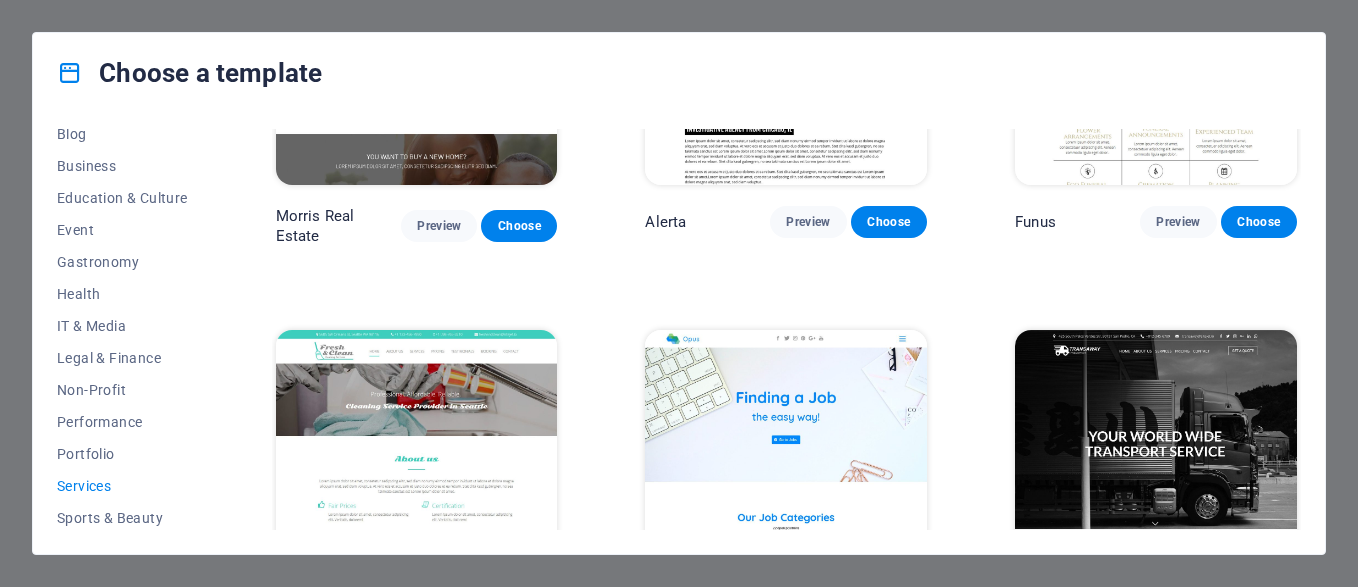 scroll, scrollTop: 1902, scrollLeft: 0, axis: vertical 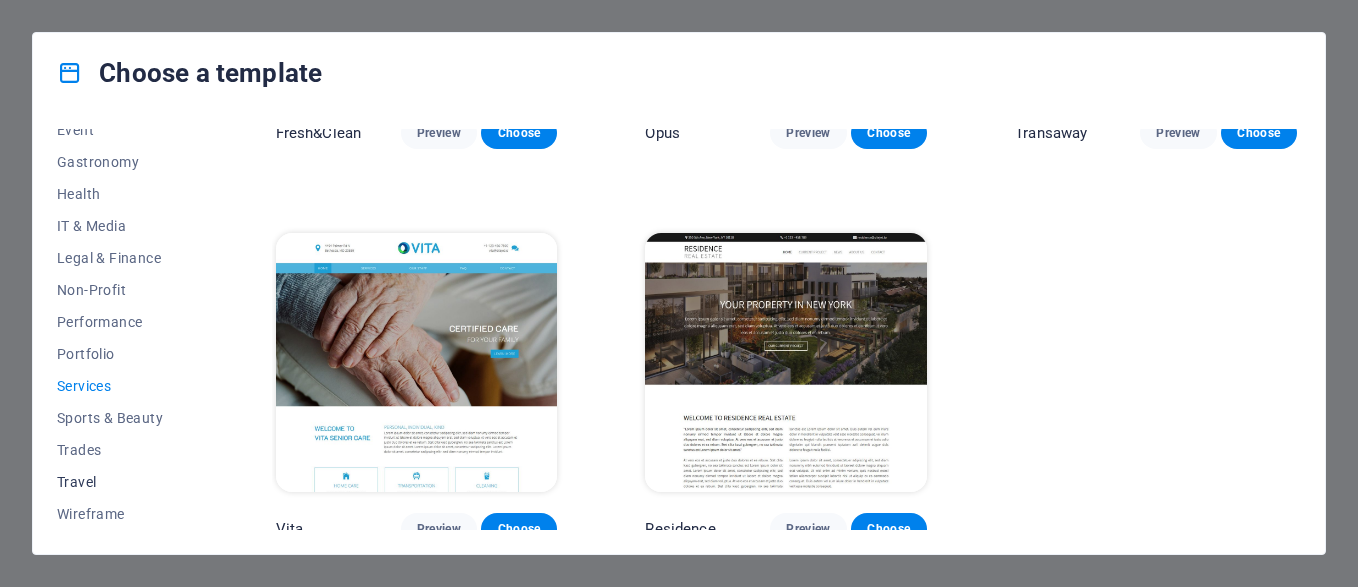 click on "Travel" at bounding box center [122, 482] 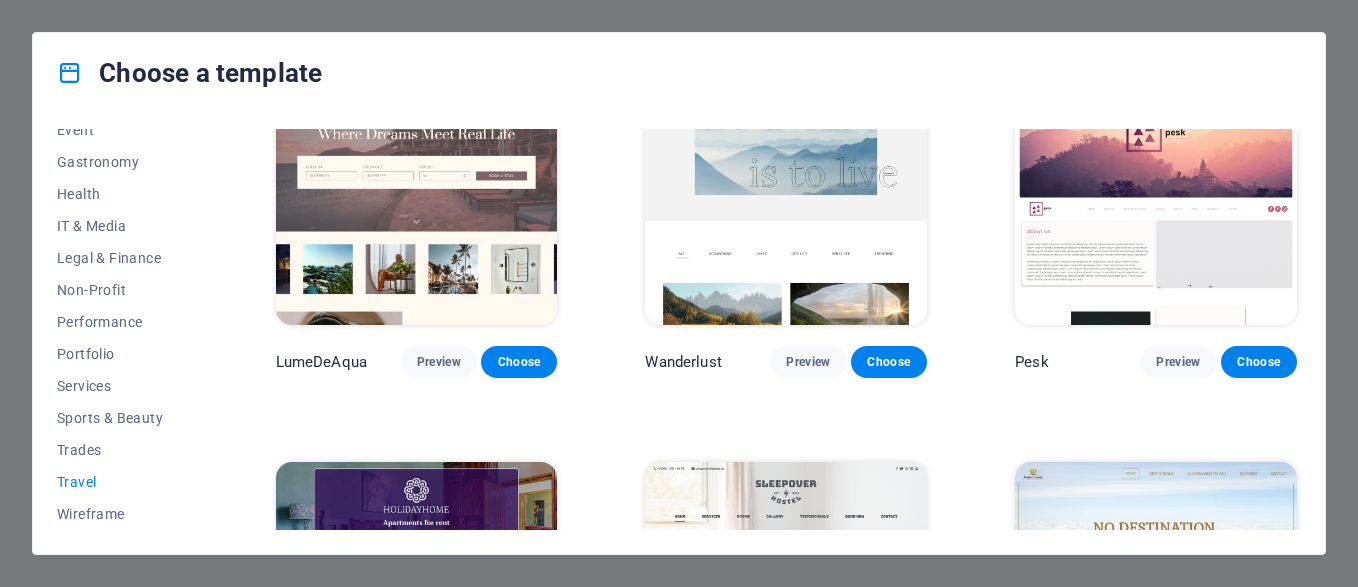 scroll, scrollTop: 100, scrollLeft: 0, axis: vertical 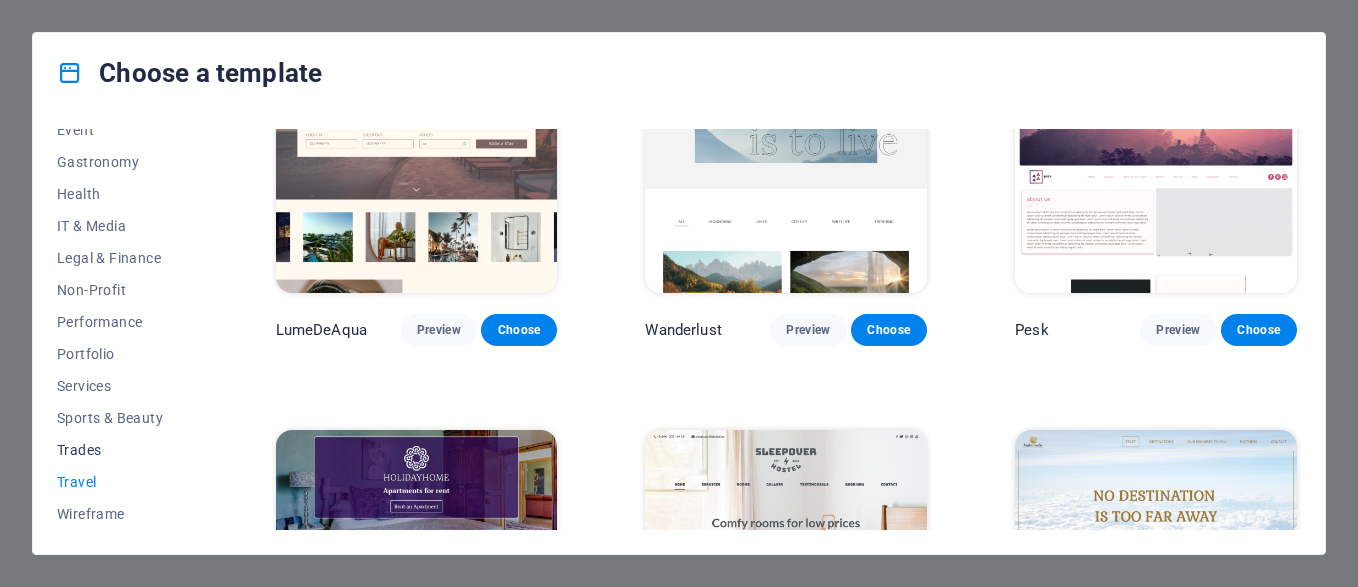 click on "Trades" at bounding box center [122, 450] 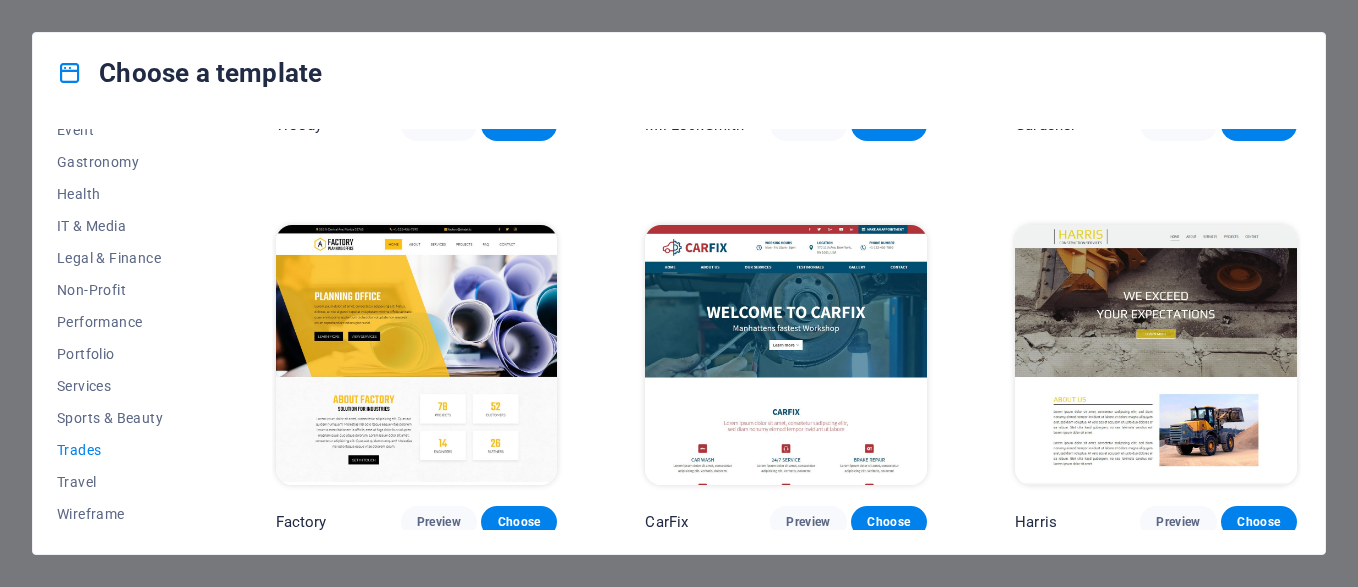 scroll, scrollTop: 702, scrollLeft: 0, axis: vertical 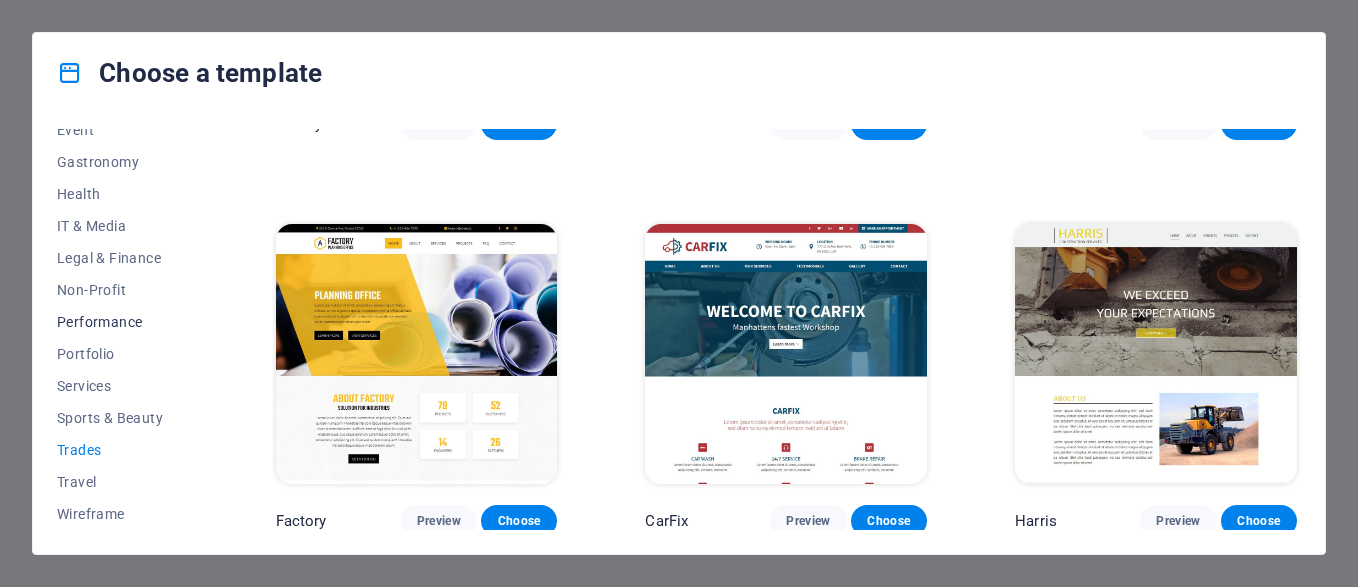 click on "Performance" at bounding box center (122, 322) 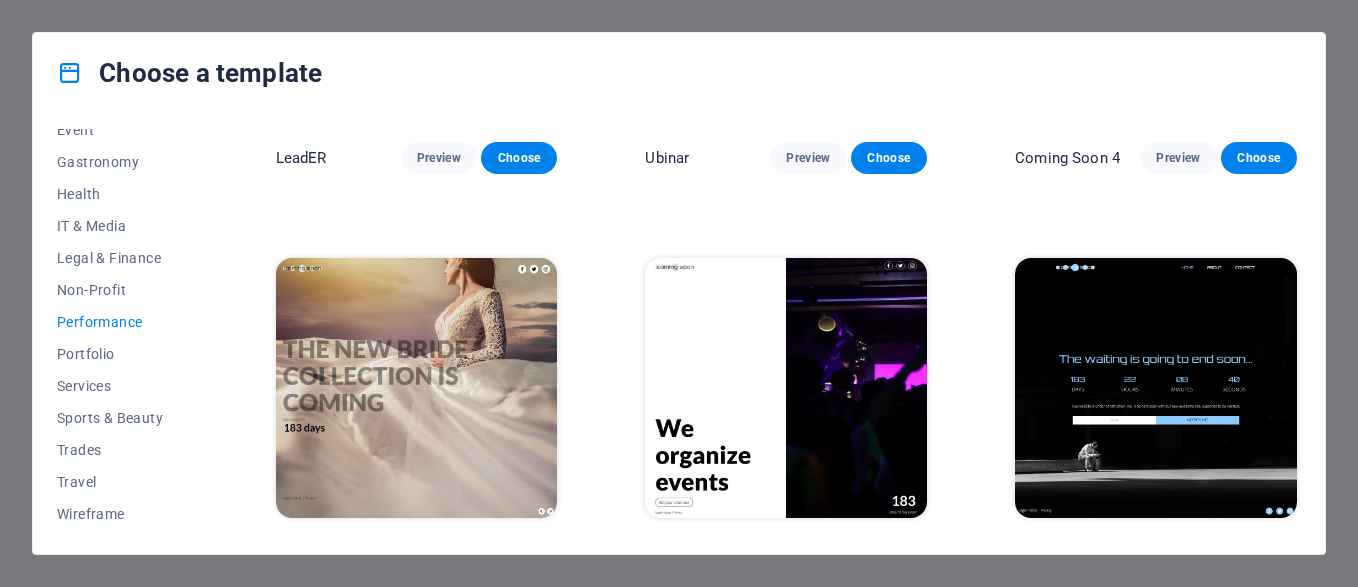 scroll, scrollTop: 1885, scrollLeft: 0, axis: vertical 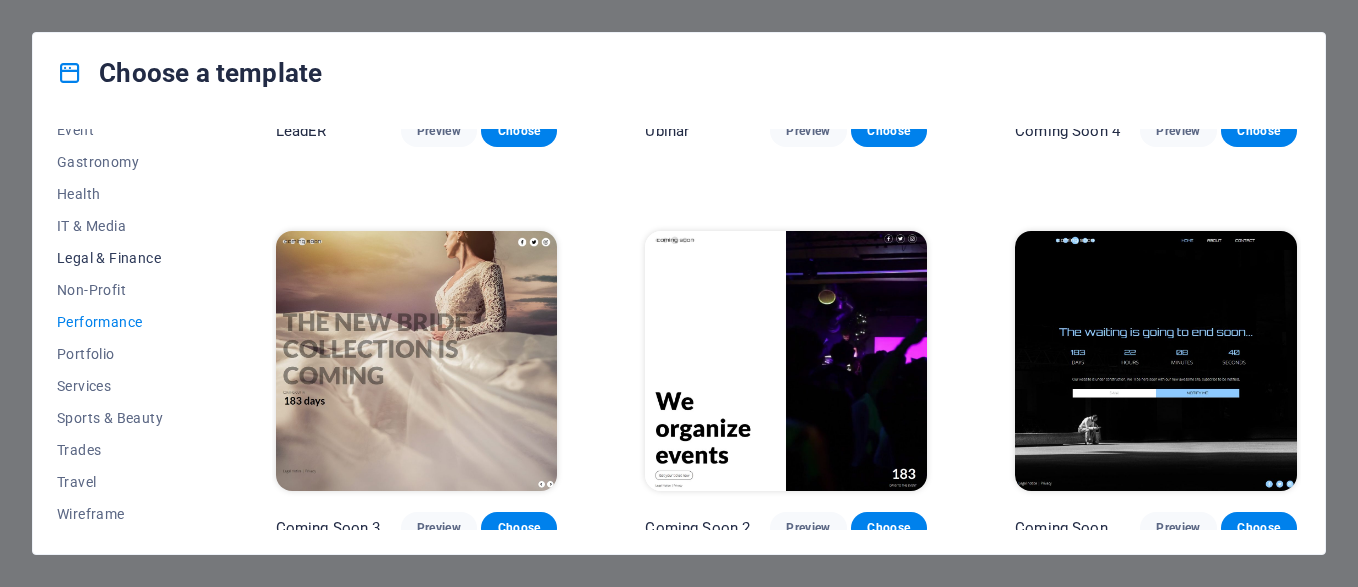 click on "Legal & Finance" at bounding box center [122, 258] 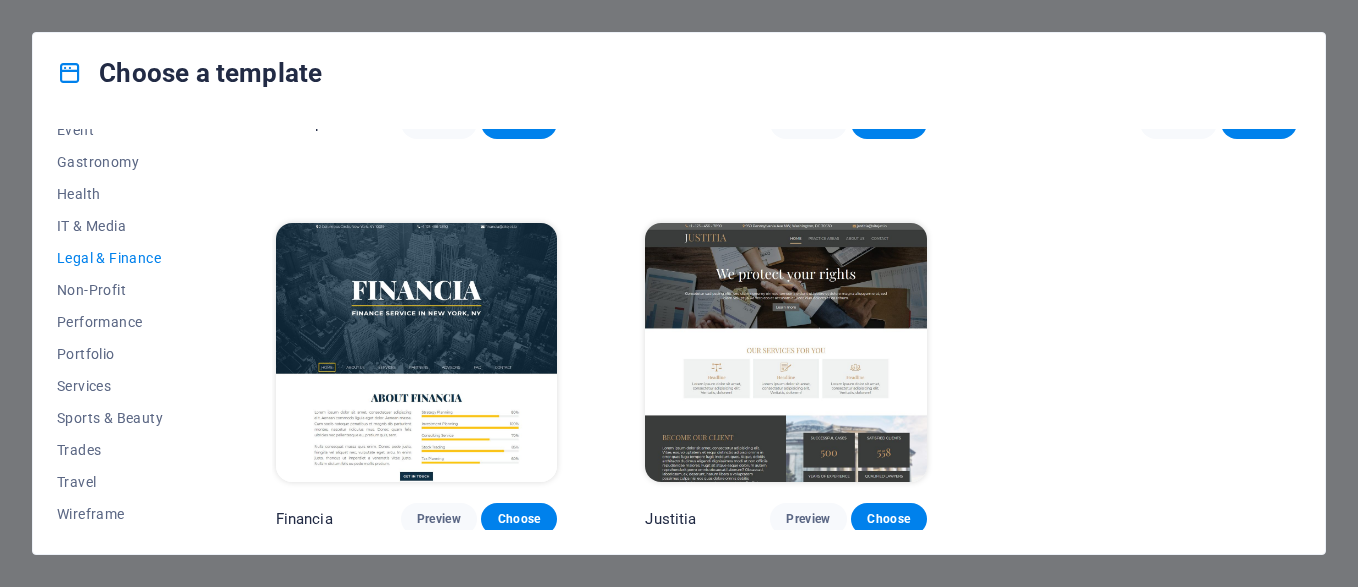 scroll, scrollTop: 308, scrollLeft: 0, axis: vertical 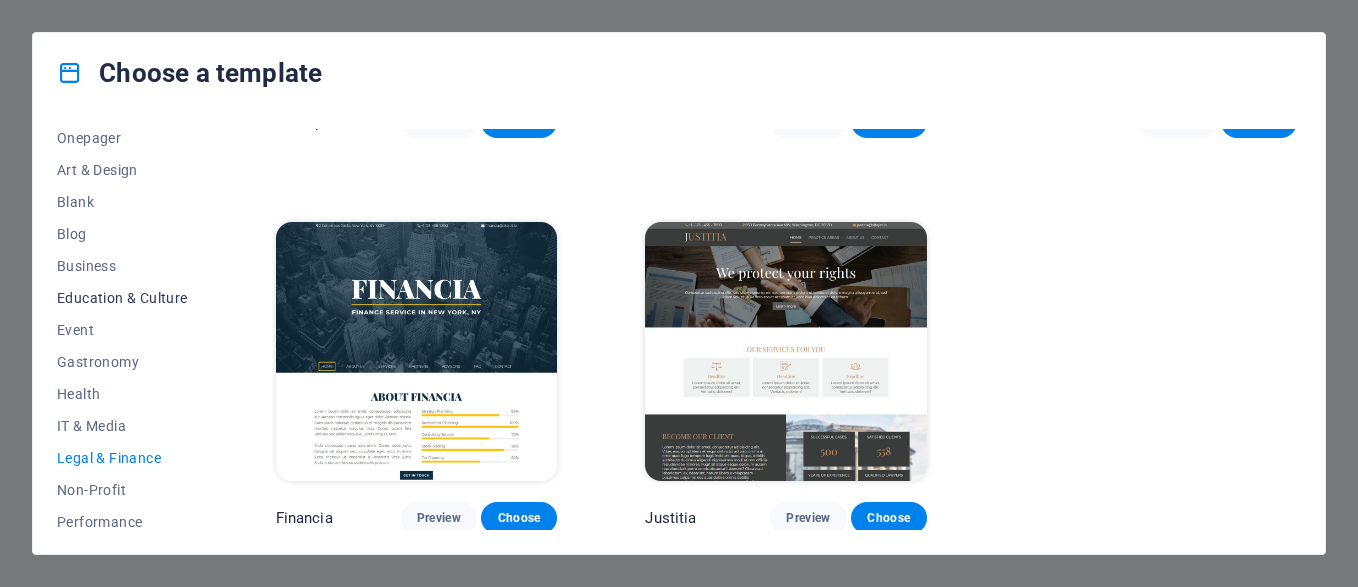click on "Education & Culture" at bounding box center [122, 298] 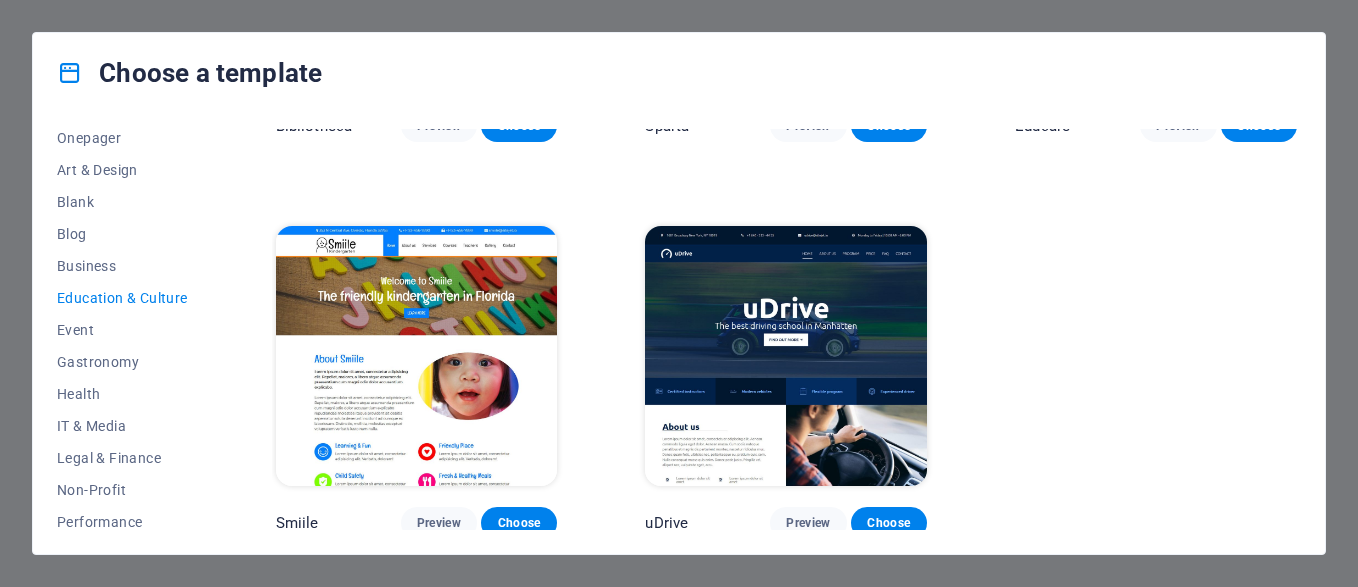 scroll, scrollTop: 702, scrollLeft: 0, axis: vertical 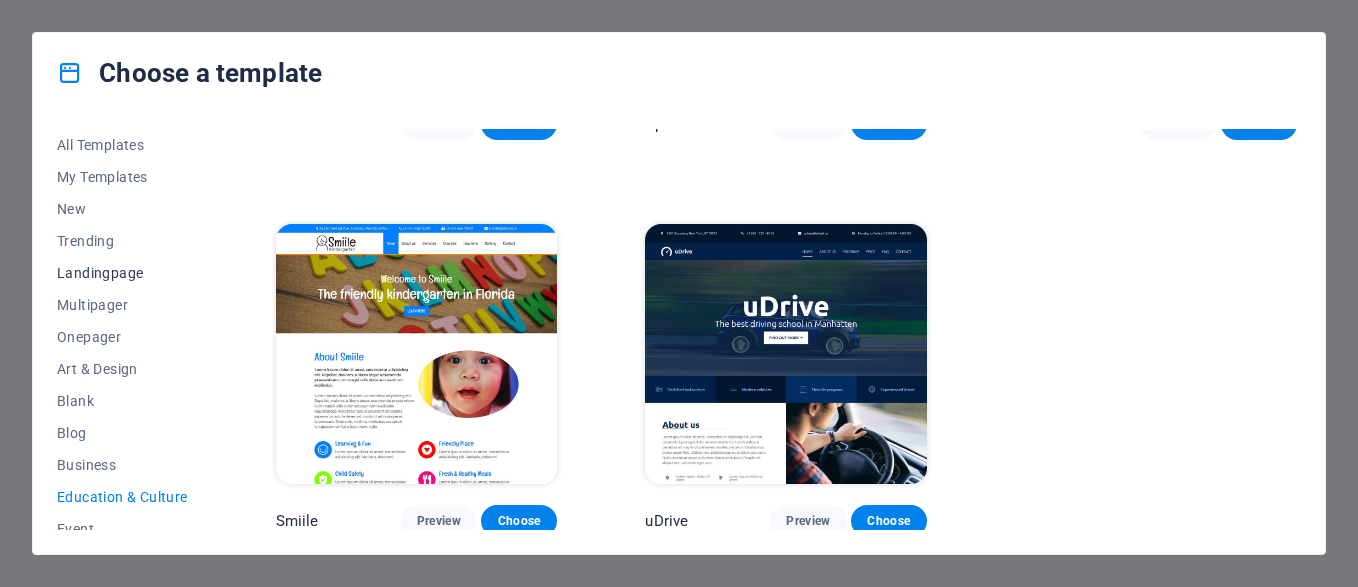 click on "Landingpage" at bounding box center [122, 273] 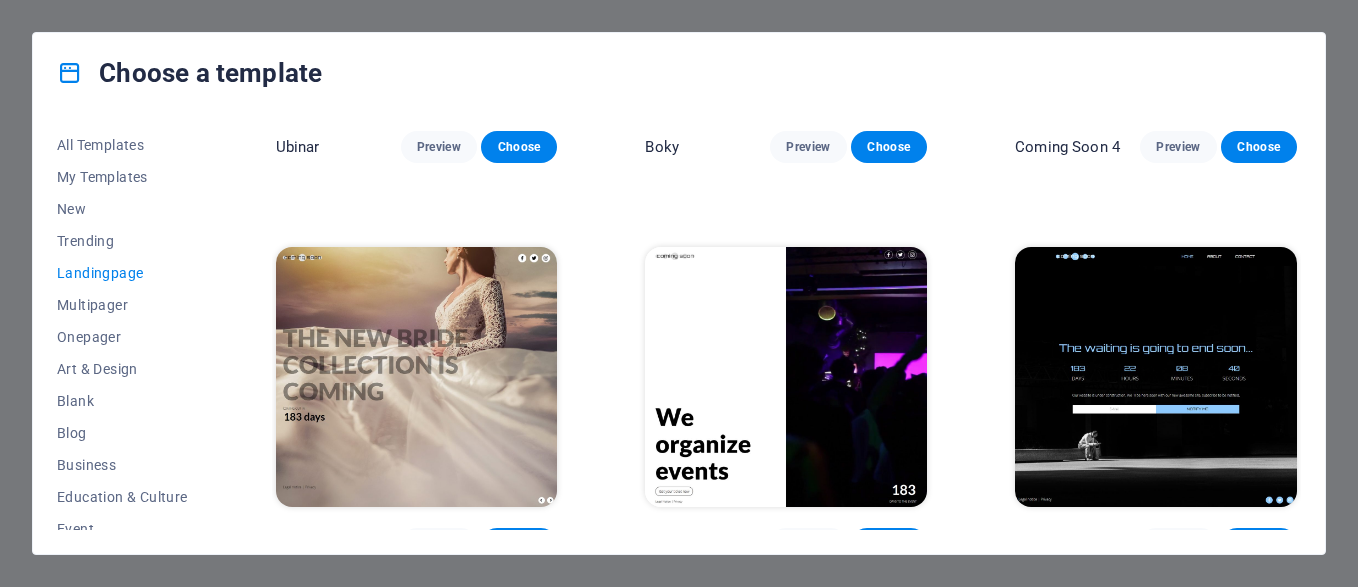 scroll, scrollTop: 3068, scrollLeft: 0, axis: vertical 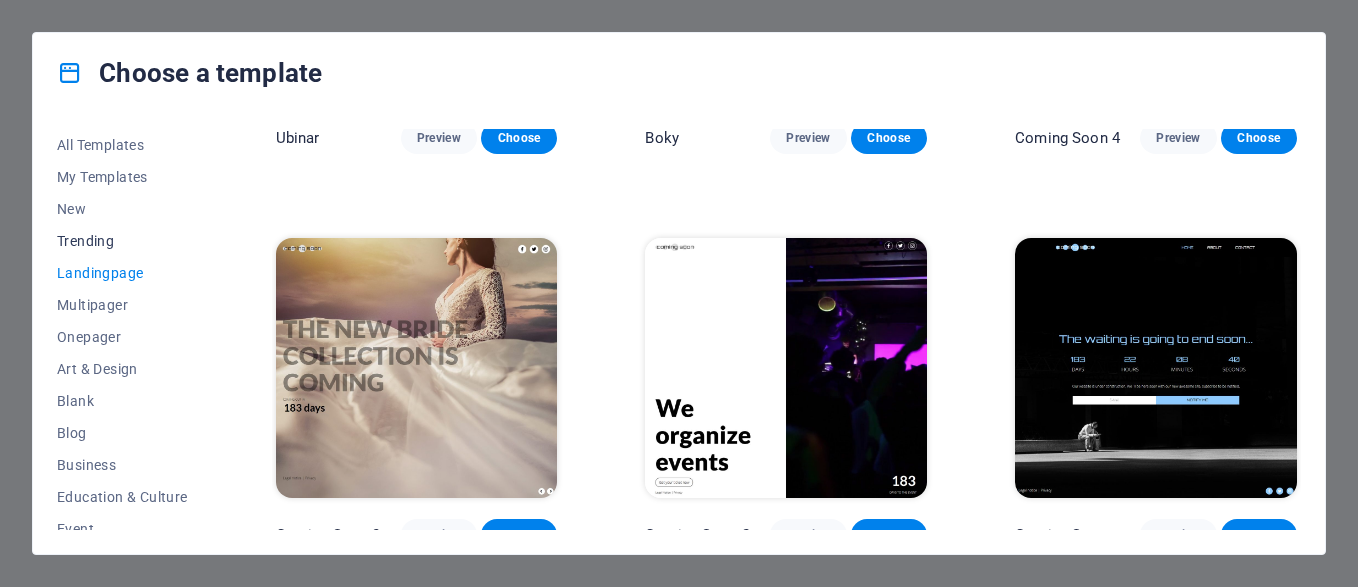 click on "Trending" at bounding box center (122, 241) 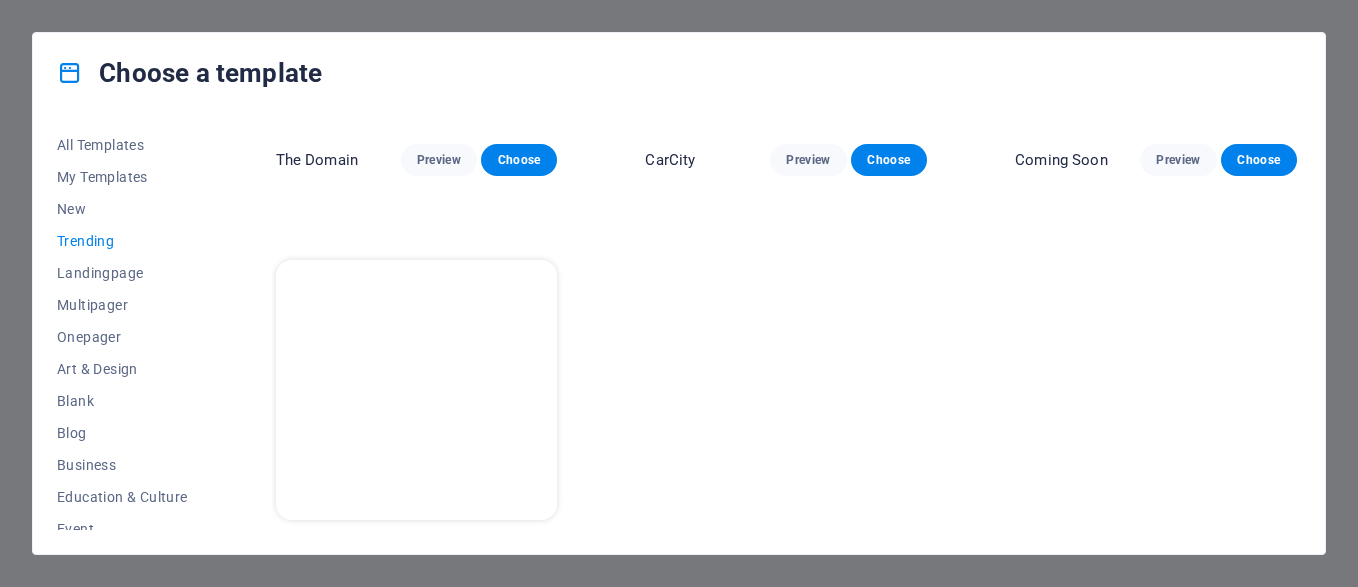 scroll, scrollTop: 1885, scrollLeft: 0, axis: vertical 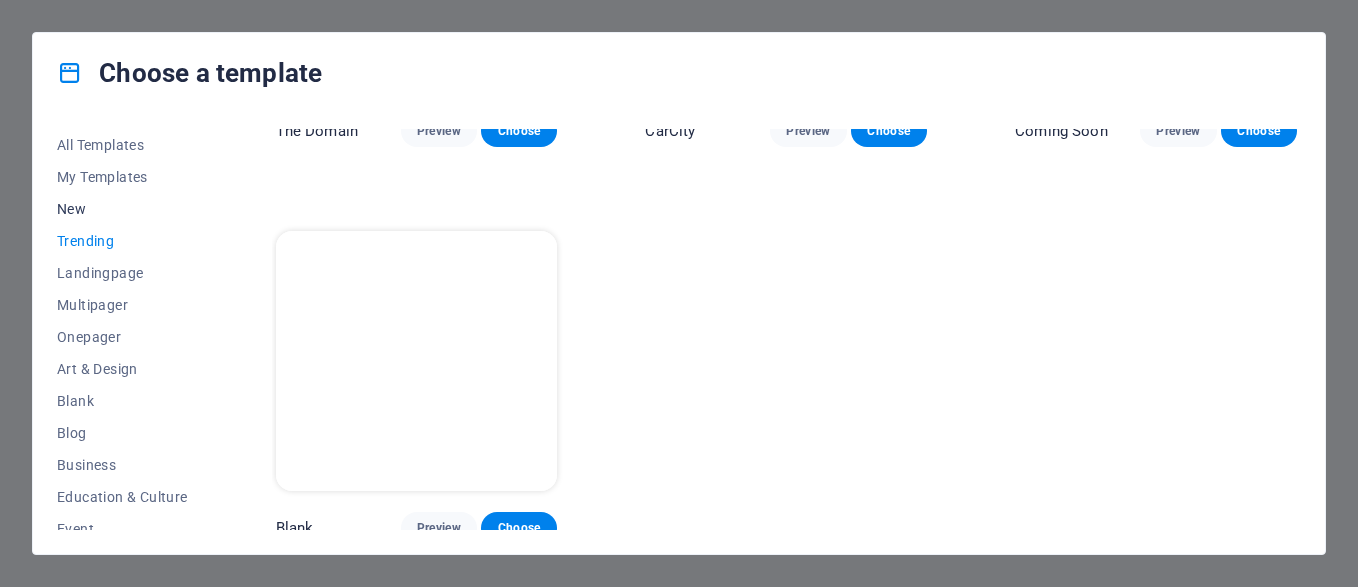 click on "New" at bounding box center [122, 209] 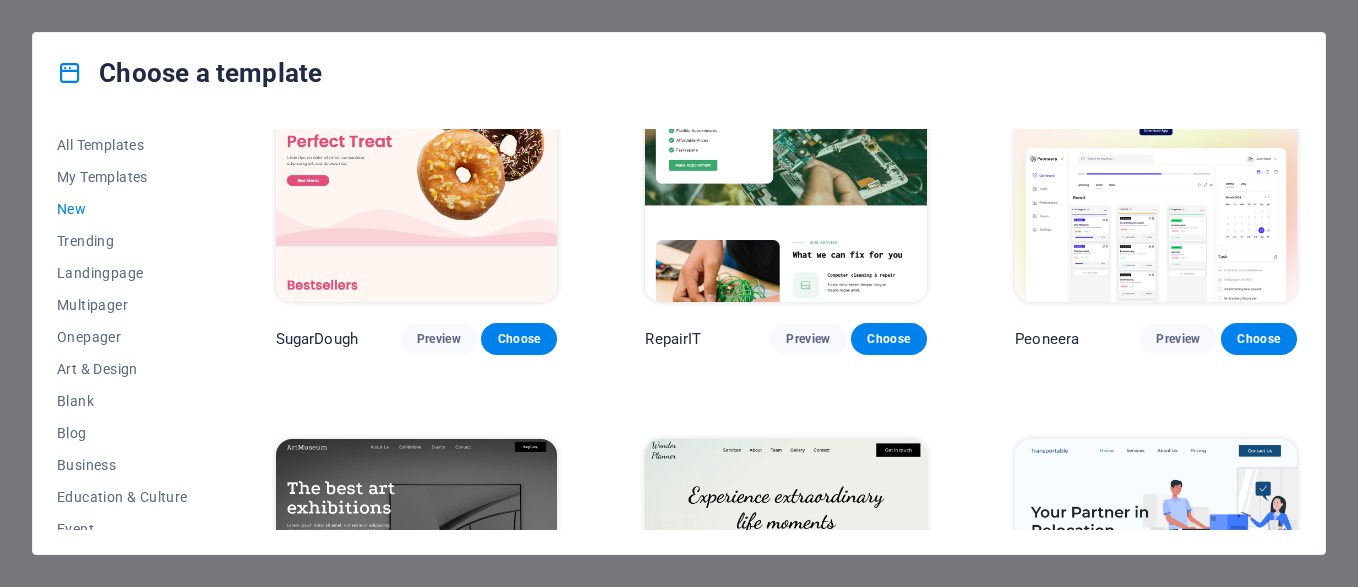 scroll, scrollTop: 0, scrollLeft: 0, axis: both 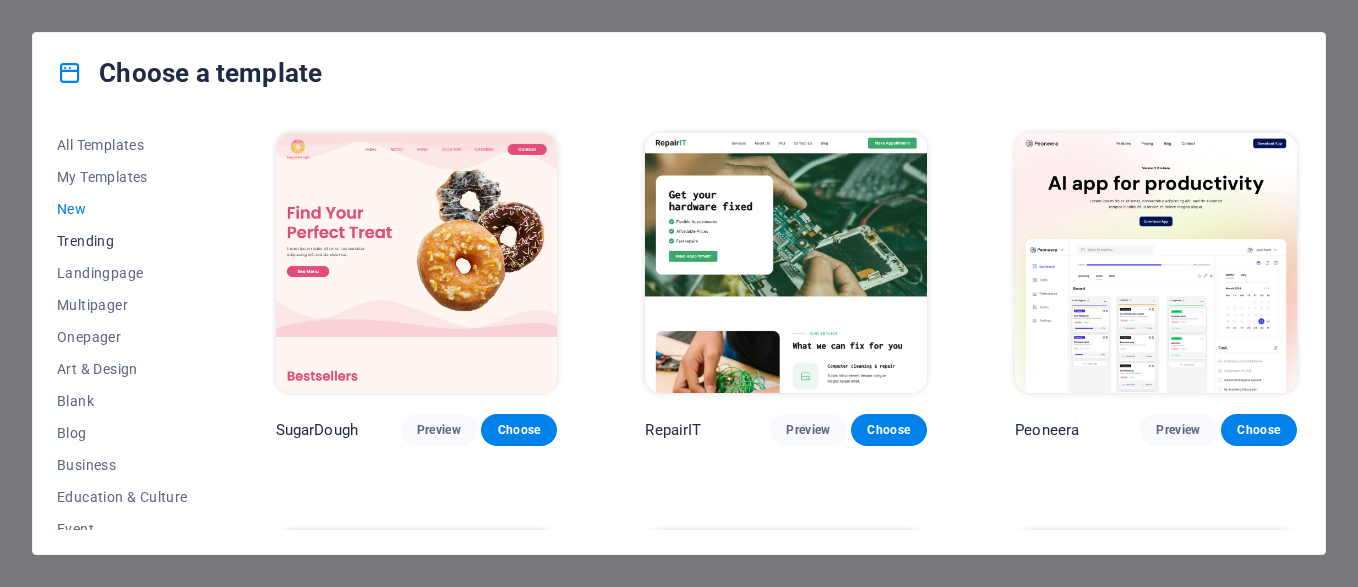 click on "Trending" at bounding box center (122, 241) 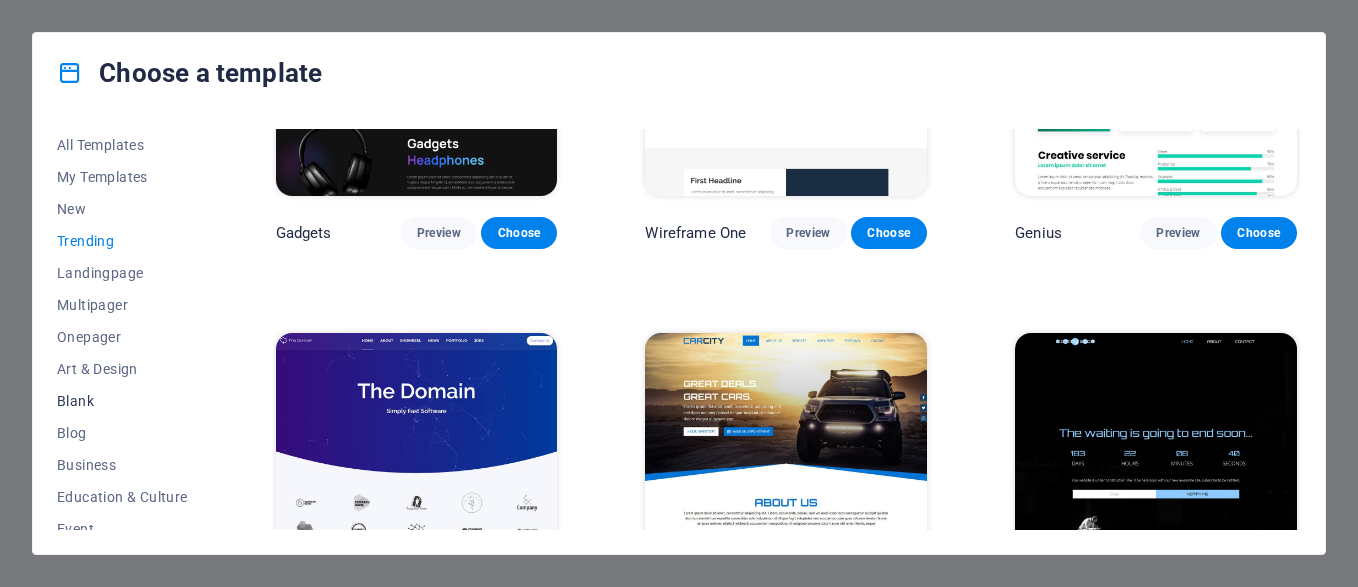 scroll, scrollTop: 1385, scrollLeft: 0, axis: vertical 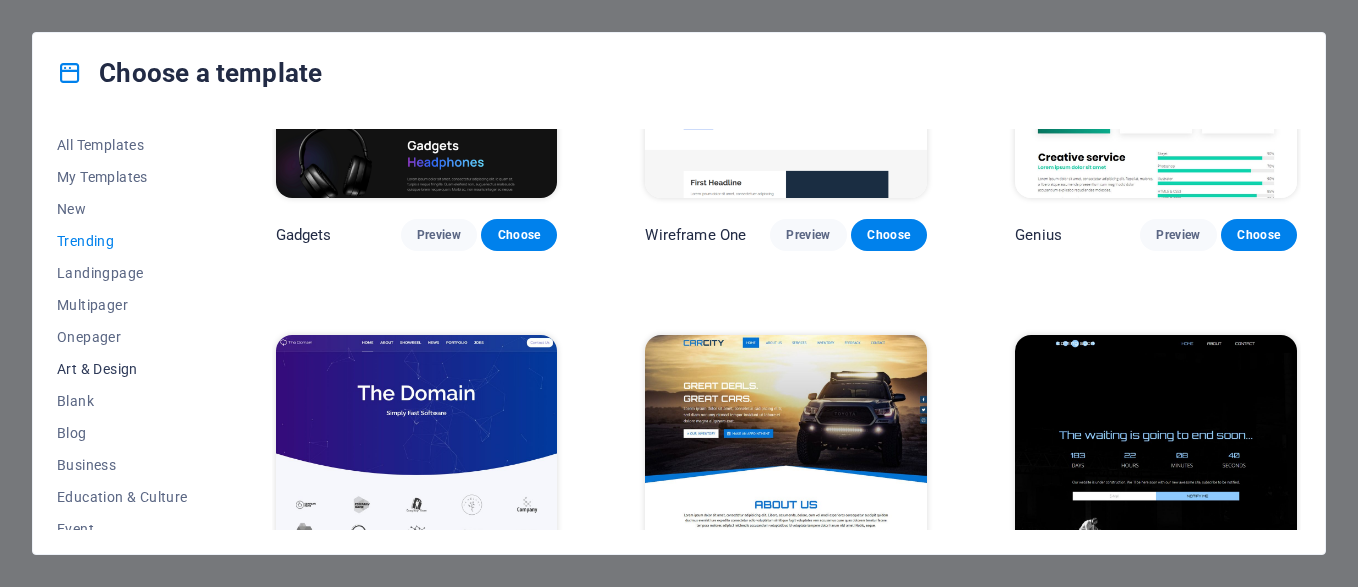 click on "Art & Design" at bounding box center [122, 369] 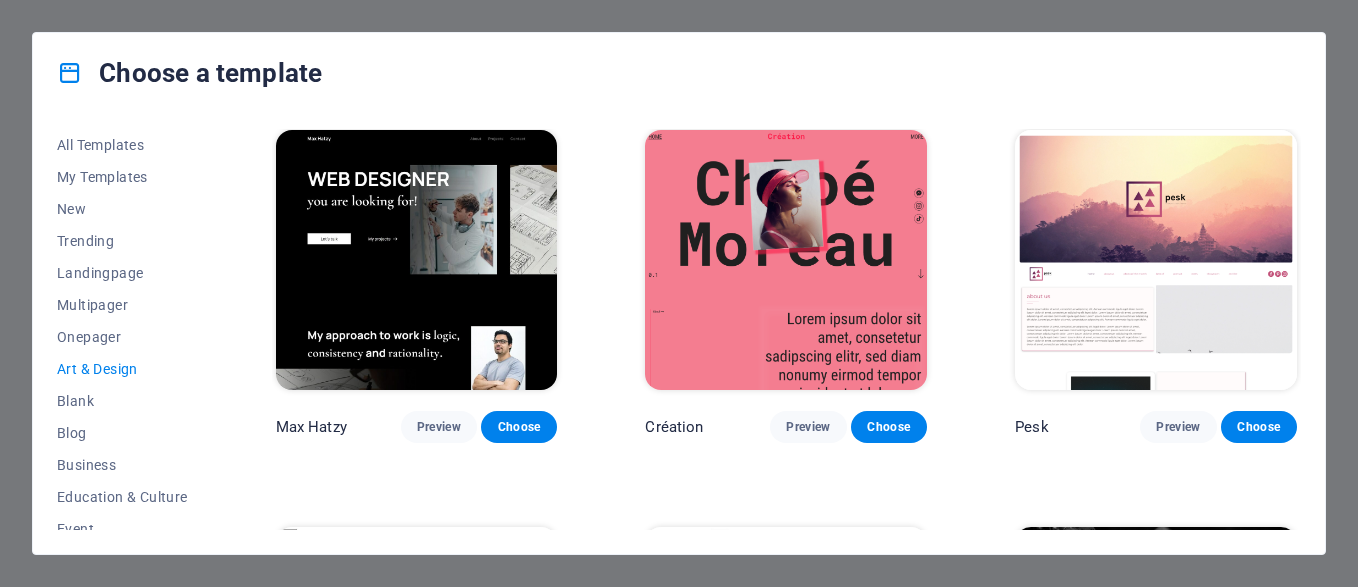scroll, scrollTop: 0, scrollLeft: 0, axis: both 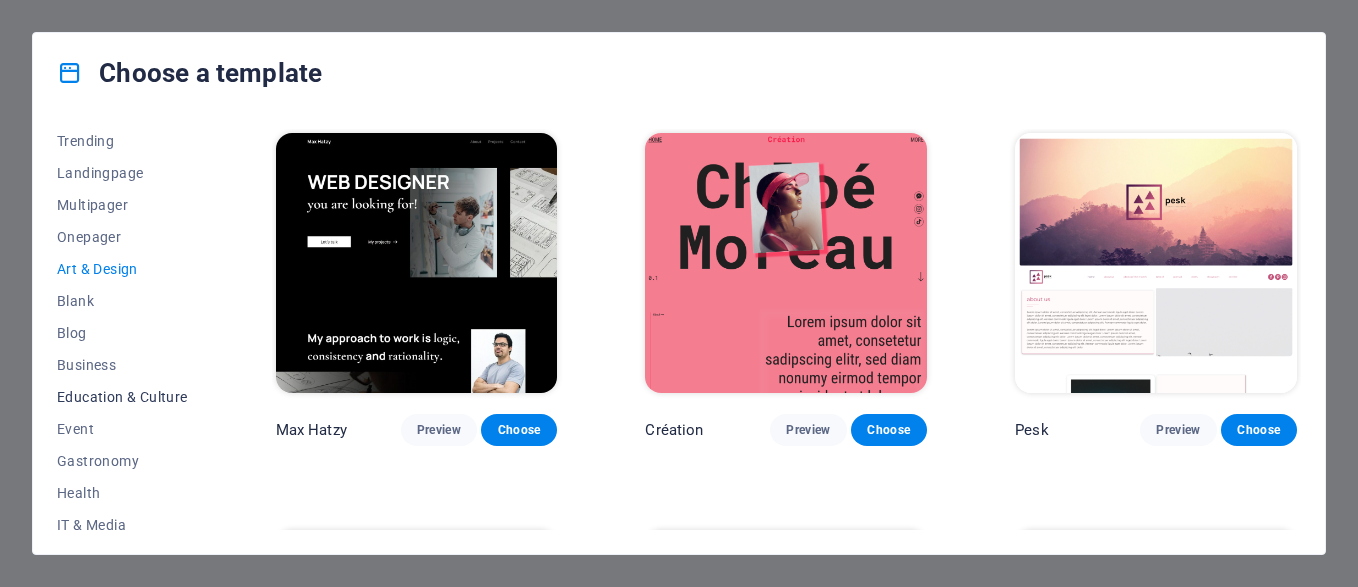 click on "Education & Culture" at bounding box center [122, 397] 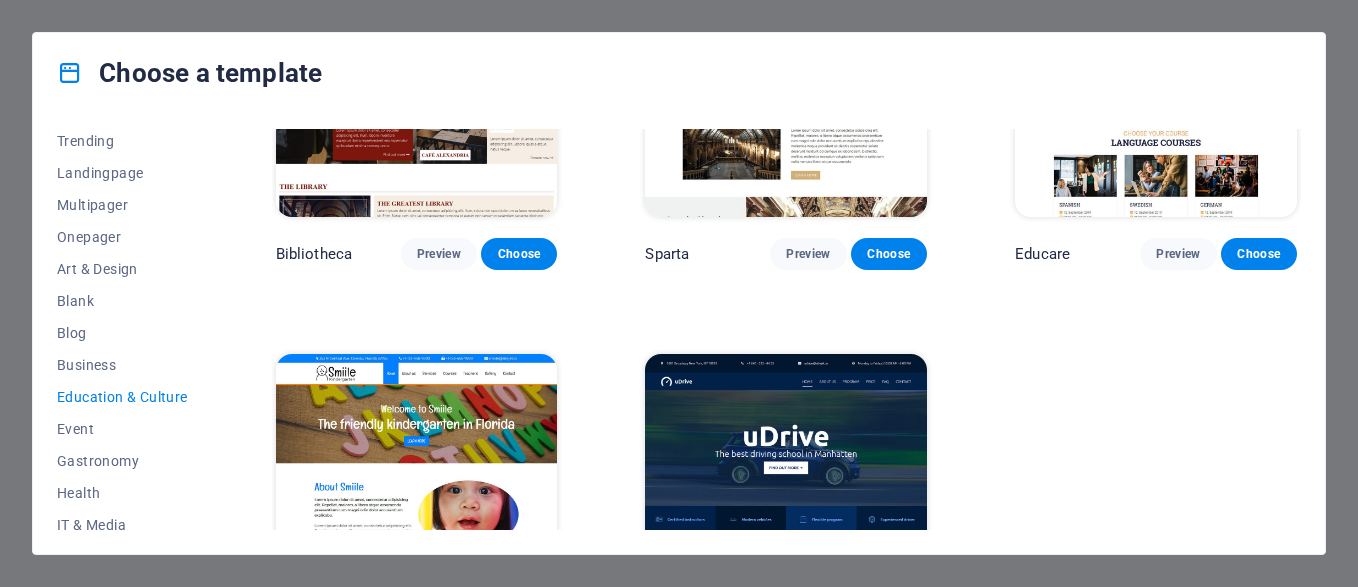 scroll, scrollTop: 702, scrollLeft: 0, axis: vertical 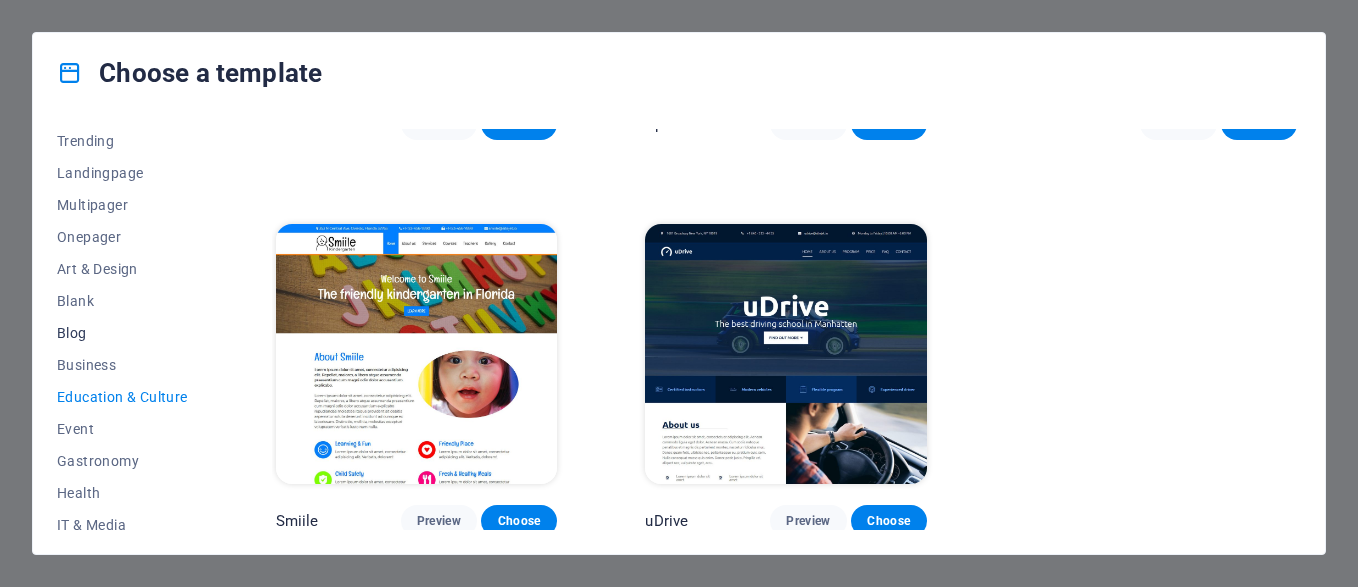 click on "Blog" at bounding box center [122, 333] 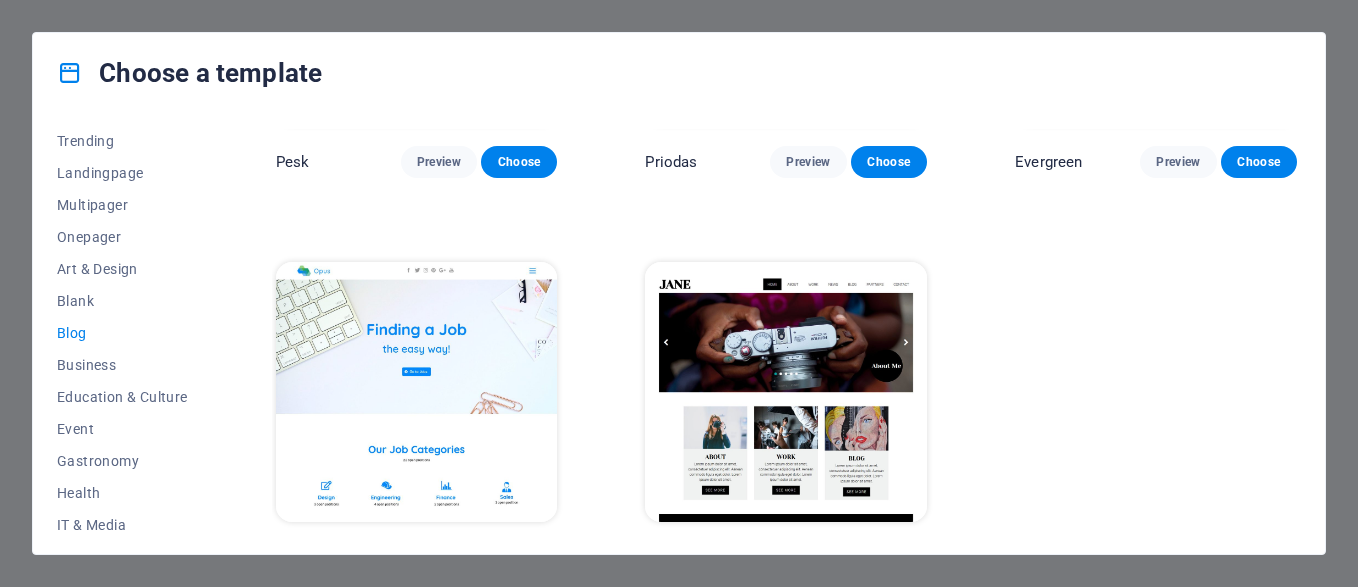 scroll, scrollTop: 2682, scrollLeft: 0, axis: vertical 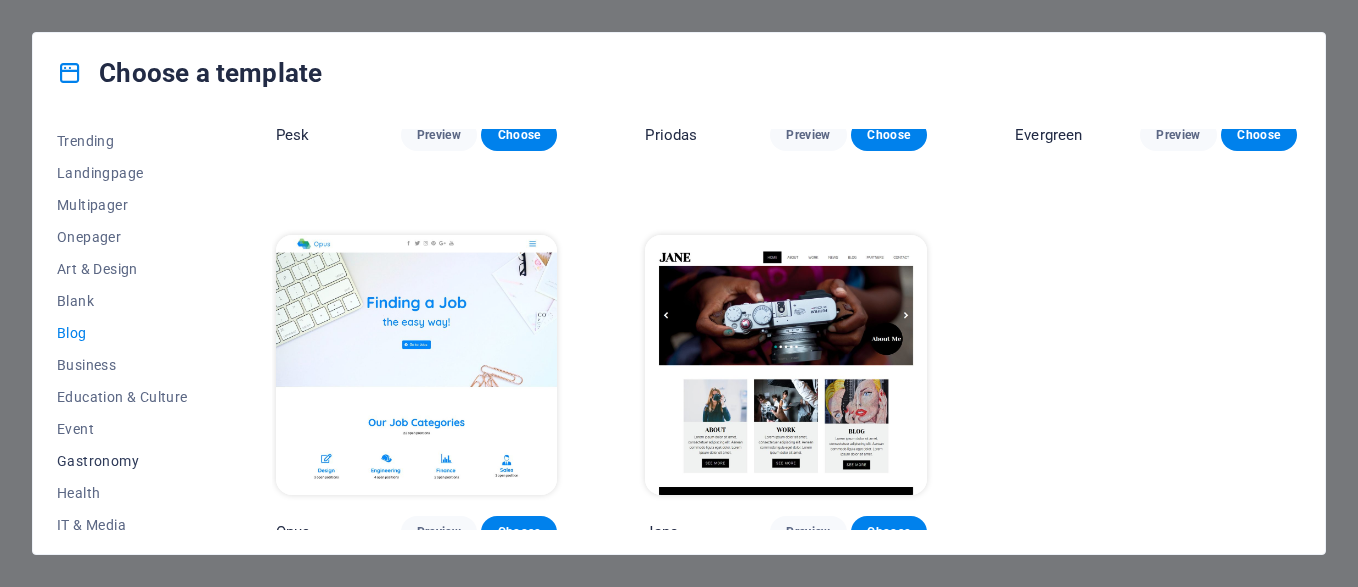click on "Gastronomy" at bounding box center (122, 461) 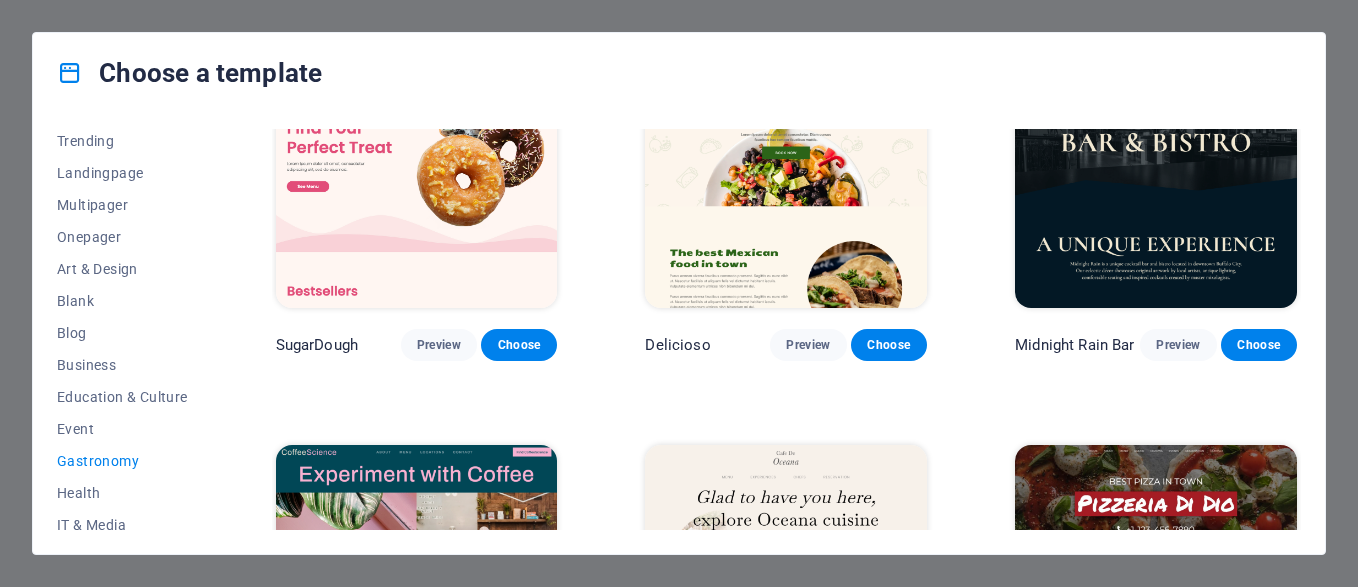 scroll, scrollTop: 0, scrollLeft: 0, axis: both 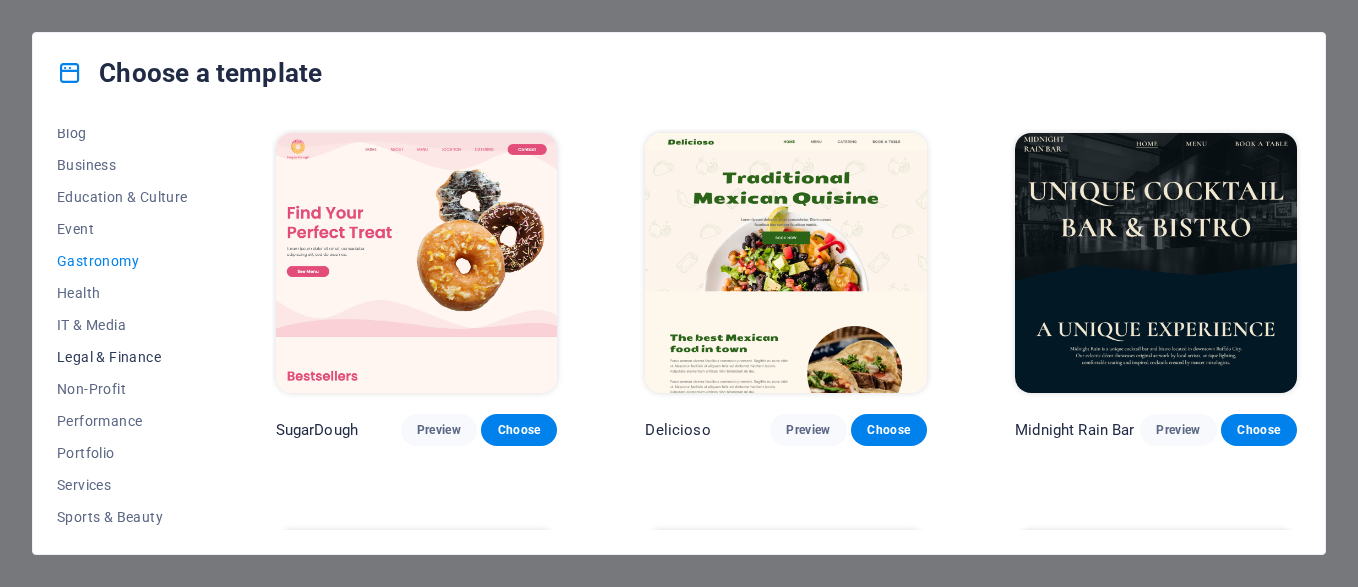 click on "Legal & Finance" at bounding box center (122, 357) 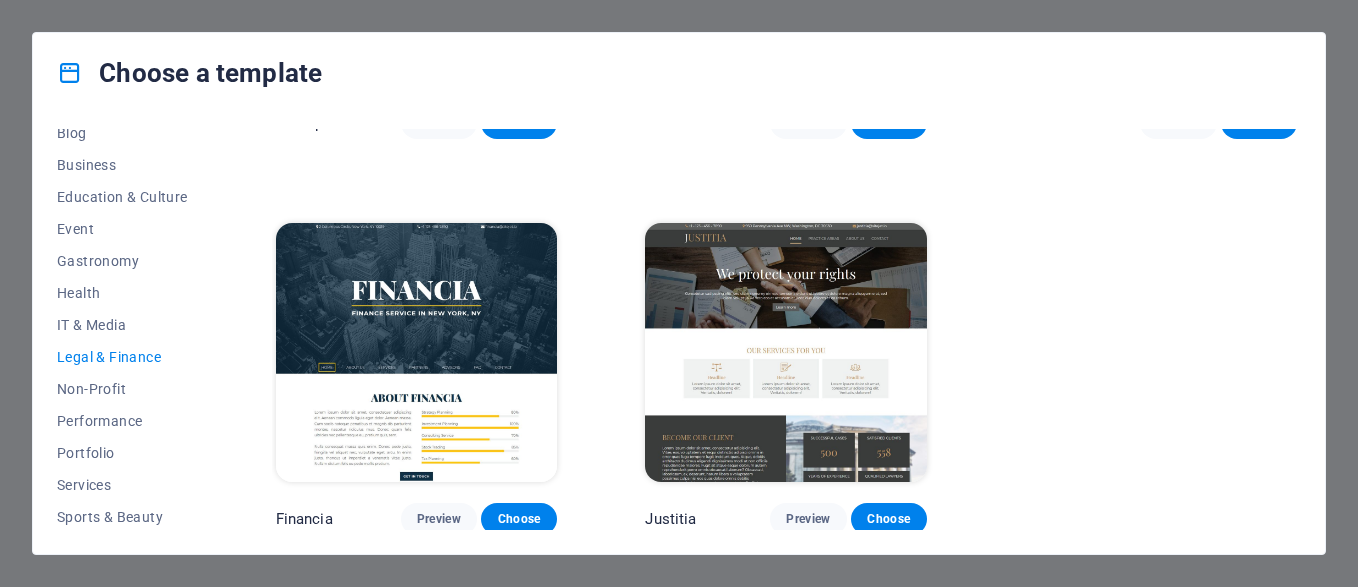 scroll, scrollTop: 308, scrollLeft: 0, axis: vertical 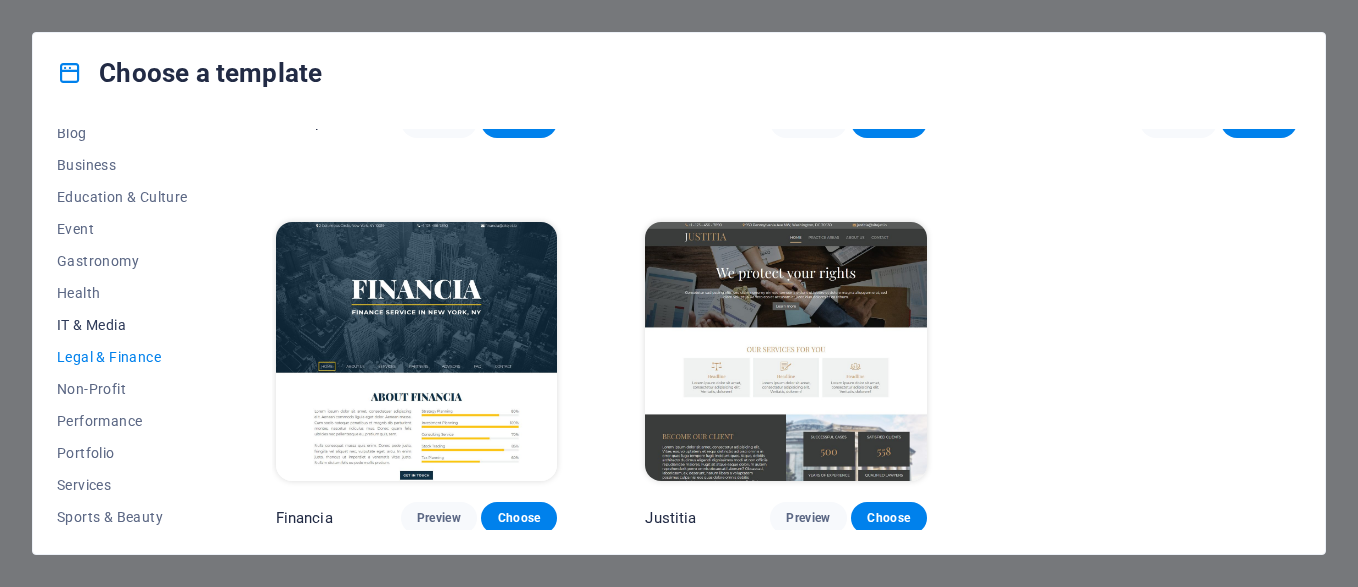 click on "IT & Media" at bounding box center [122, 325] 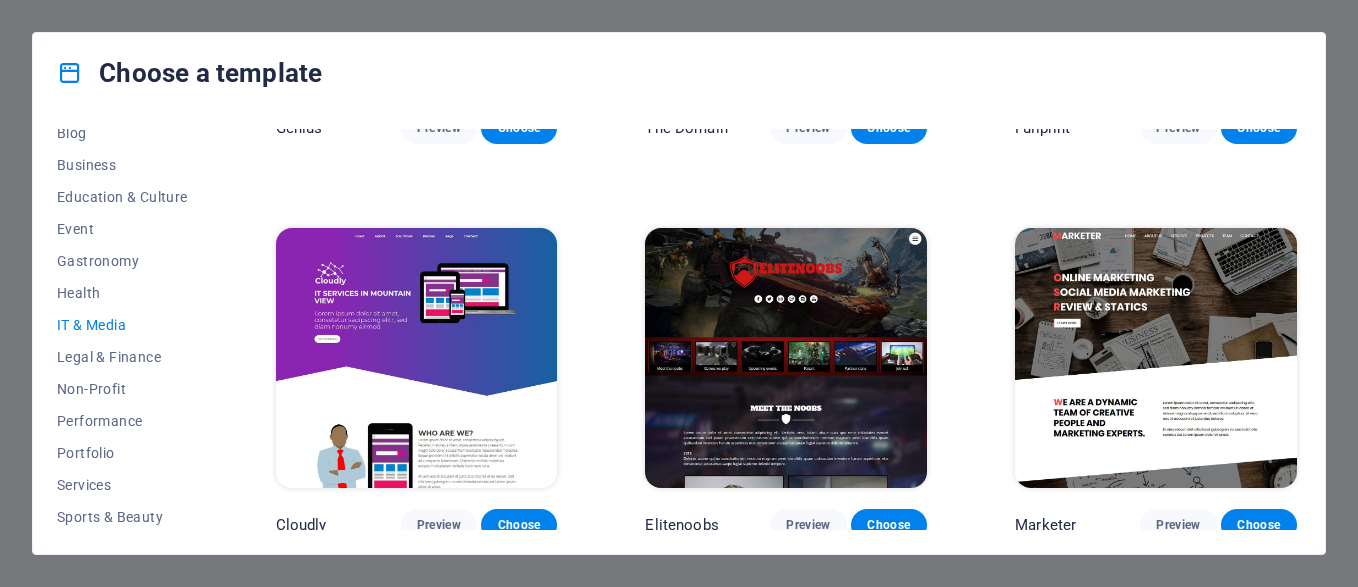 scroll, scrollTop: 1097, scrollLeft: 0, axis: vertical 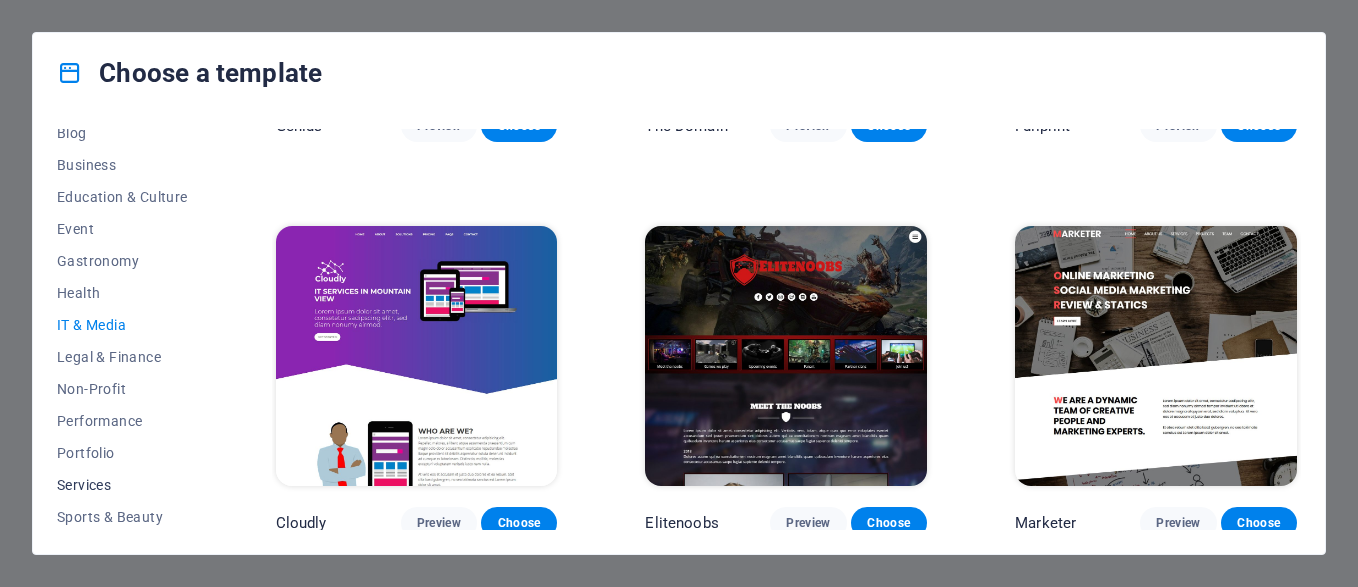 click on "Services" at bounding box center [122, 485] 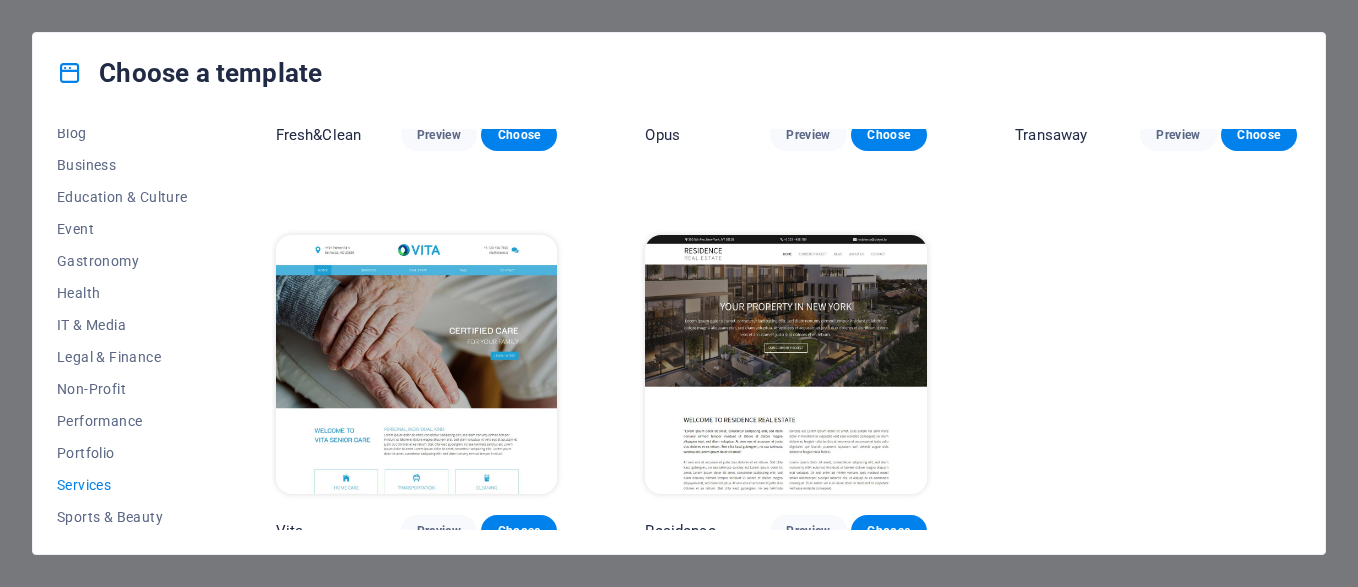 scroll, scrollTop: 2296, scrollLeft: 0, axis: vertical 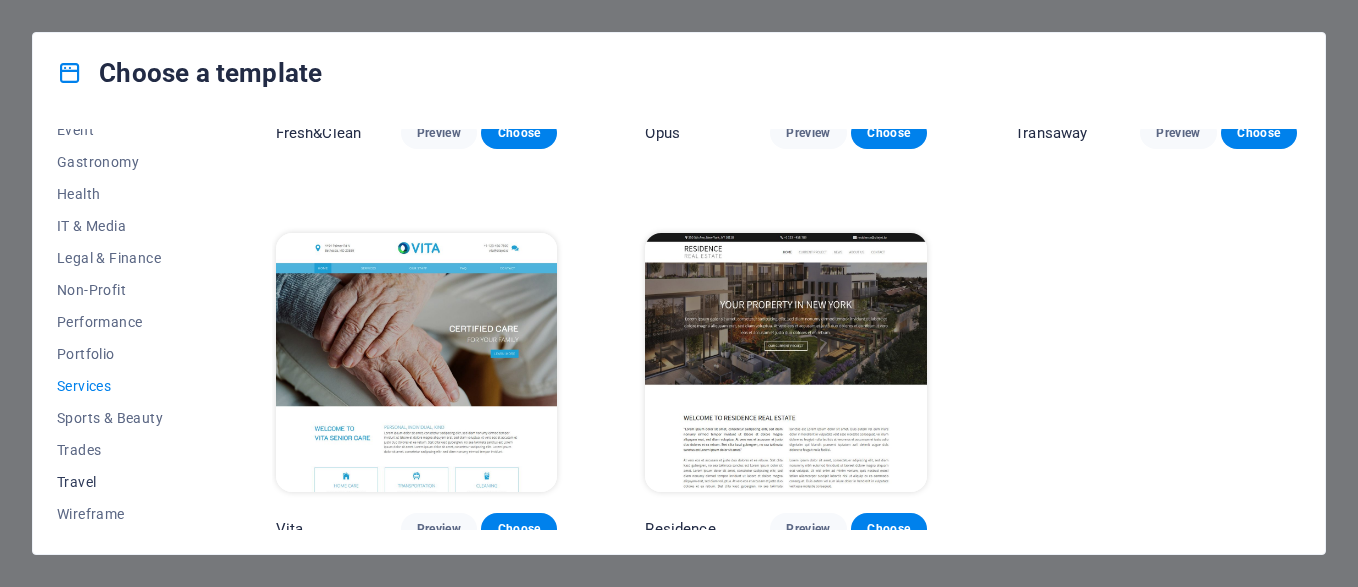click on "Travel" at bounding box center (122, 482) 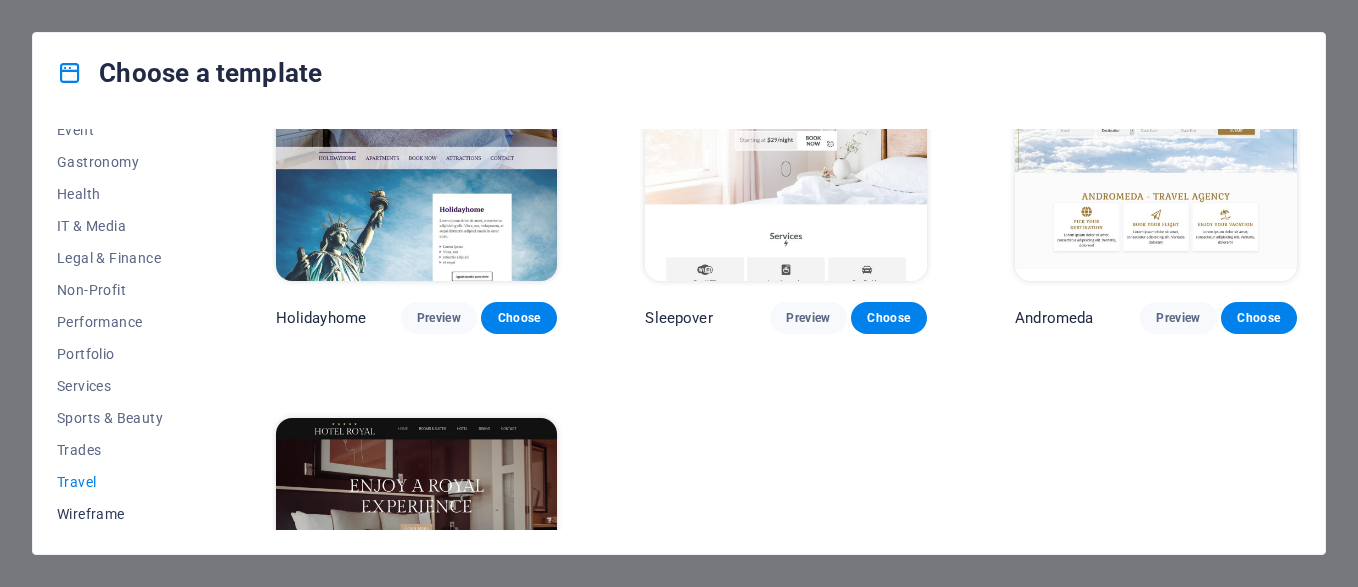 scroll, scrollTop: 502, scrollLeft: 0, axis: vertical 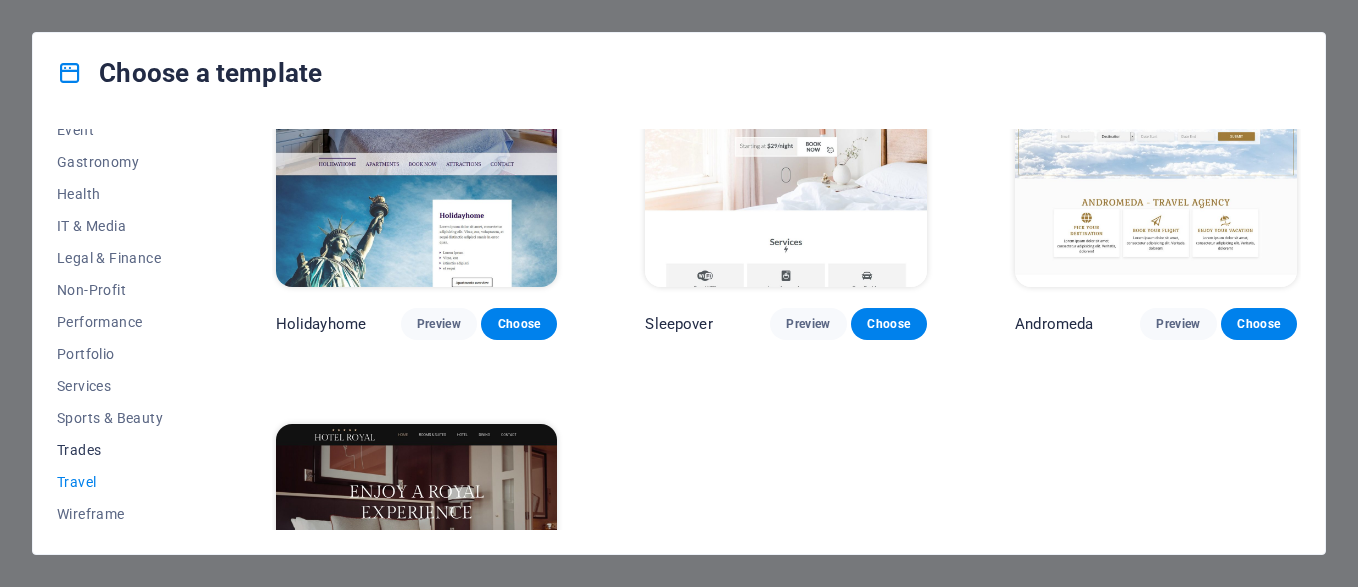 click on "Trades" at bounding box center (122, 450) 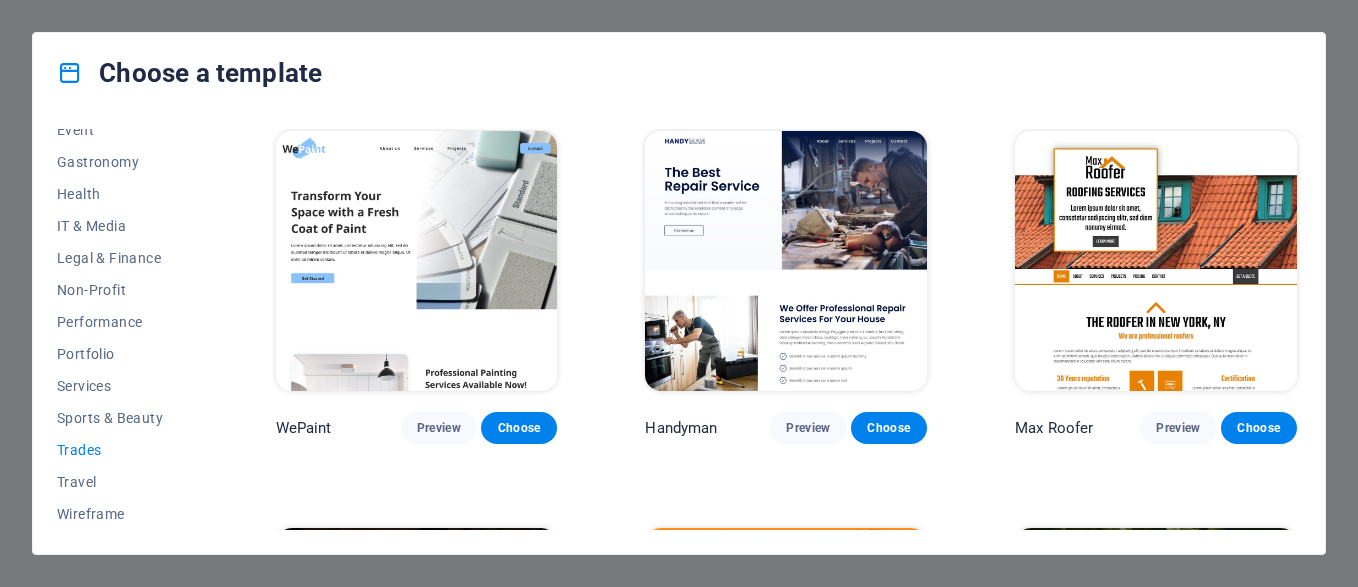 scroll, scrollTop: 0, scrollLeft: 0, axis: both 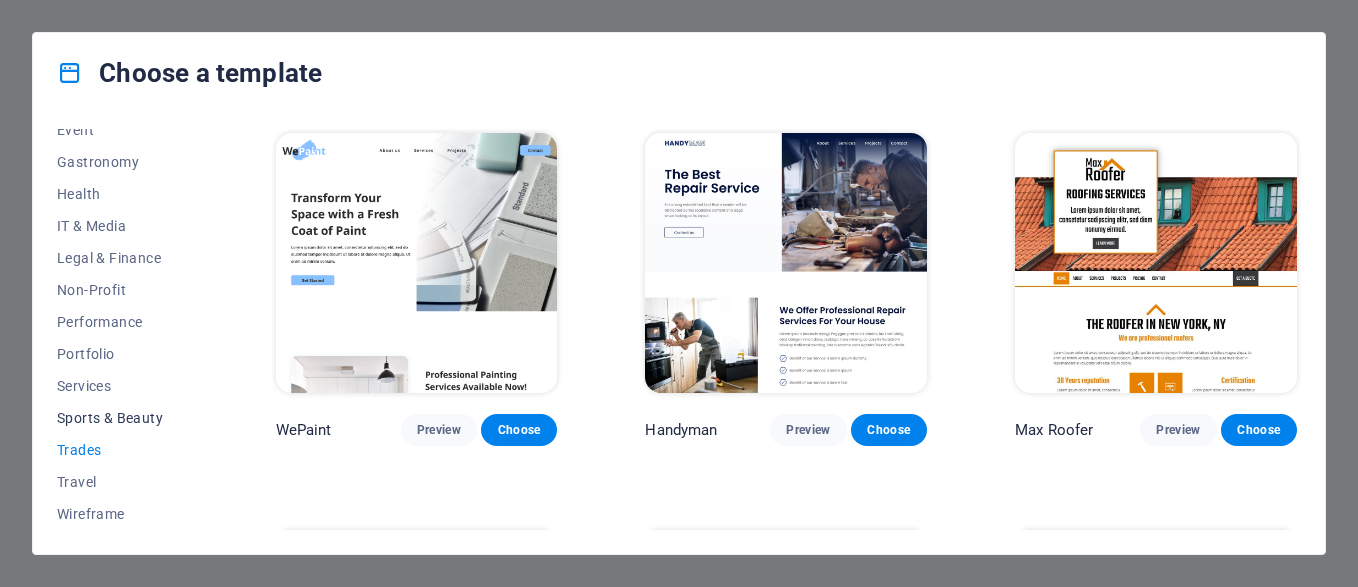 click on "Sports & Beauty" at bounding box center (122, 418) 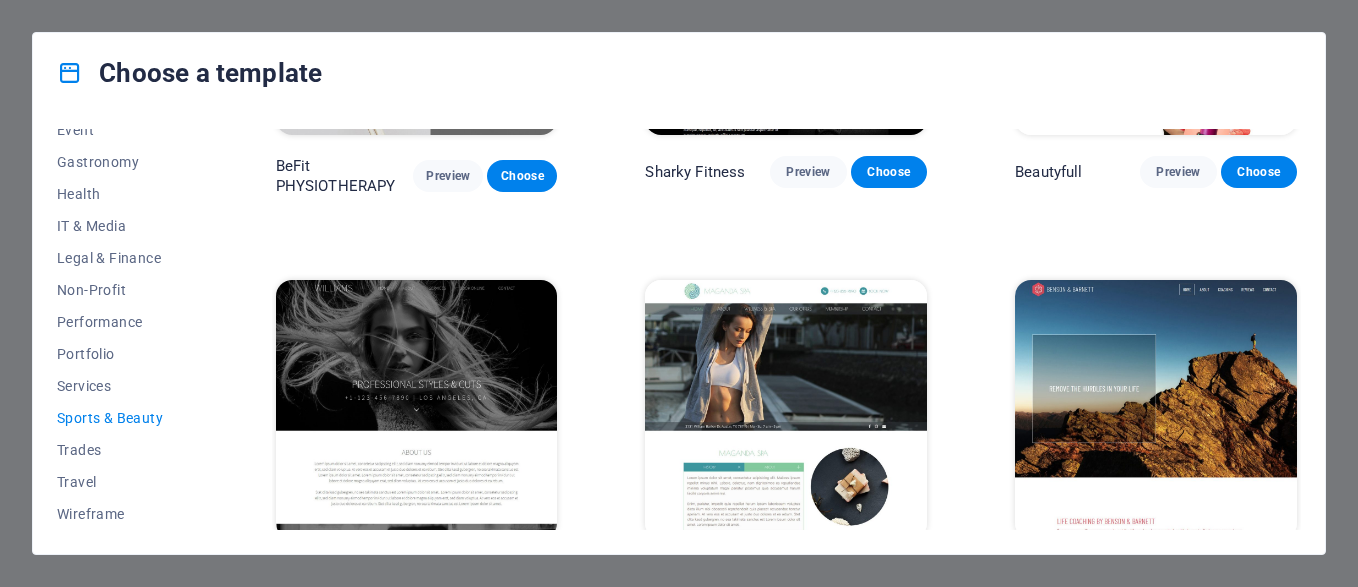 scroll, scrollTop: 1507, scrollLeft: 0, axis: vertical 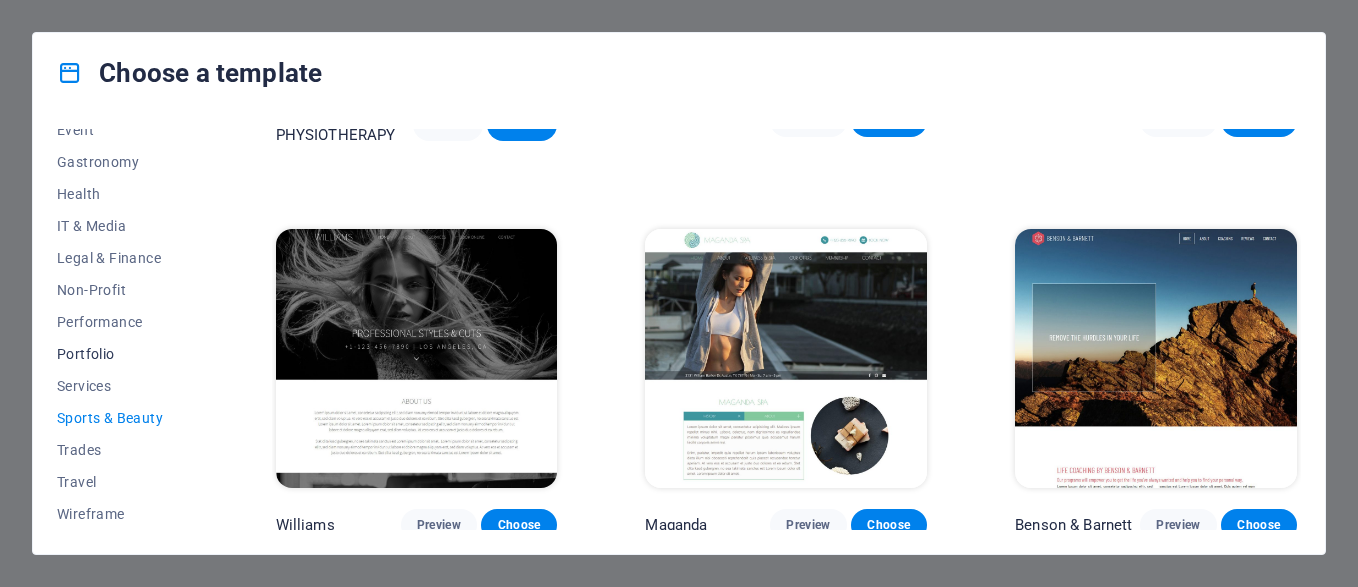 click on "Portfolio" at bounding box center (122, 354) 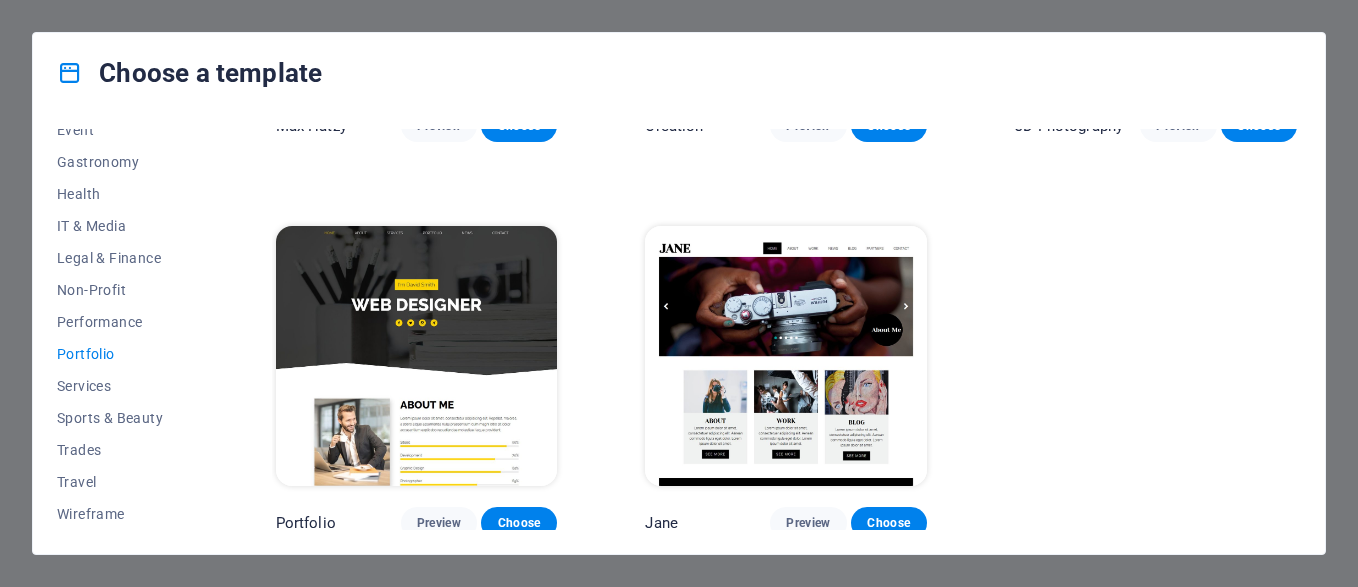 scroll, scrollTop: 710, scrollLeft: 0, axis: vertical 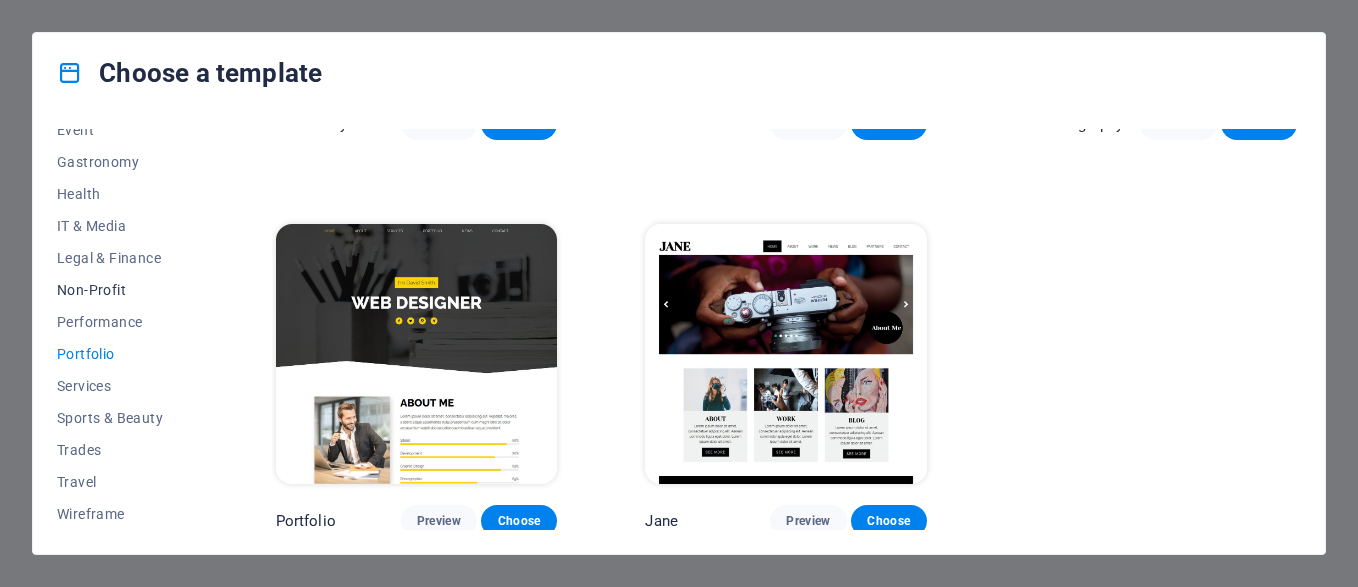 click on "Non-Profit" at bounding box center [122, 290] 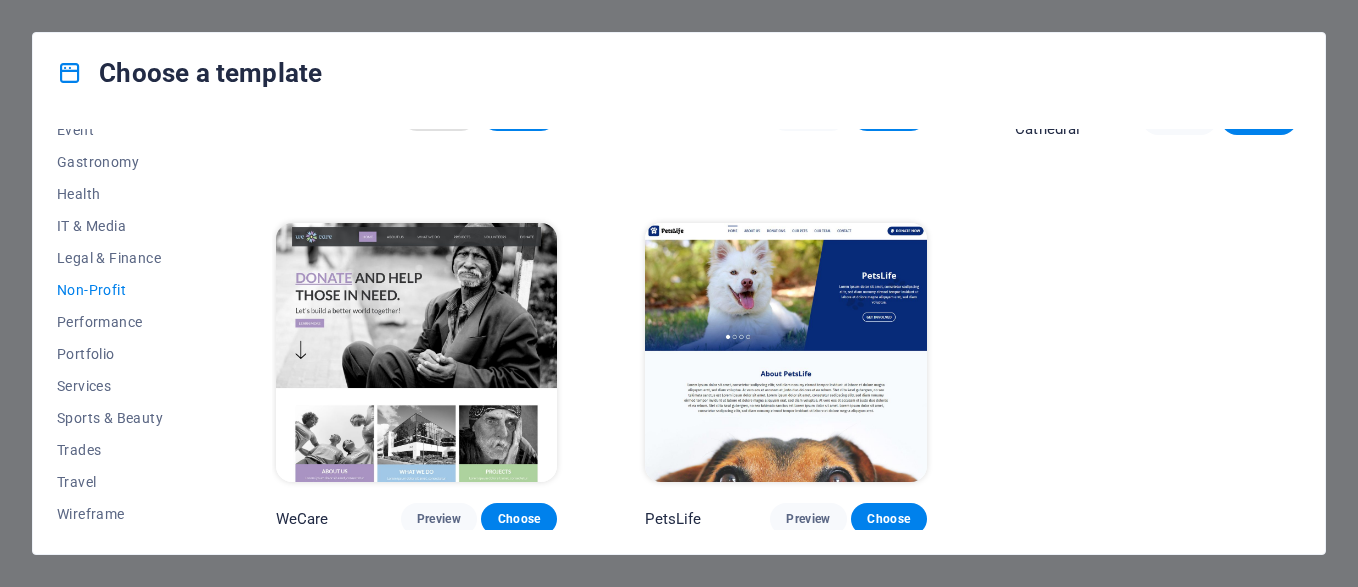 scroll, scrollTop: 316, scrollLeft: 0, axis: vertical 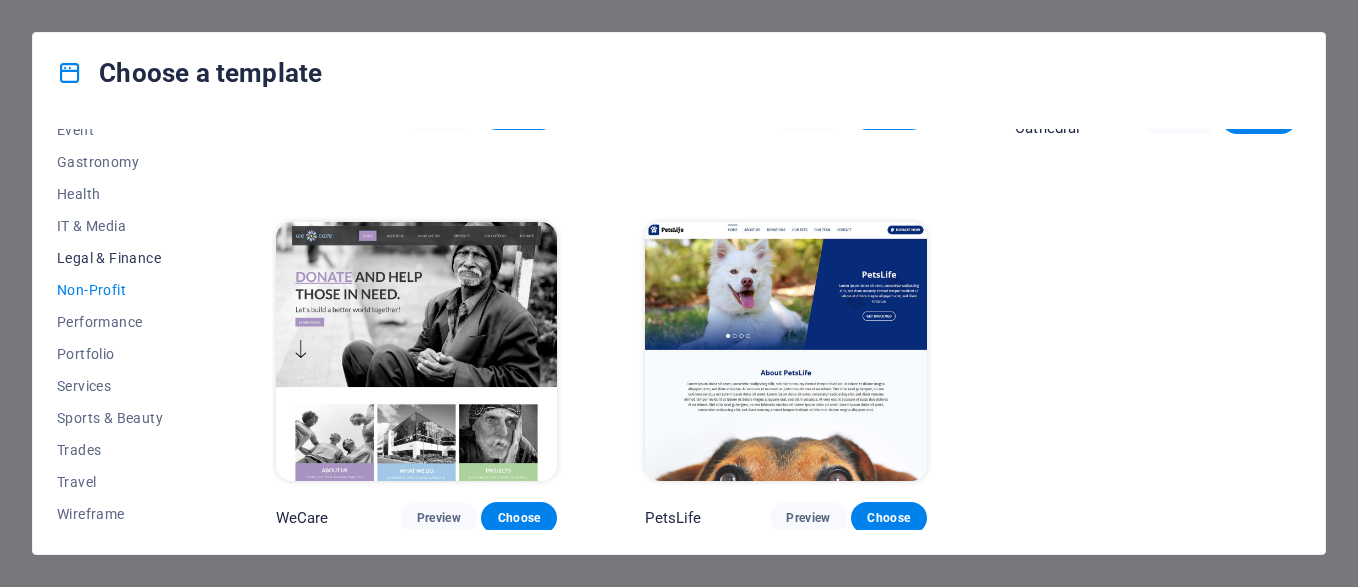 click on "Legal & Finance" at bounding box center (122, 258) 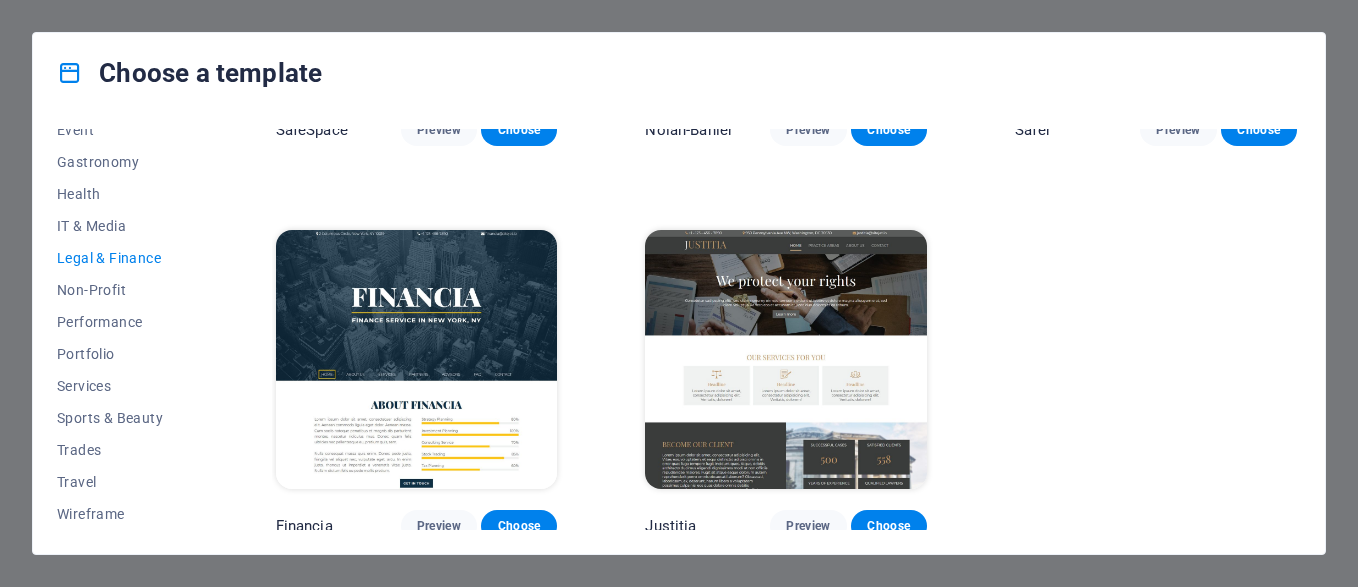 scroll, scrollTop: 308, scrollLeft: 0, axis: vertical 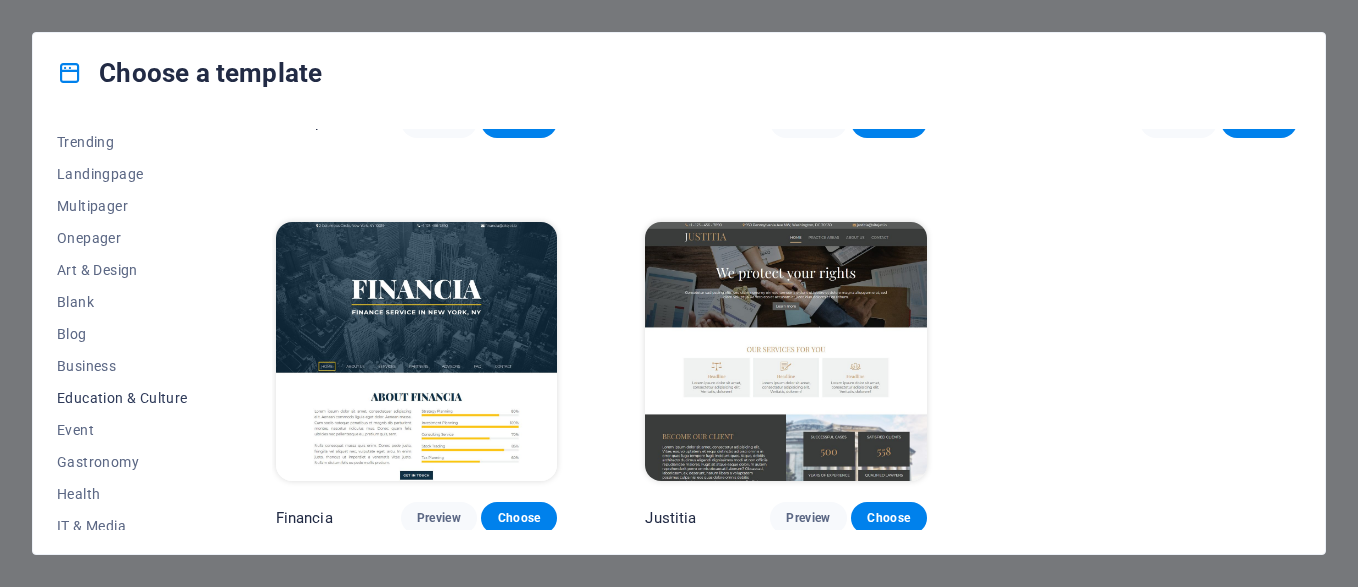 click on "Education & Culture" at bounding box center (122, 398) 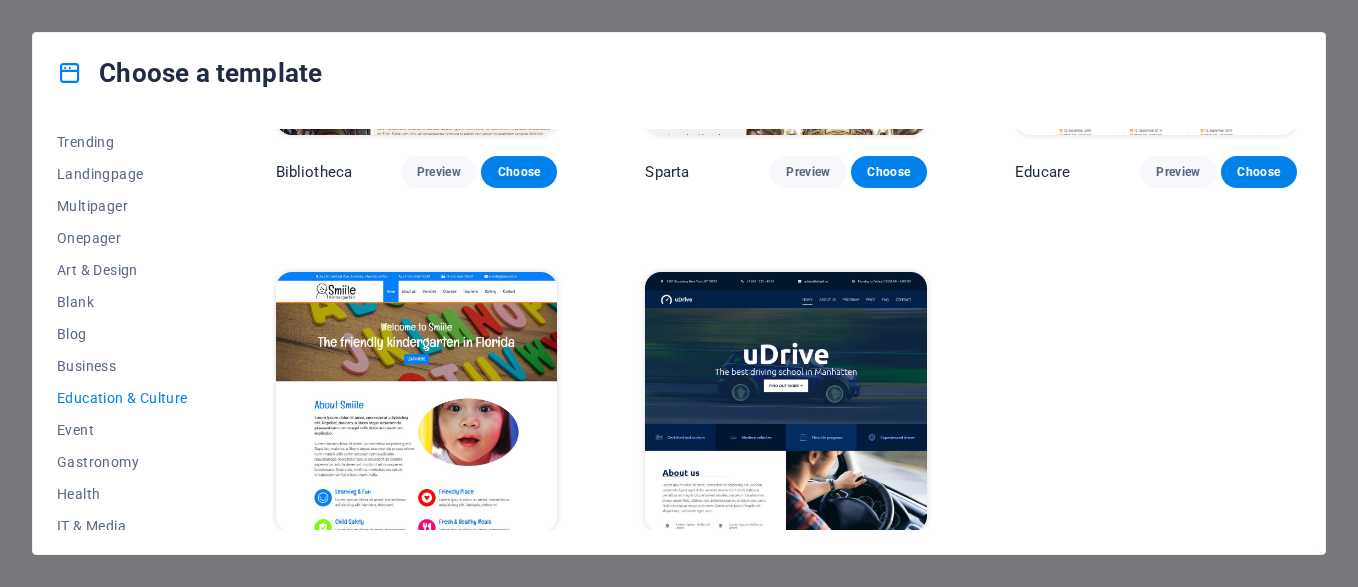 scroll, scrollTop: 702, scrollLeft: 0, axis: vertical 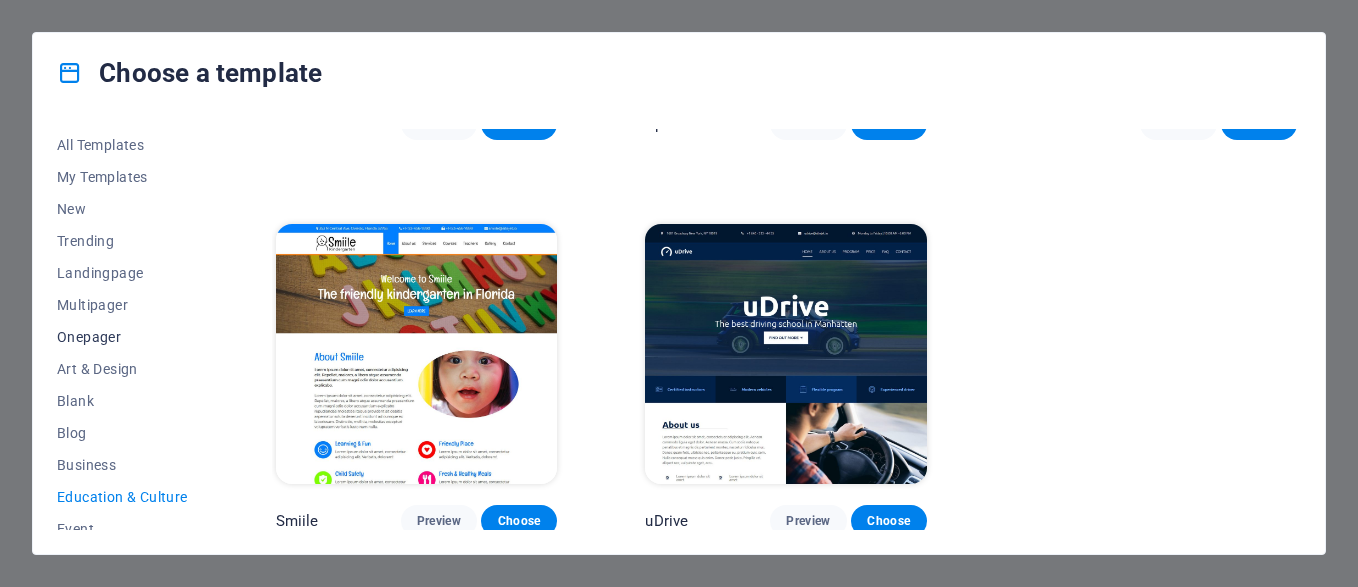 click on "Onepager" at bounding box center (122, 337) 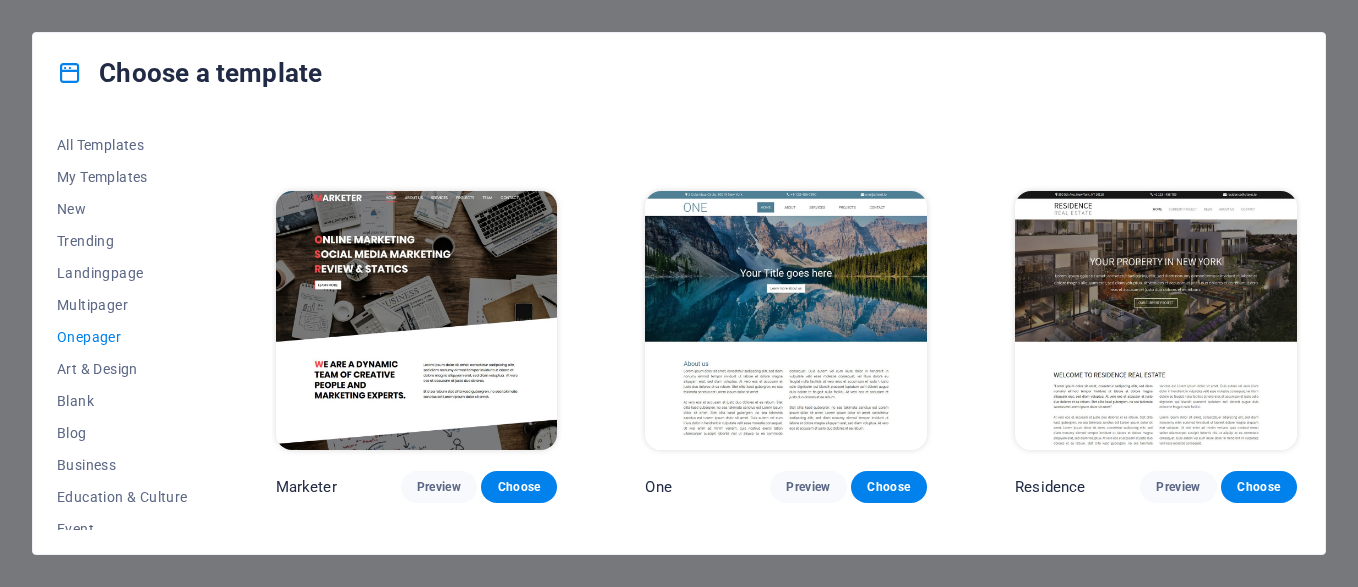 scroll, scrollTop: 7848, scrollLeft: 0, axis: vertical 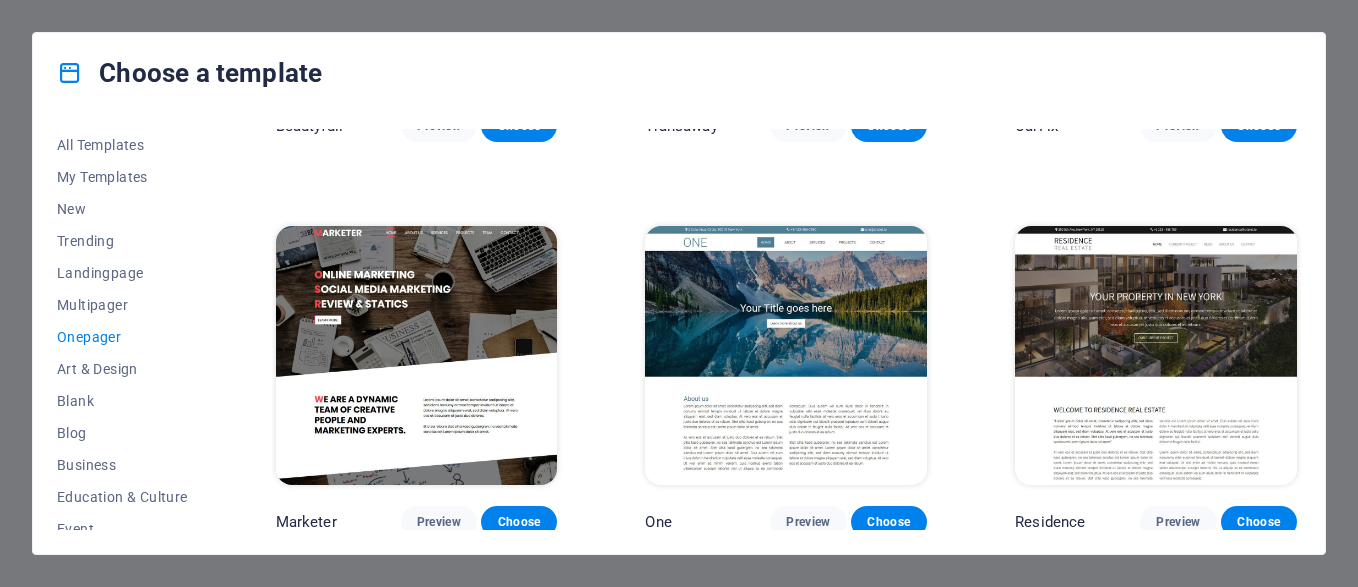 click at bounding box center (786, 356) 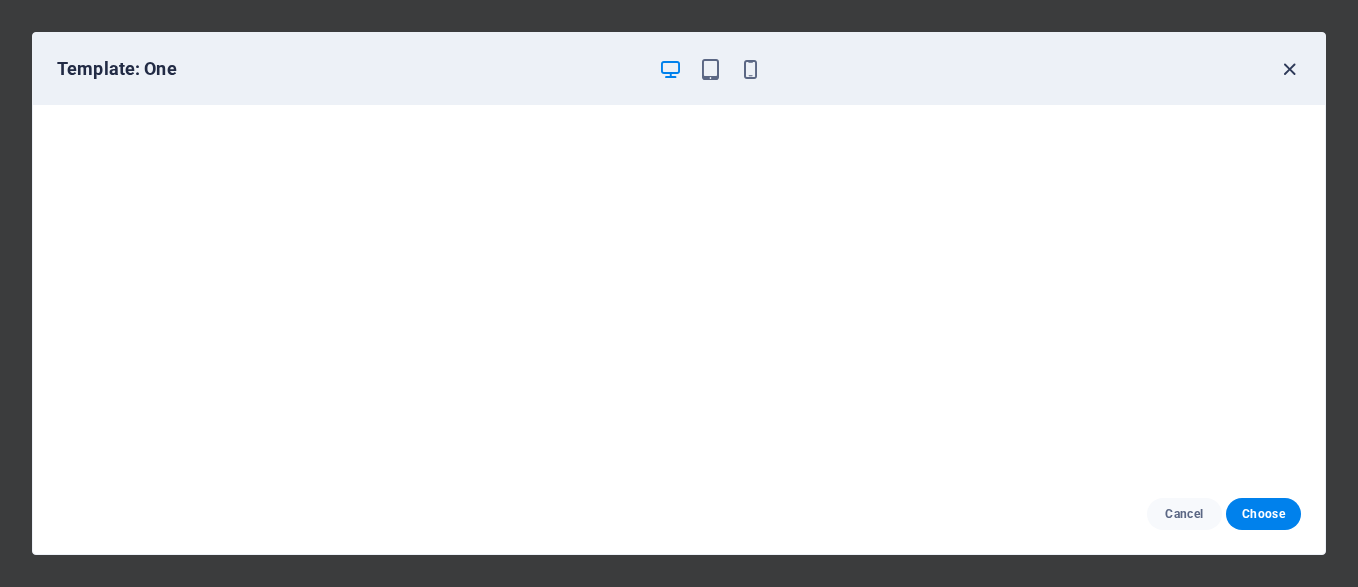 click at bounding box center (1289, 69) 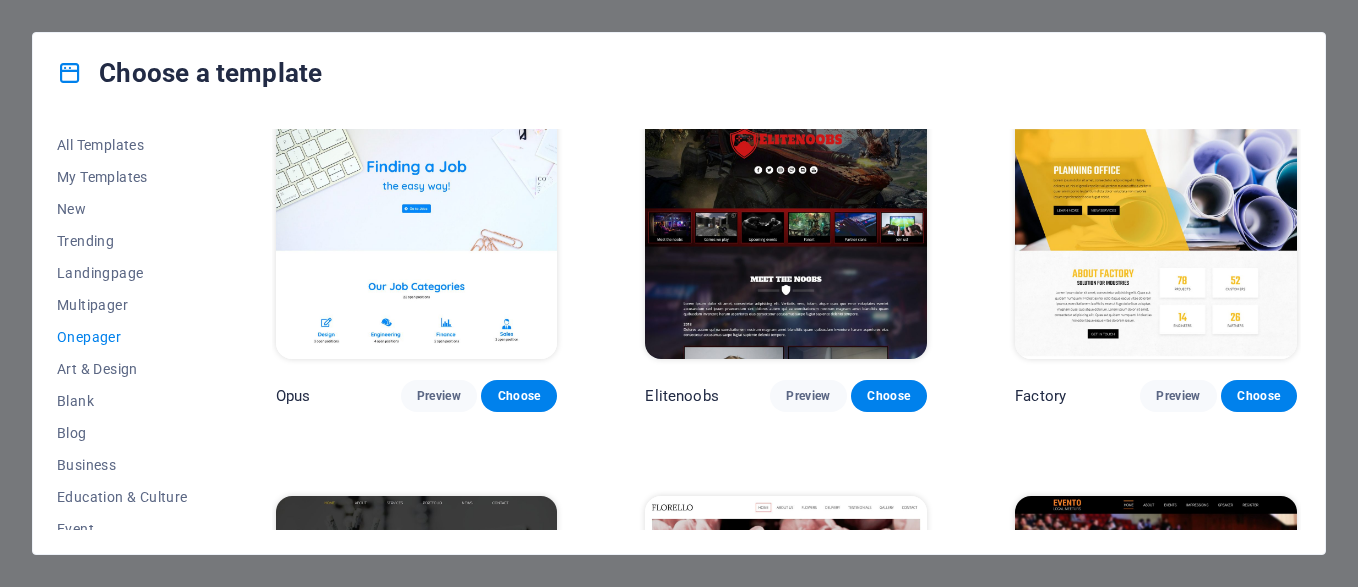 scroll, scrollTop: 6792, scrollLeft: 0, axis: vertical 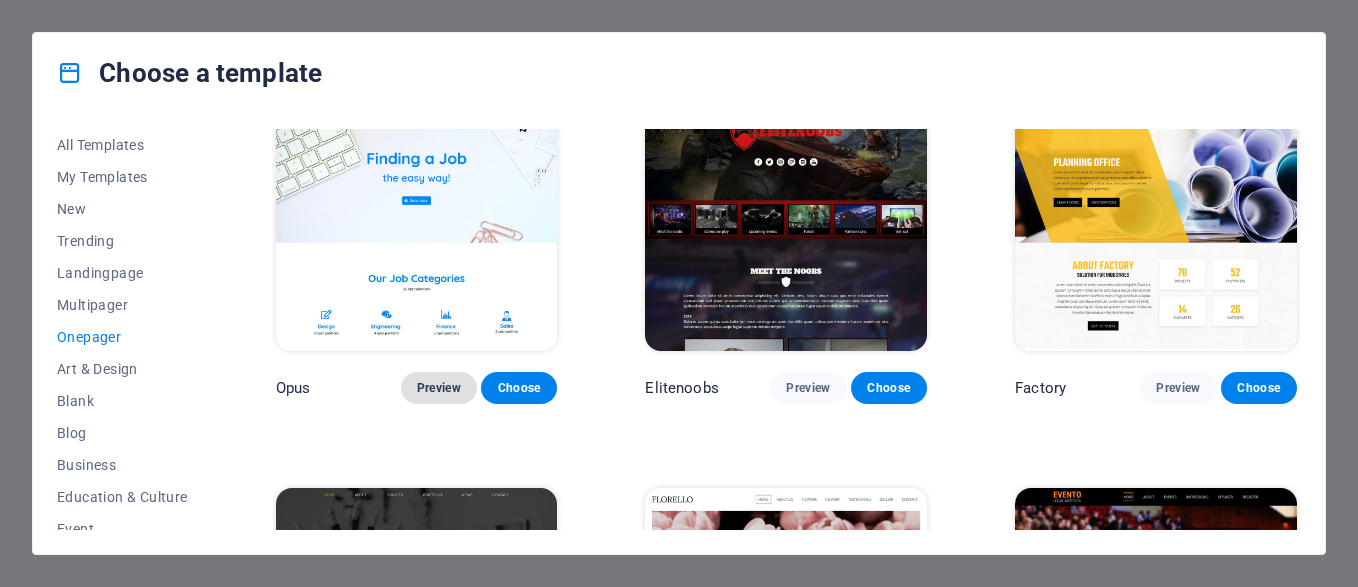 click on "Preview" at bounding box center (439, 388) 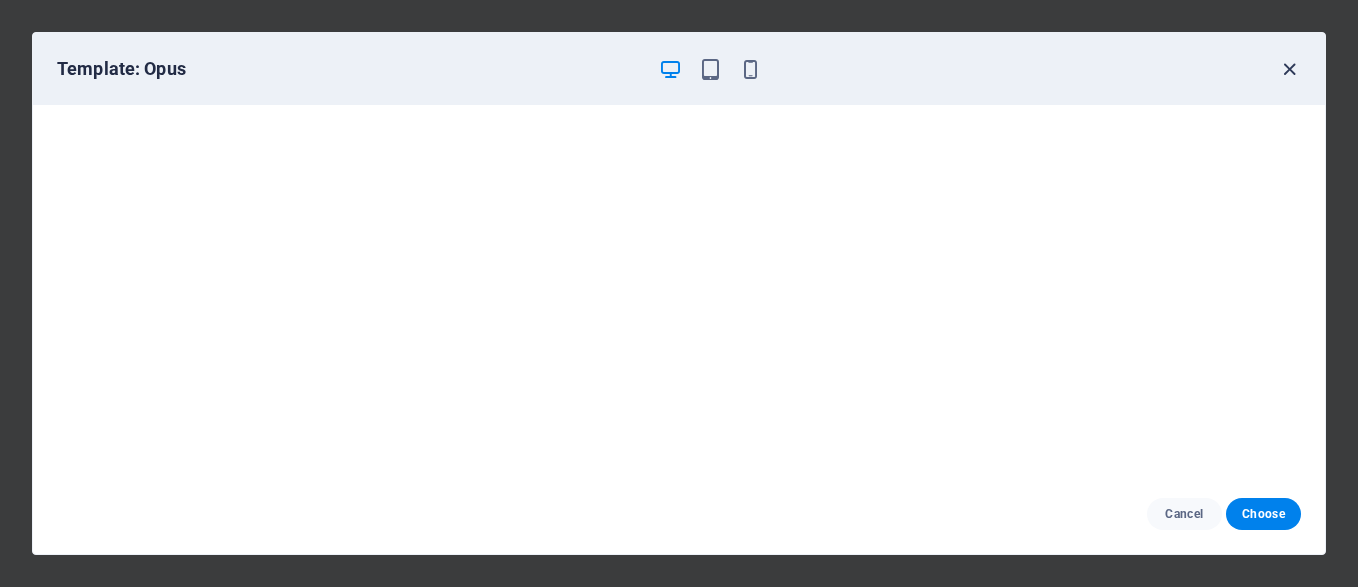 click at bounding box center (1289, 69) 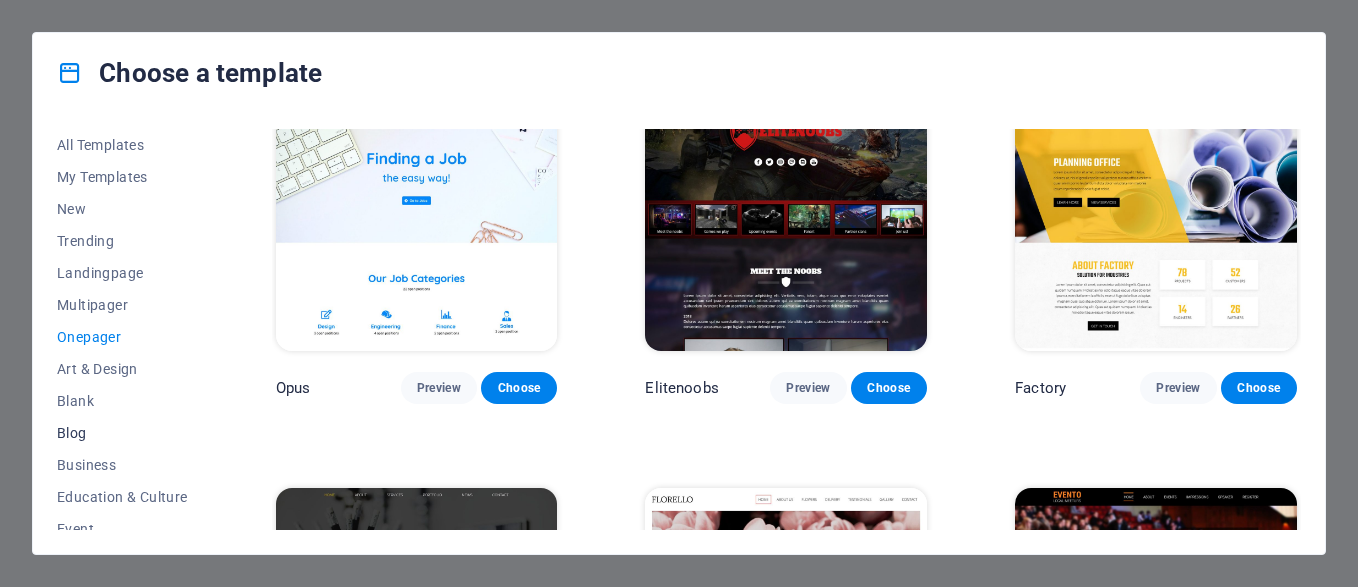 scroll, scrollTop: 200, scrollLeft: 0, axis: vertical 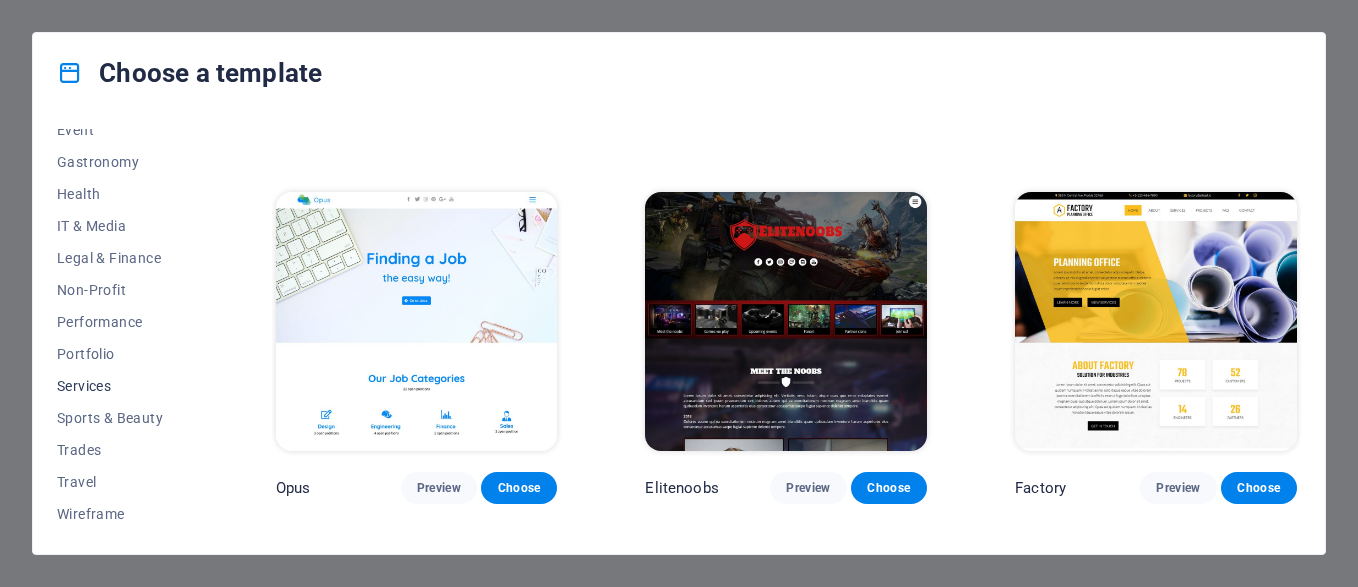 click on "Services" at bounding box center (122, 386) 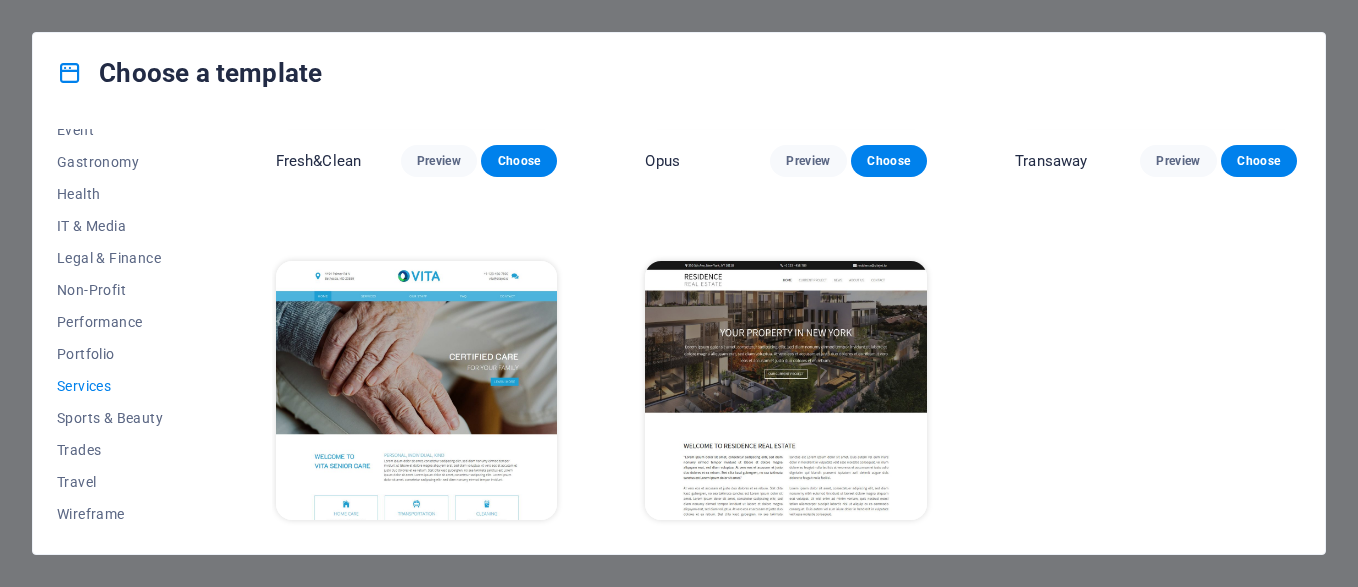 scroll, scrollTop: 2068, scrollLeft: 0, axis: vertical 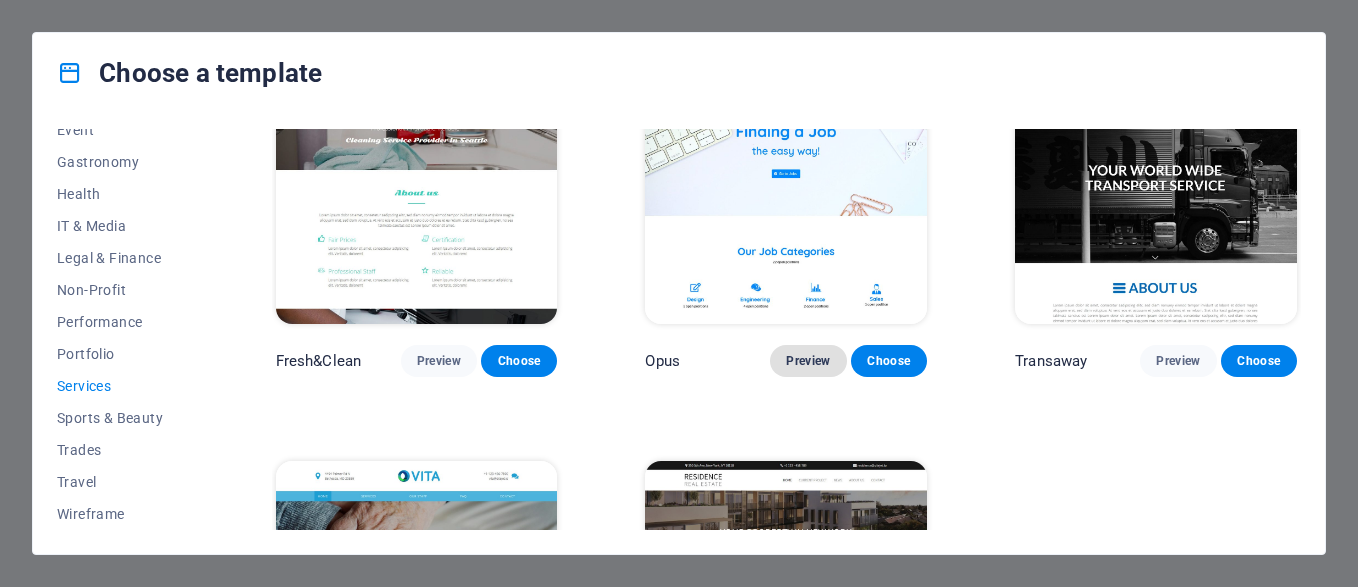 click on "Preview" at bounding box center (808, 361) 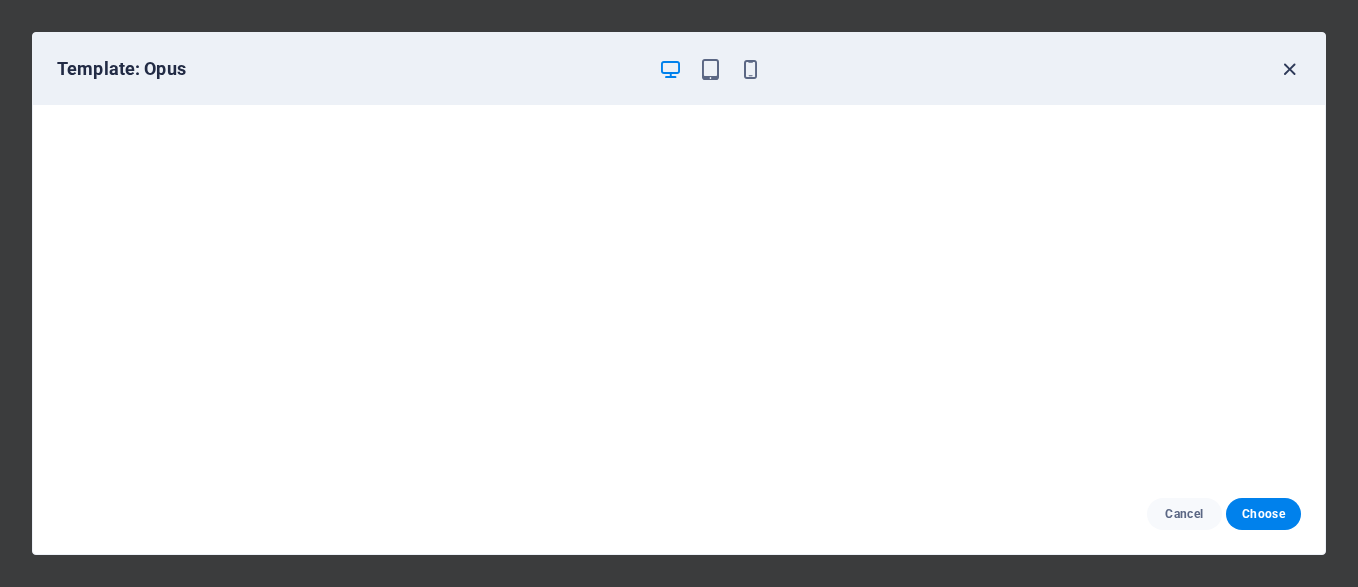 click at bounding box center [1289, 69] 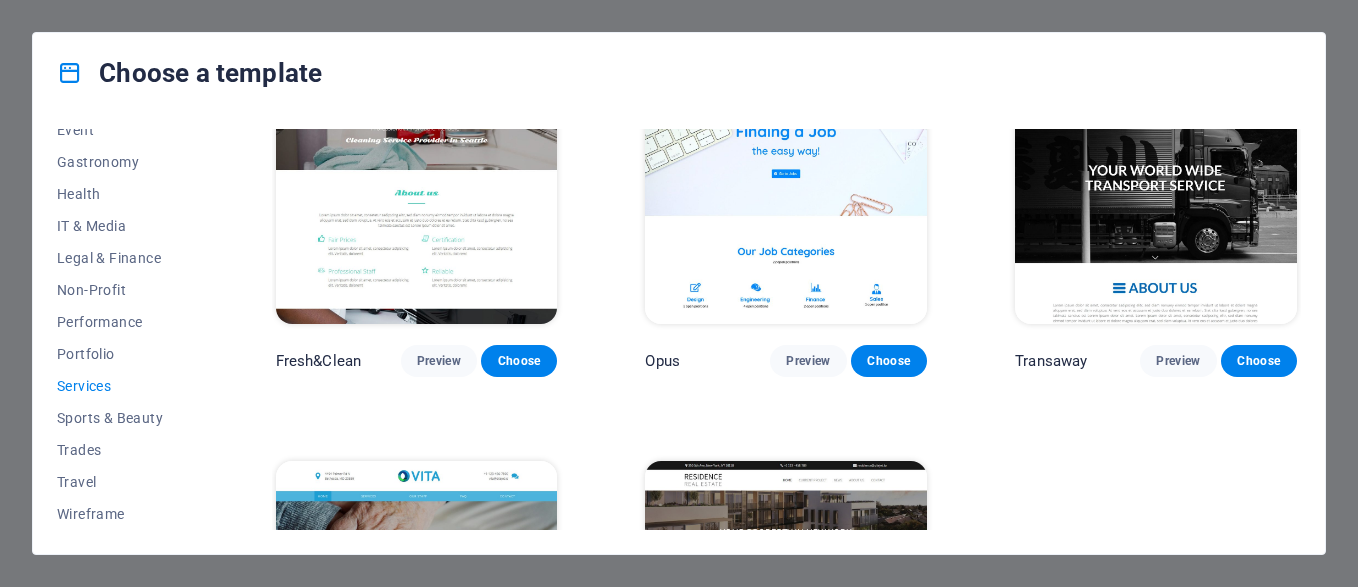 click on "Choose a template All Templates My Templates New Trending Landingpage Multipager Onepager Art & Design Blank Blog Business Education & Culture Event Gastronomy Health IT & Media Legal & Finance Non-Profit Performance Portfolio Services Sports & Beauty Trades Travel Wireframe RepairIT Preview Choose Transportable Preview Choose Health & Food Preview Choose UrbanNest Interiors Preview Choose Cleaner Preview Choose Pets Care Preview Choose Drive Preview Choose Estator Preview Choose CoachLife Preview Choose Priodas Preview Choose CleanCar Preview Choose Protector Preview Choose Morris Real Estate Preview Choose Alerta Preview Choose Funus Preview Choose Fresh&Clean Preview Choose Opus Preview Choose Transaway Preview Choose Vita Preview Choose Residence Preview Choose" at bounding box center [679, 293] 